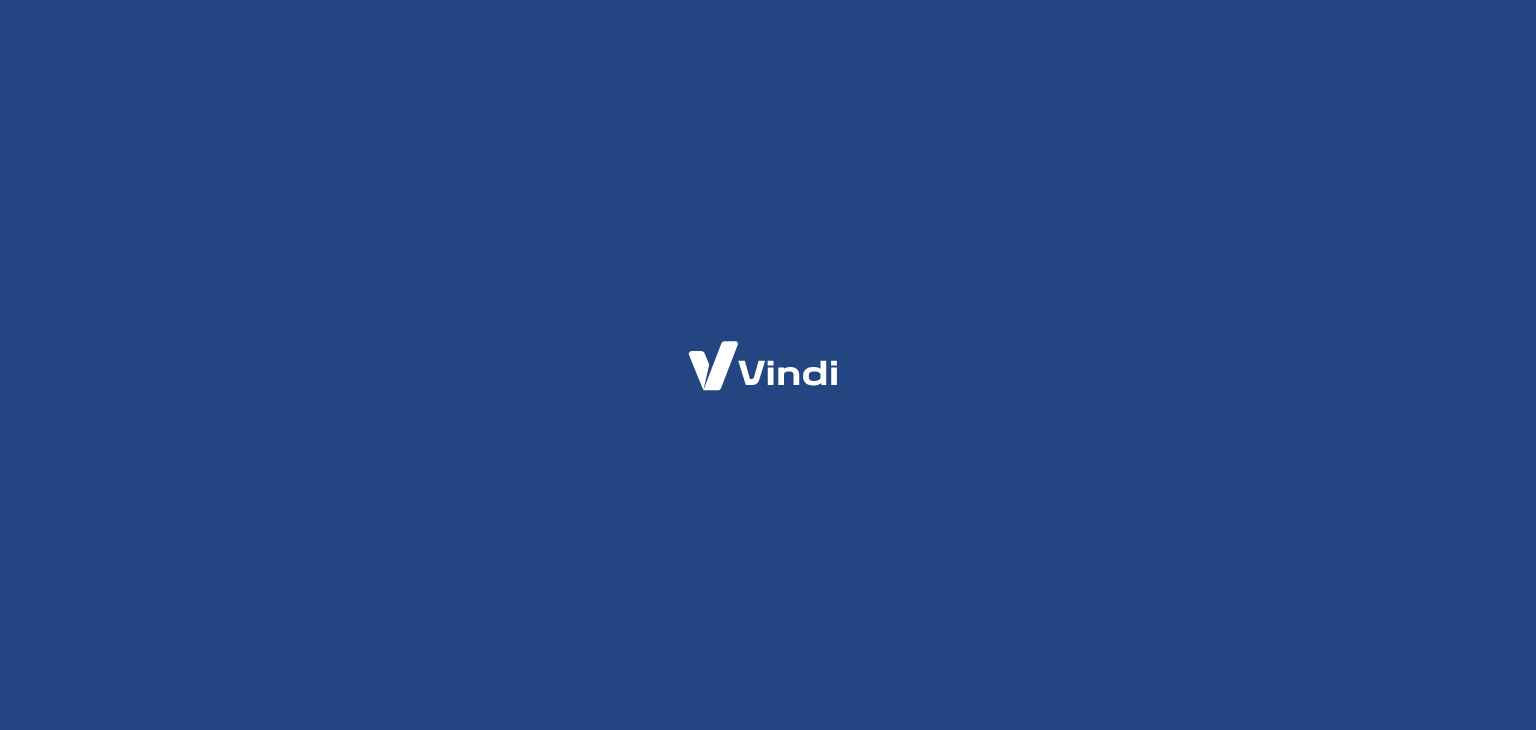 scroll, scrollTop: 0, scrollLeft: 0, axis: both 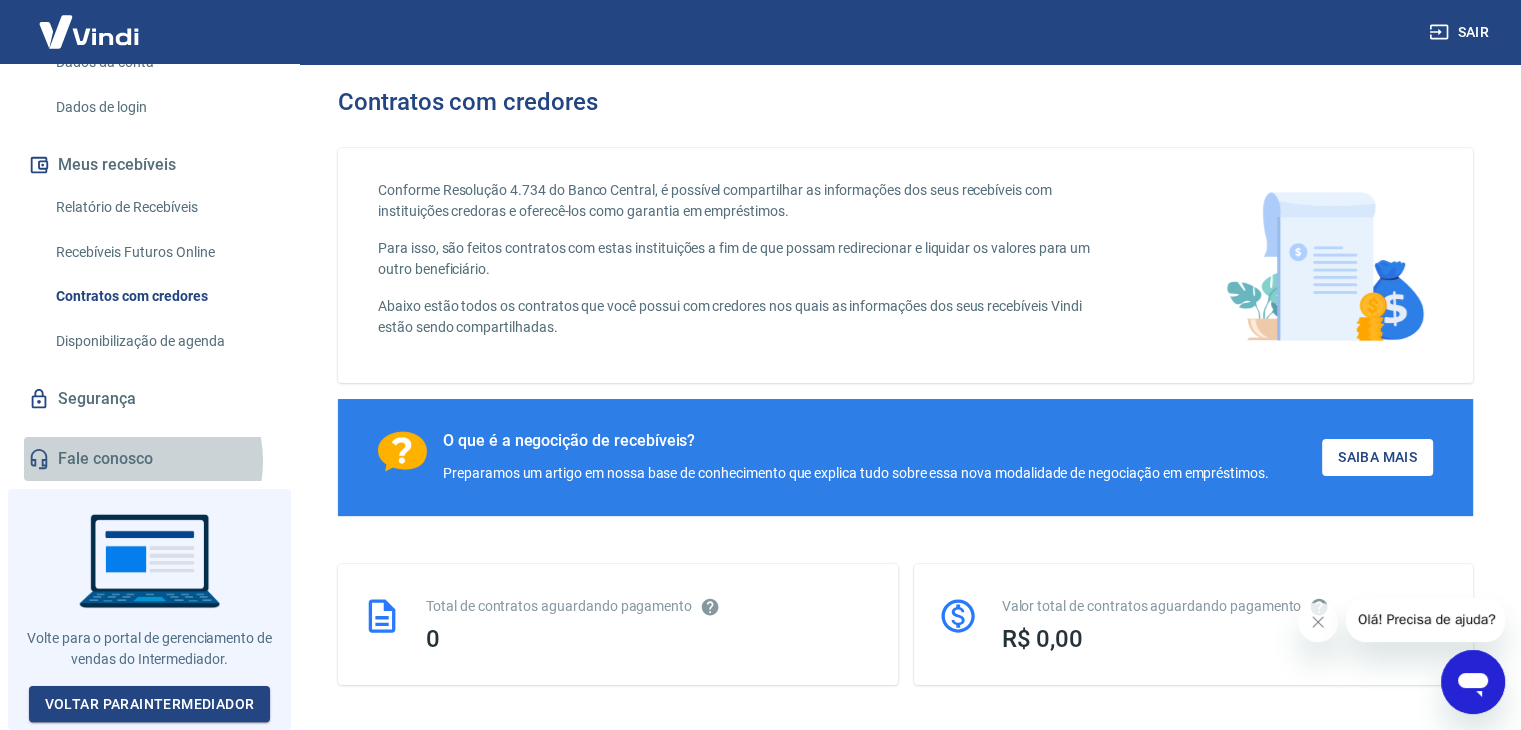 click on "Fale conosco" at bounding box center [149, 459] 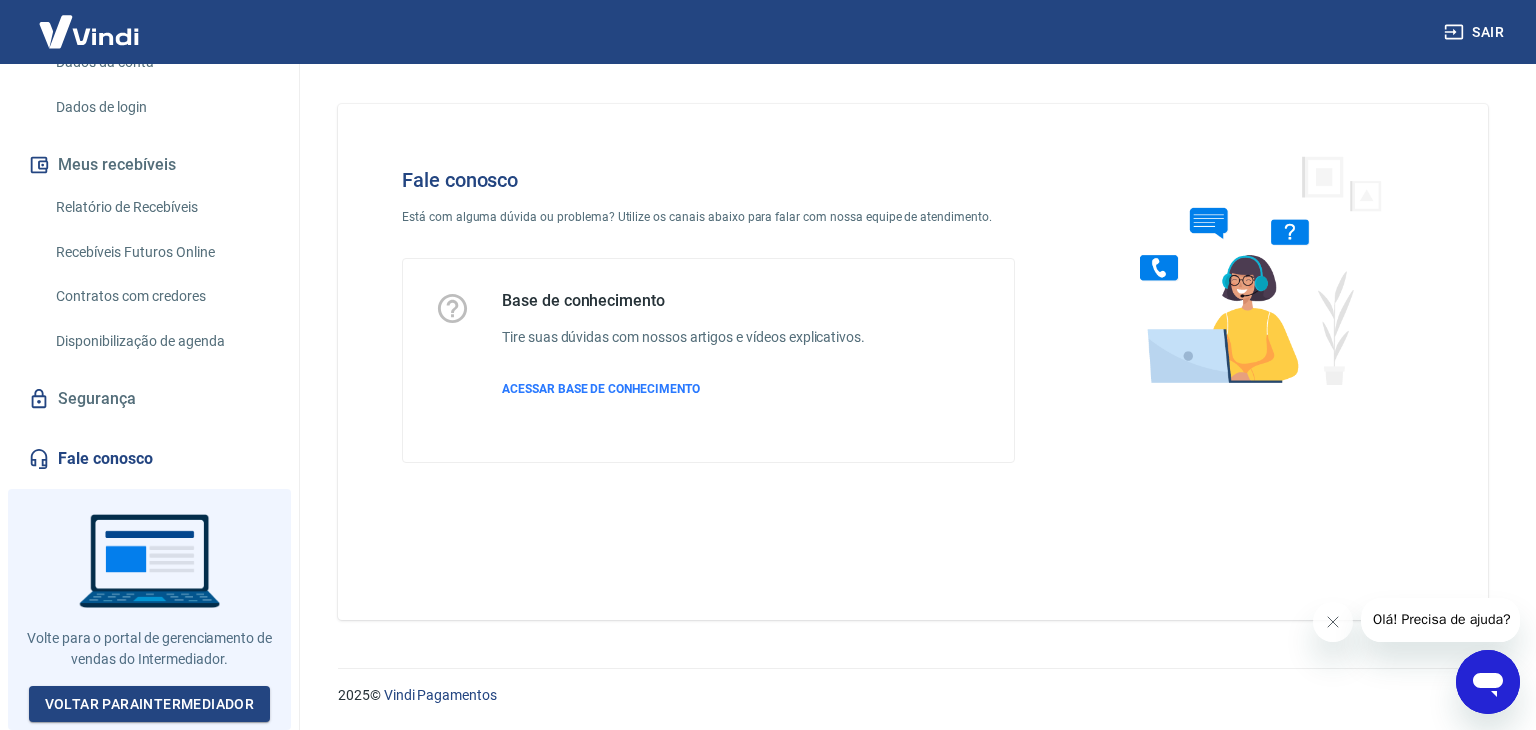 click 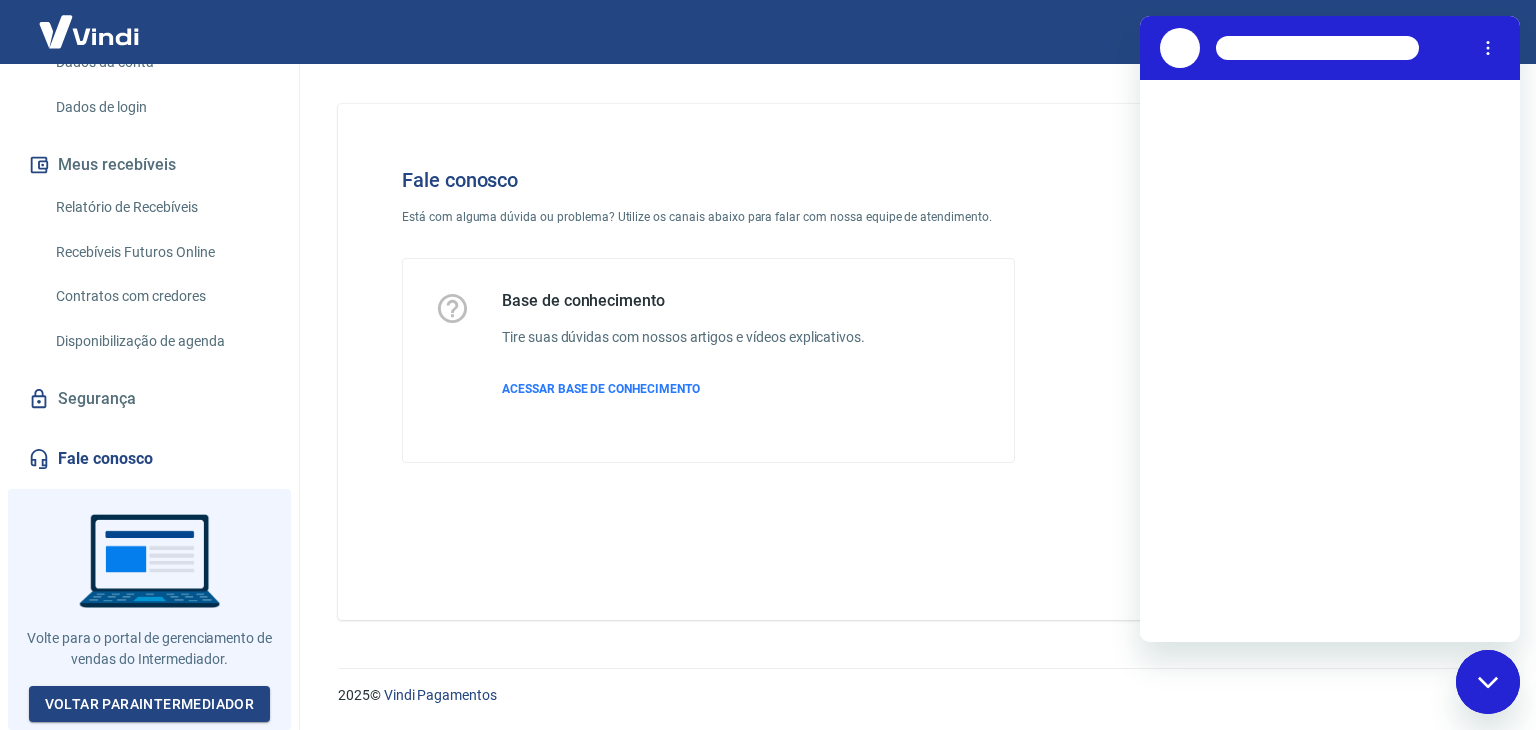 scroll, scrollTop: 0, scrollLeft: 0, axis: both 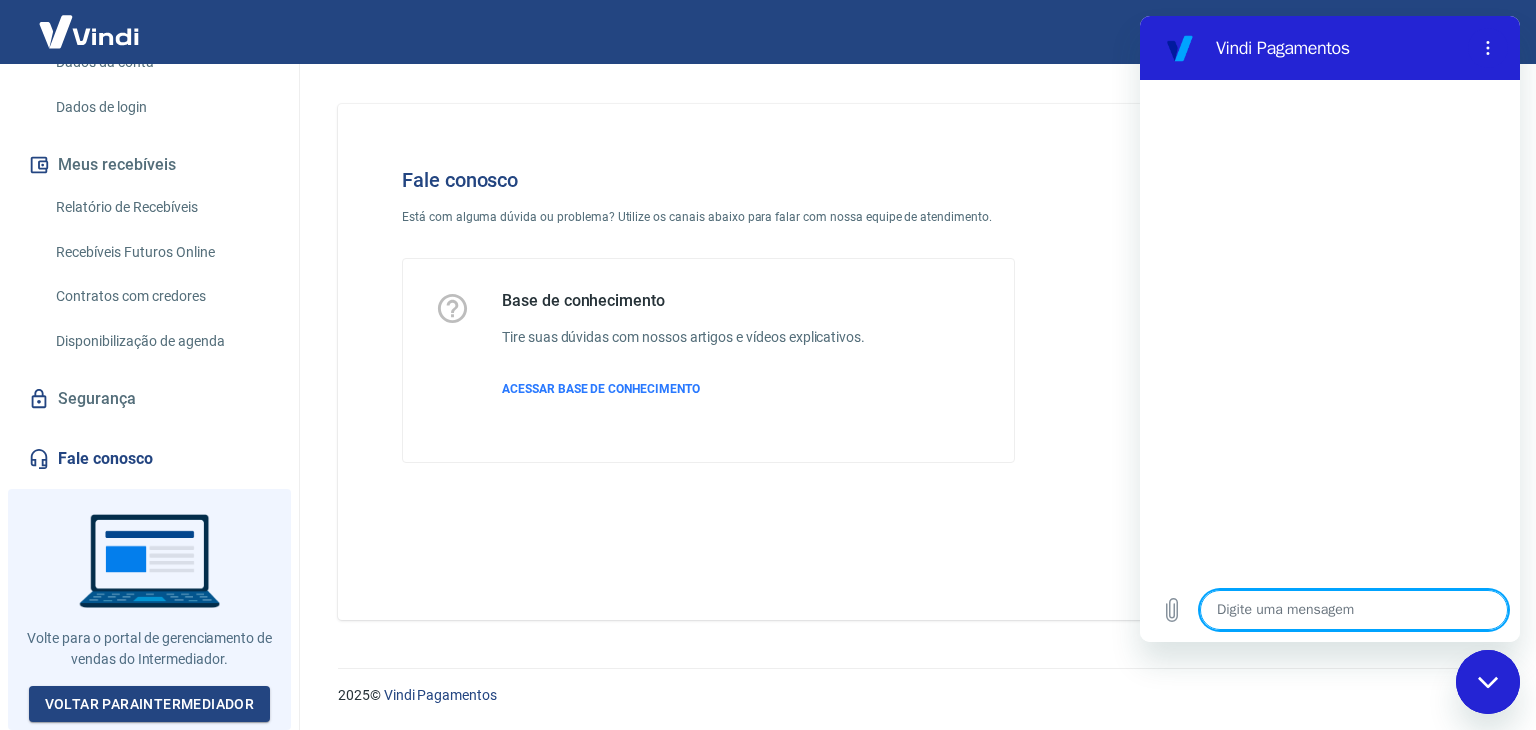 click at bounding box center [1354, 610] 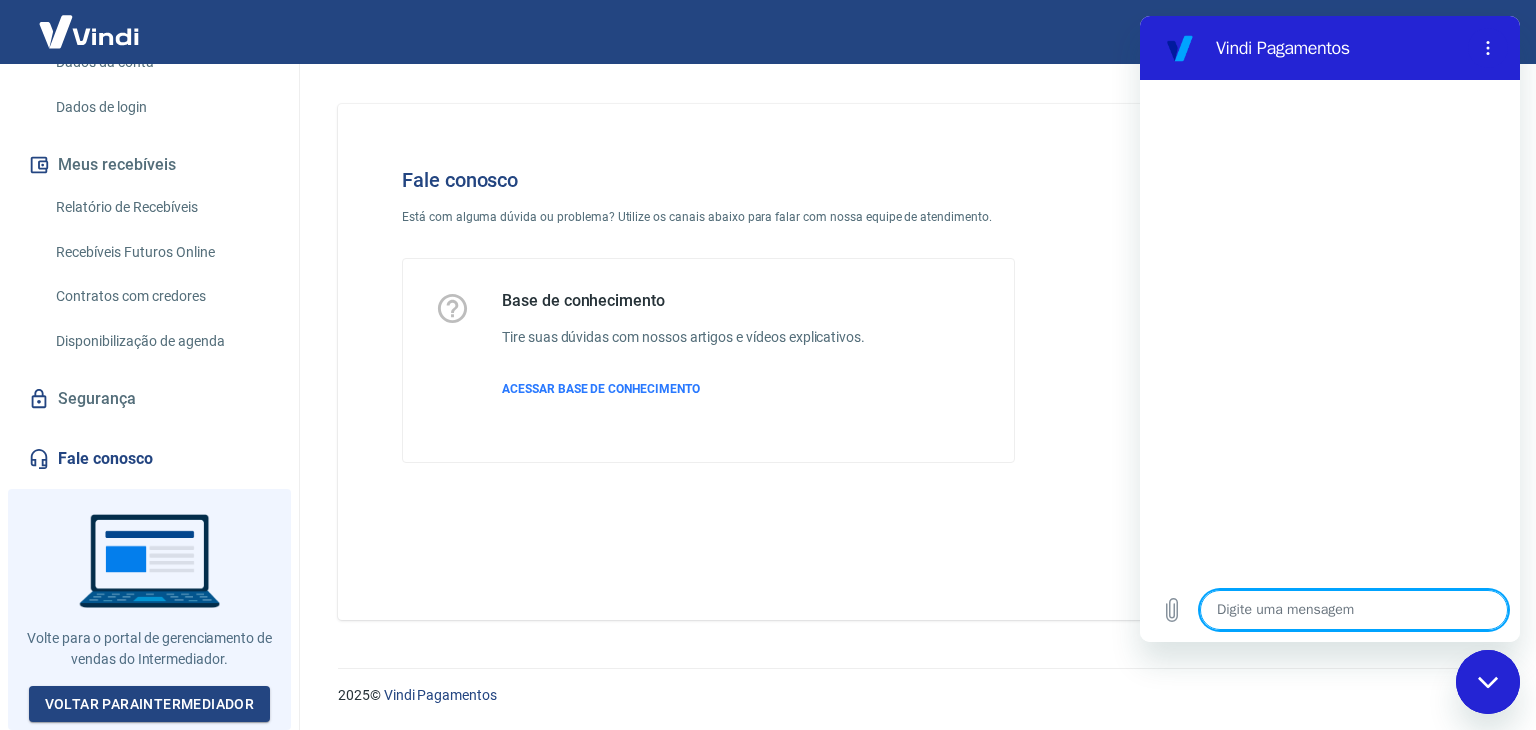 type on "c" 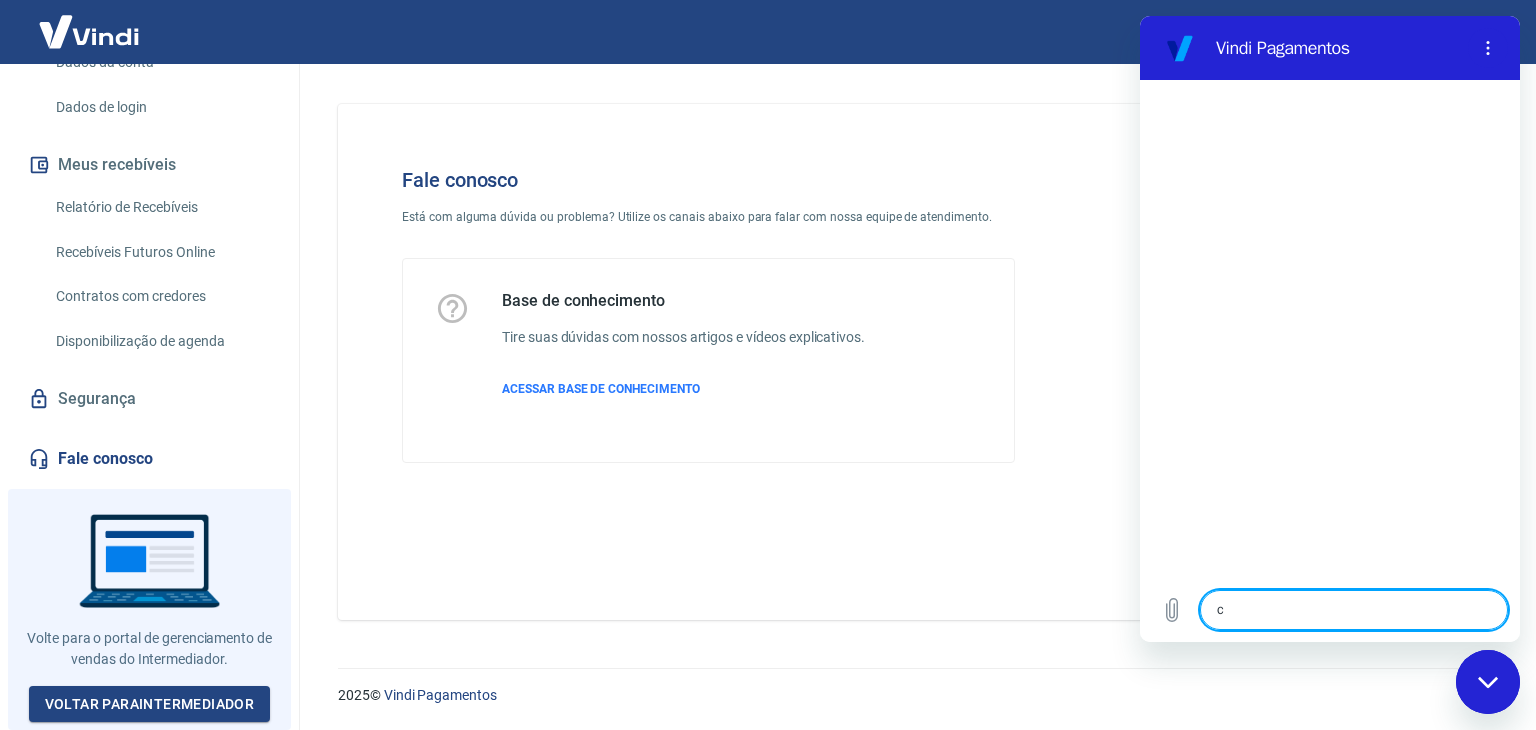 type on "ca" 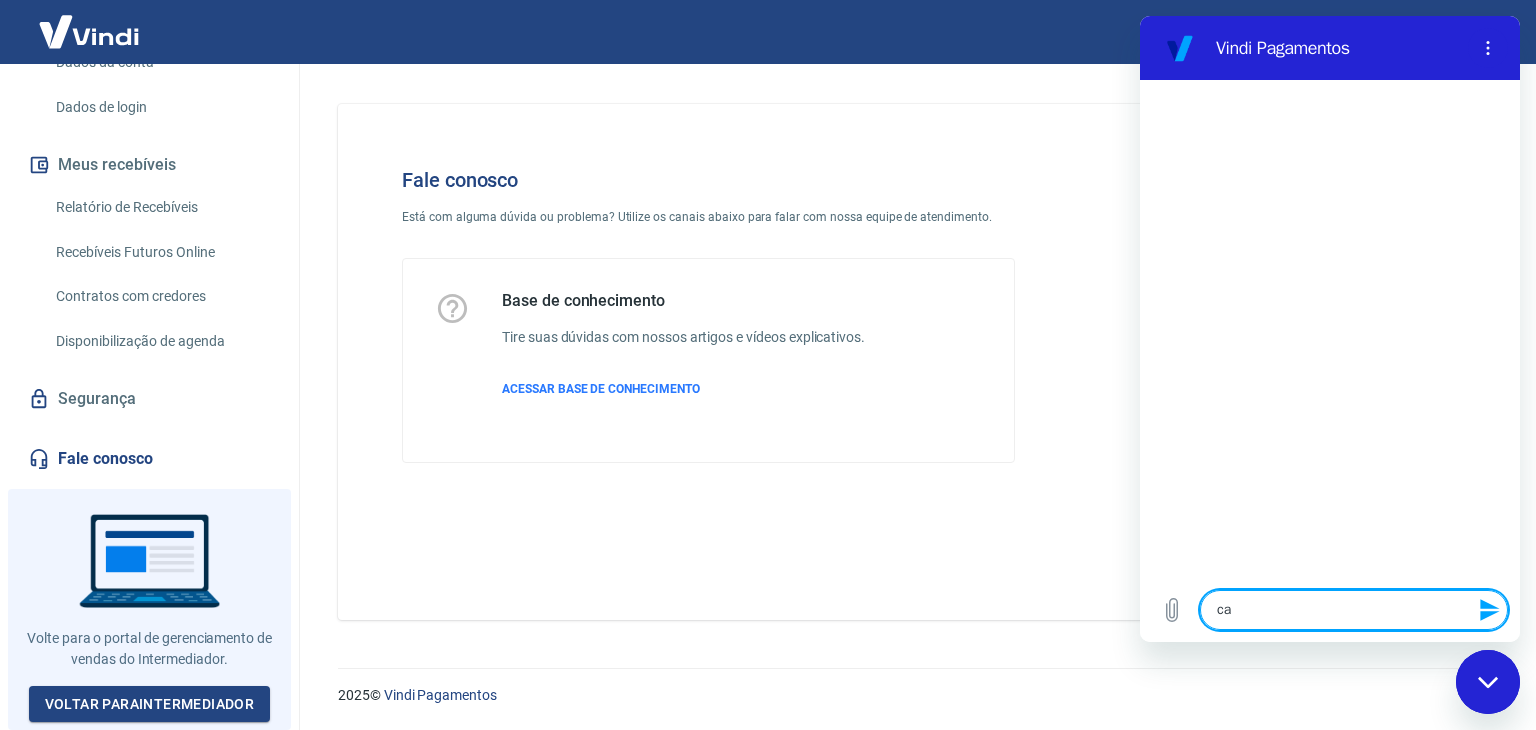 type on "can" 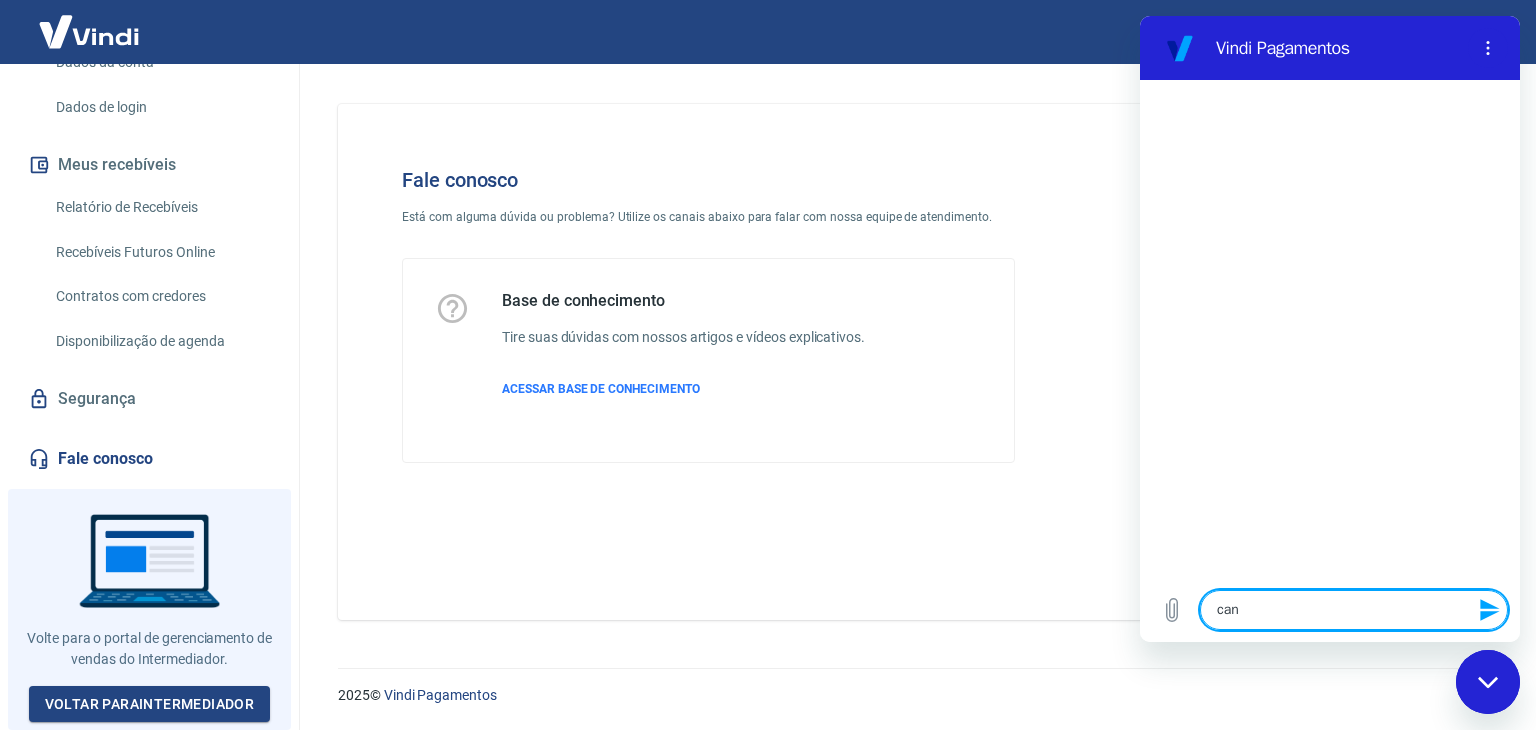 type on "canc" 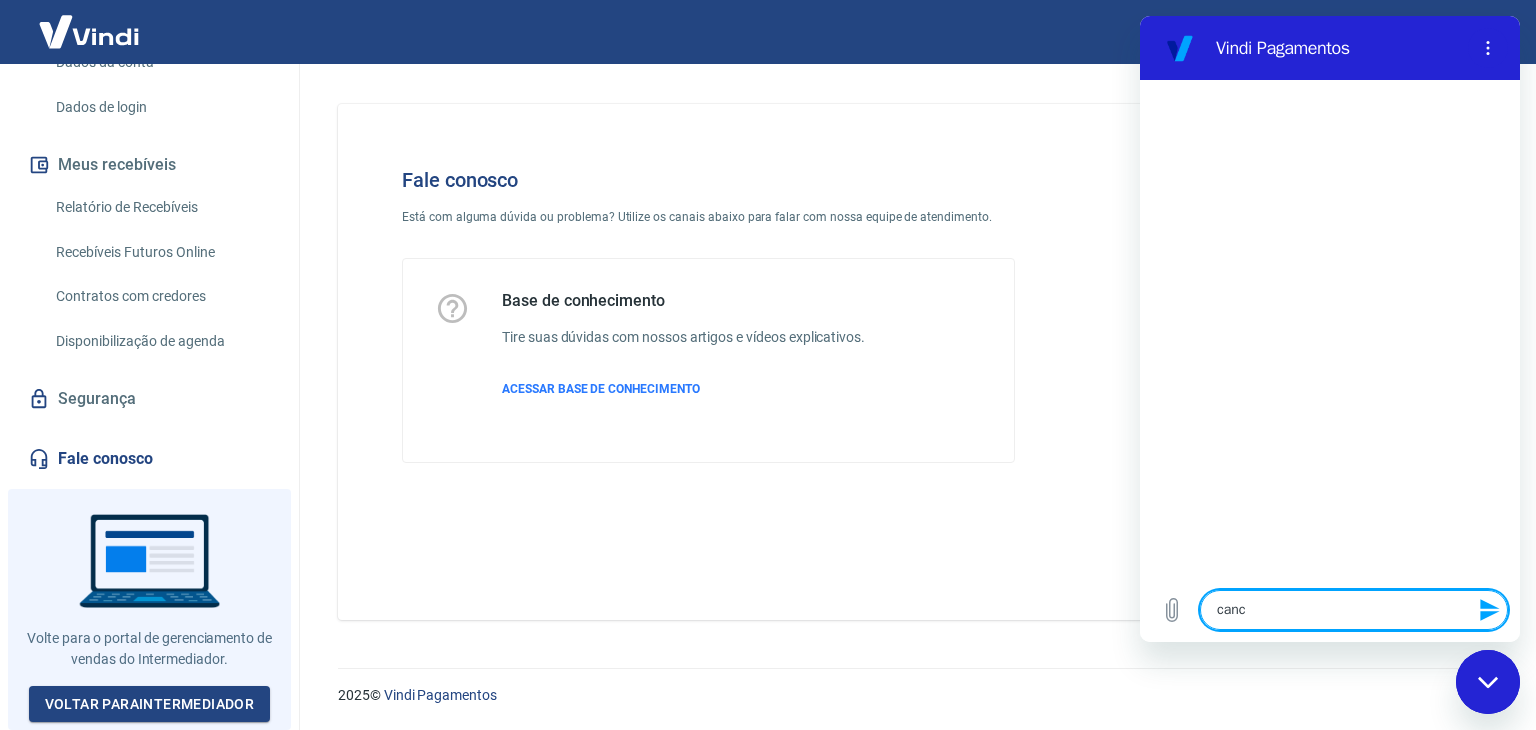 type on "cance" 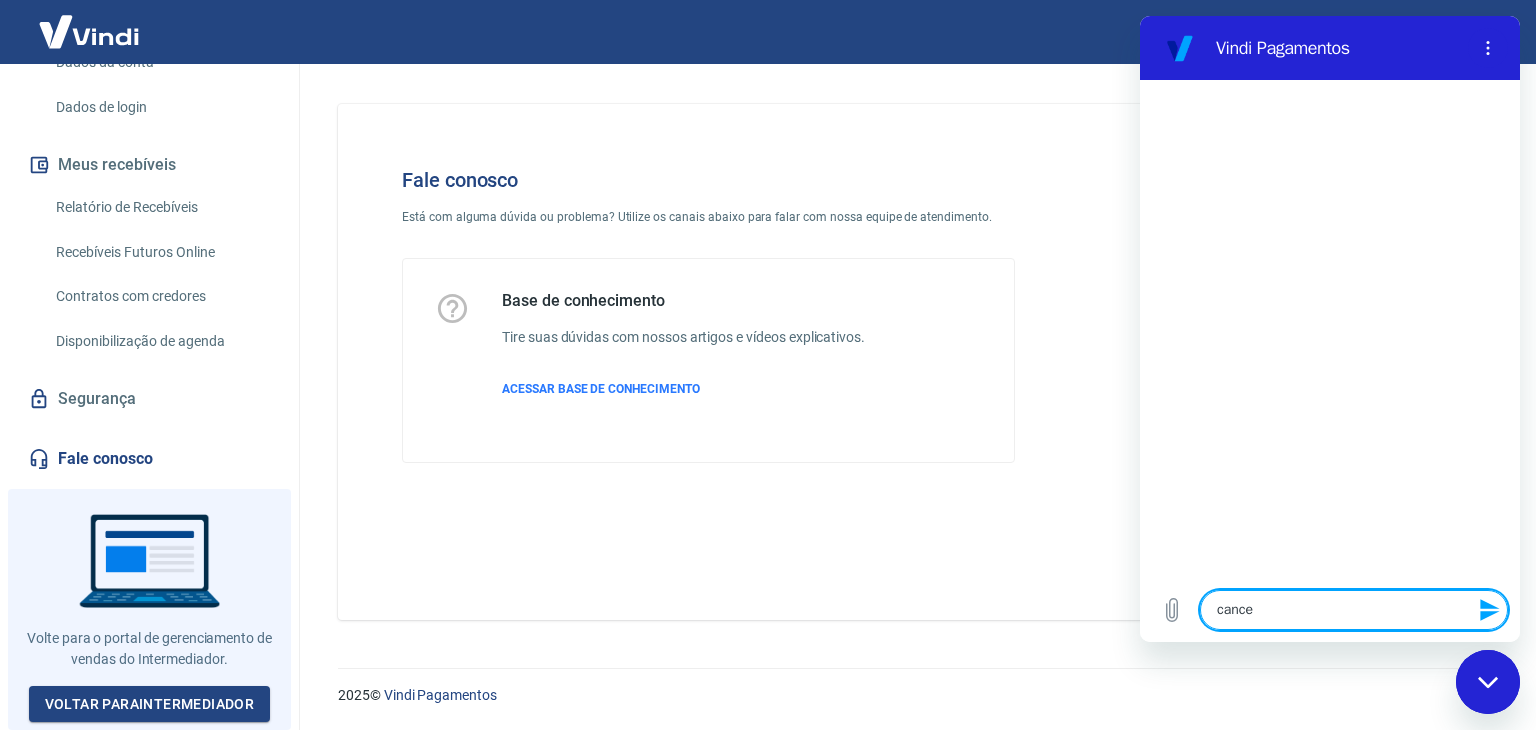 type on "cancel" 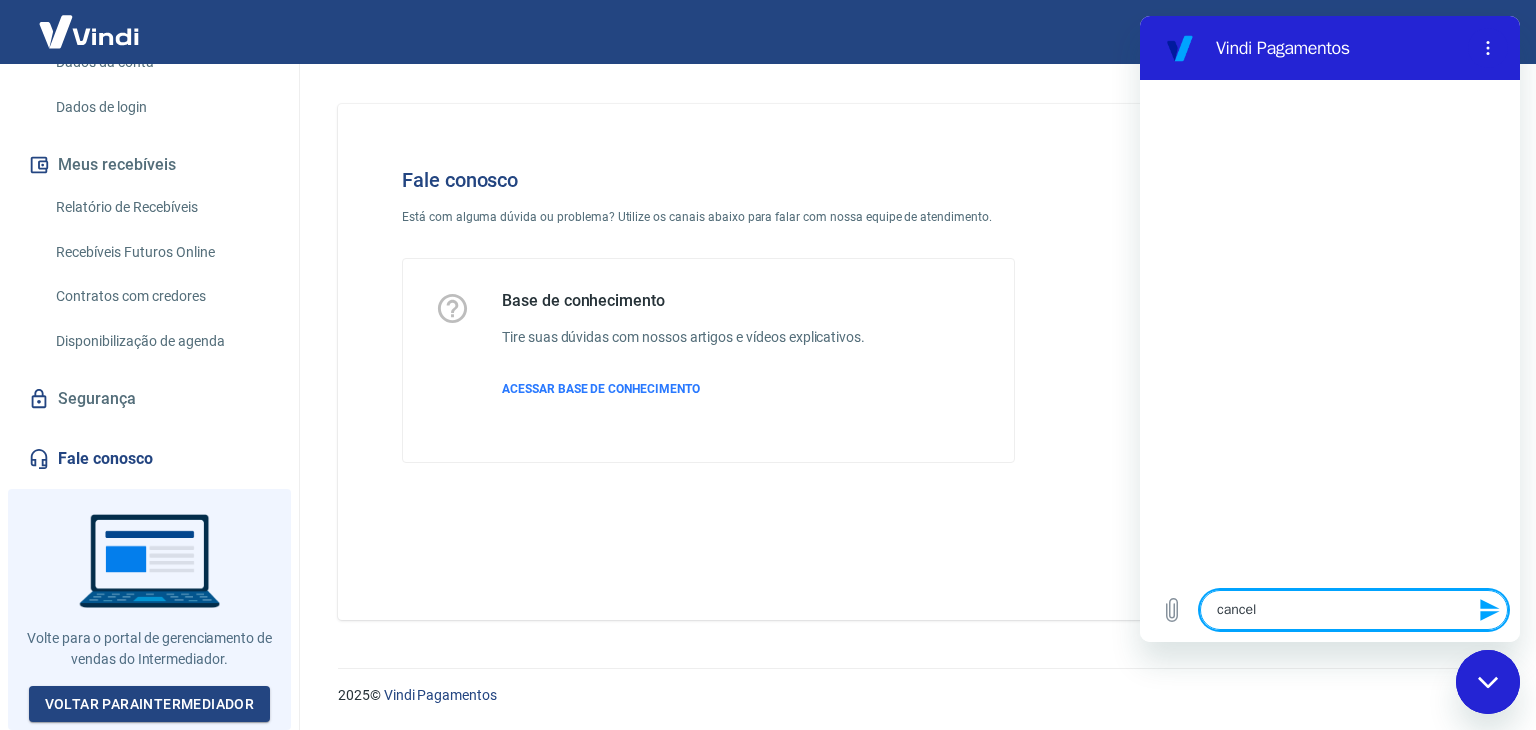 type on "cancela" 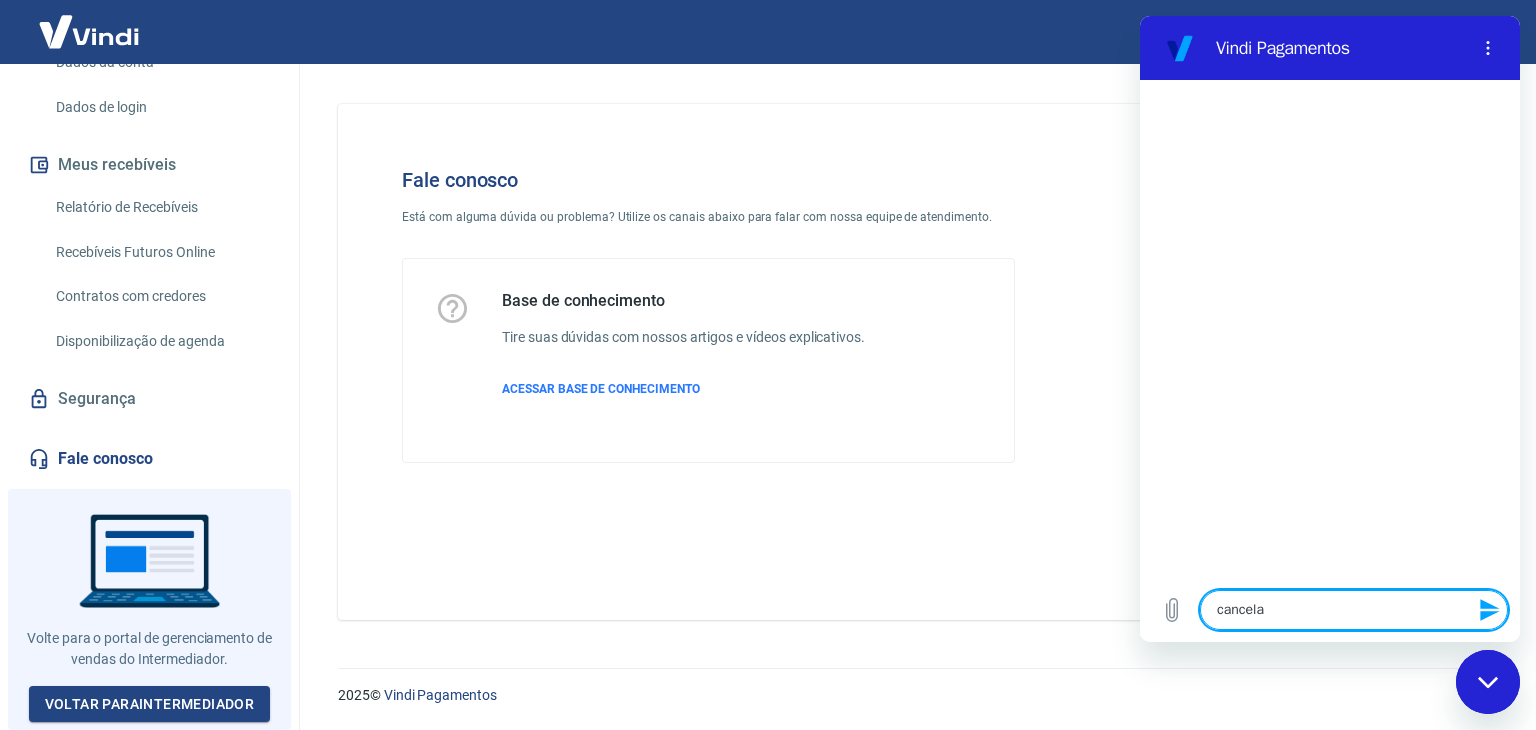 type on "x" 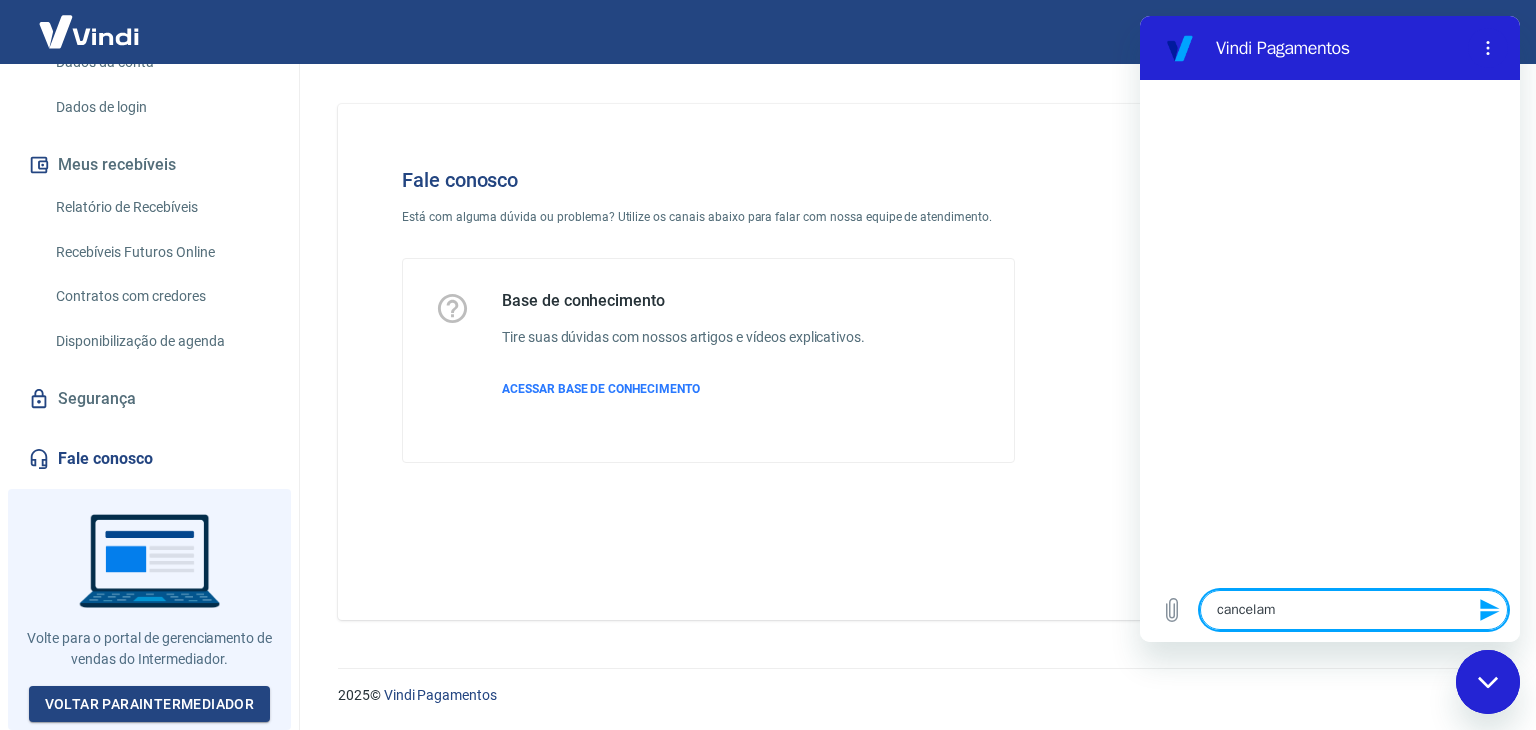 type on "cancelame" 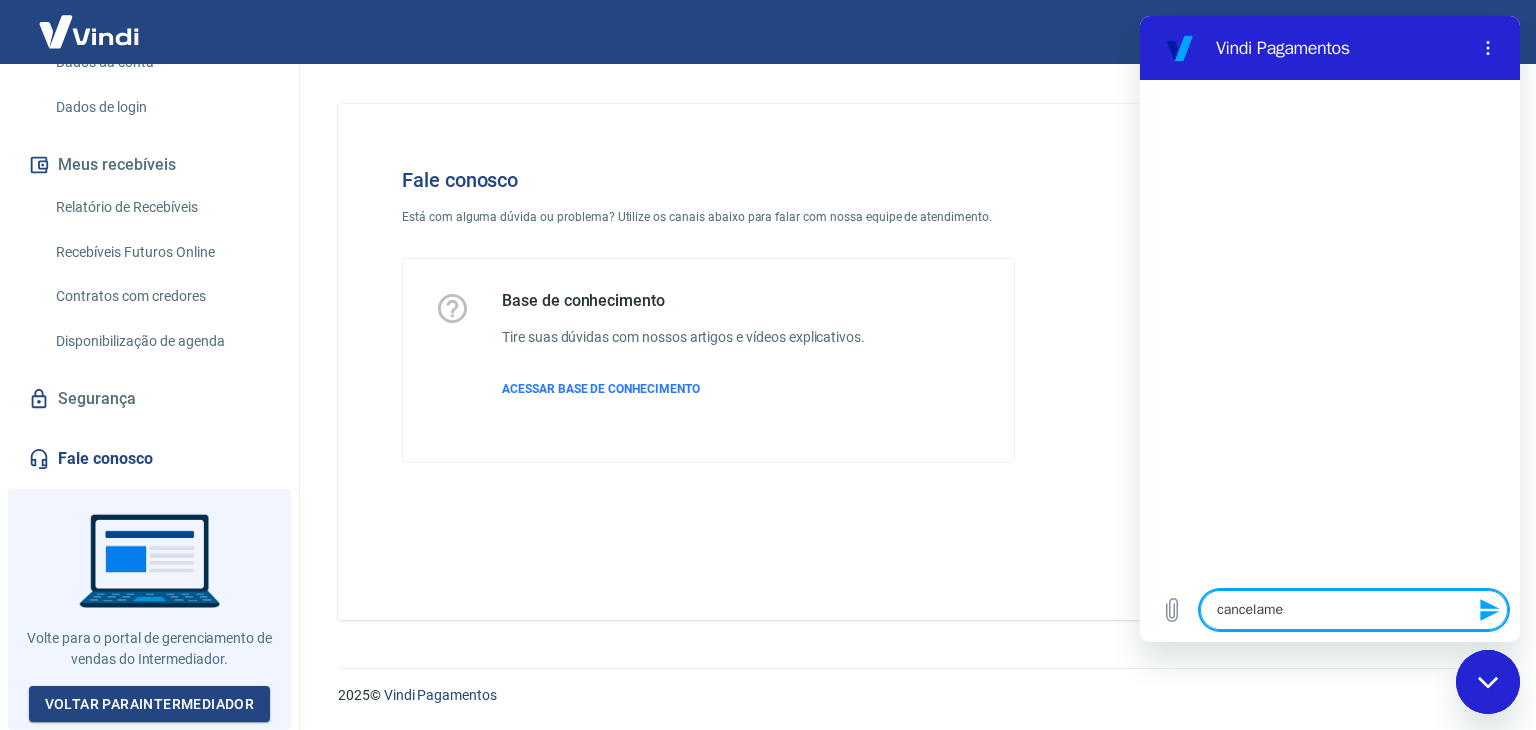 type on "cancelamen" 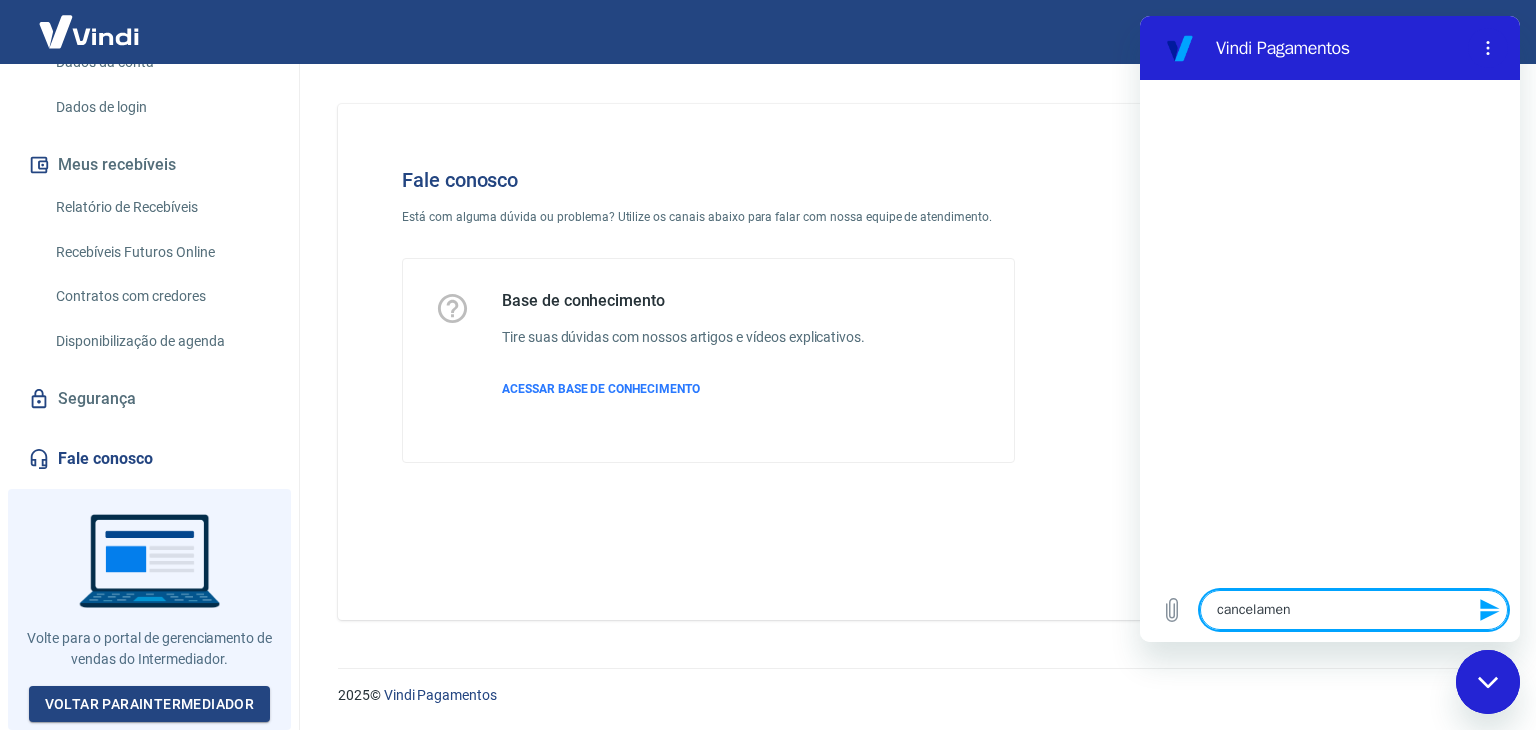 type on "cancelament" 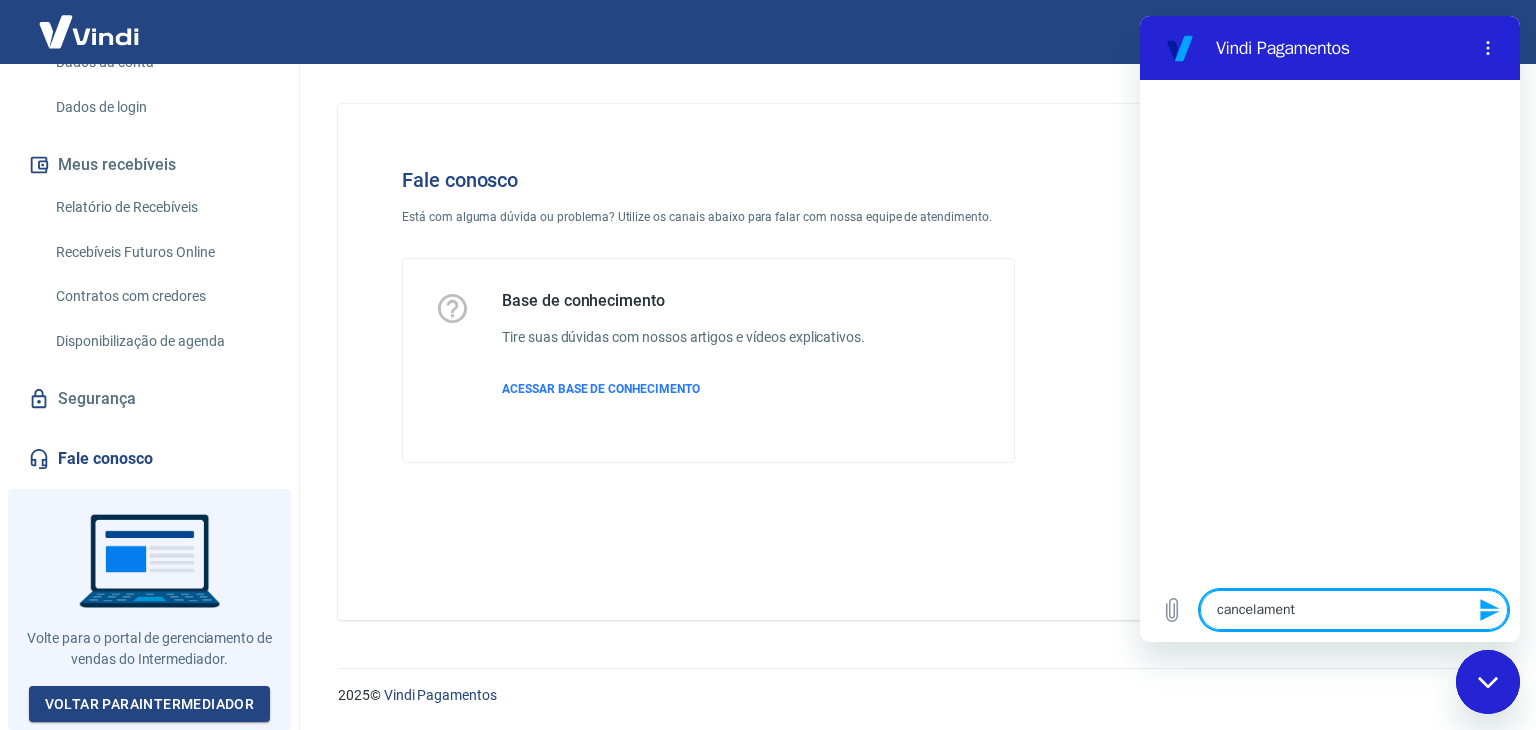 type on "cancelamento" 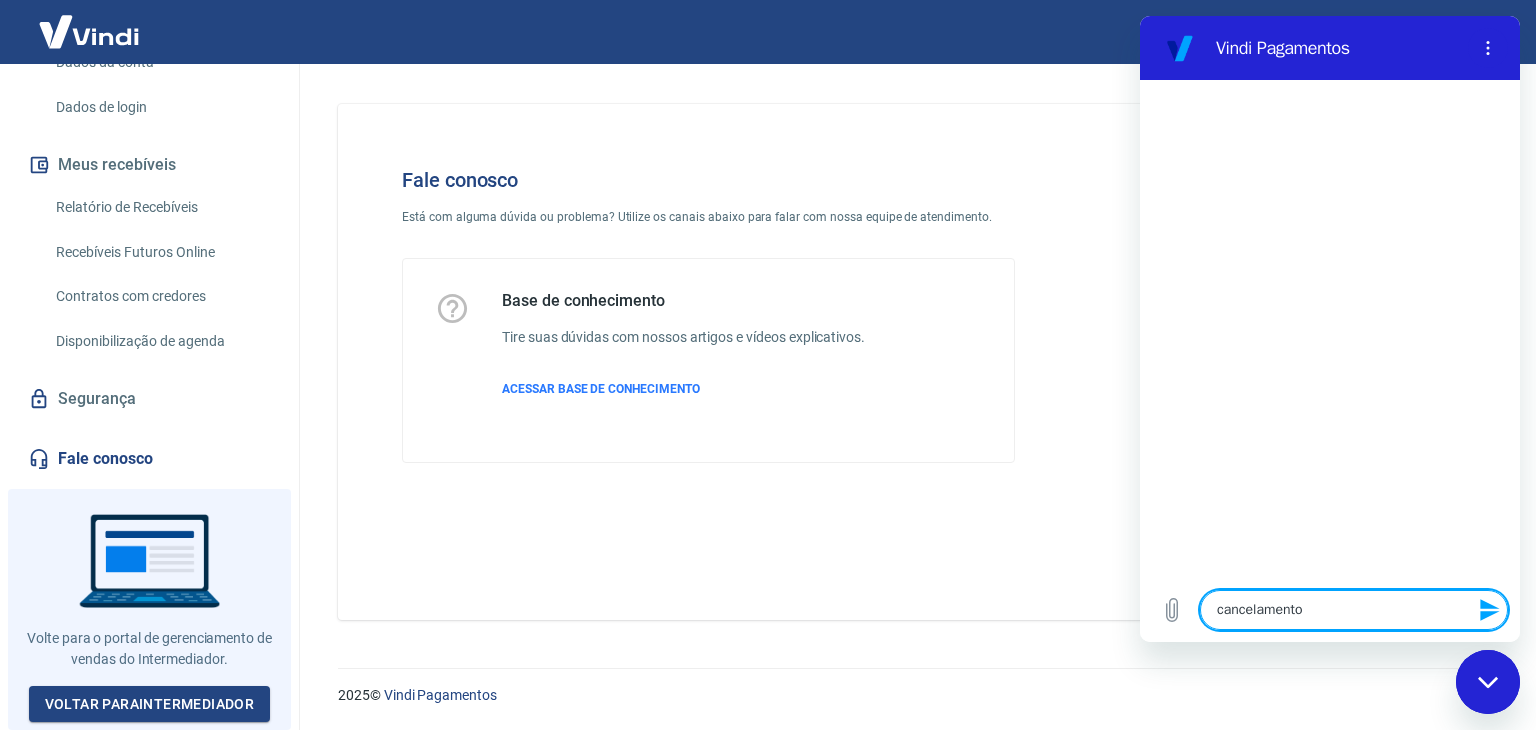 type on "cancelamento" 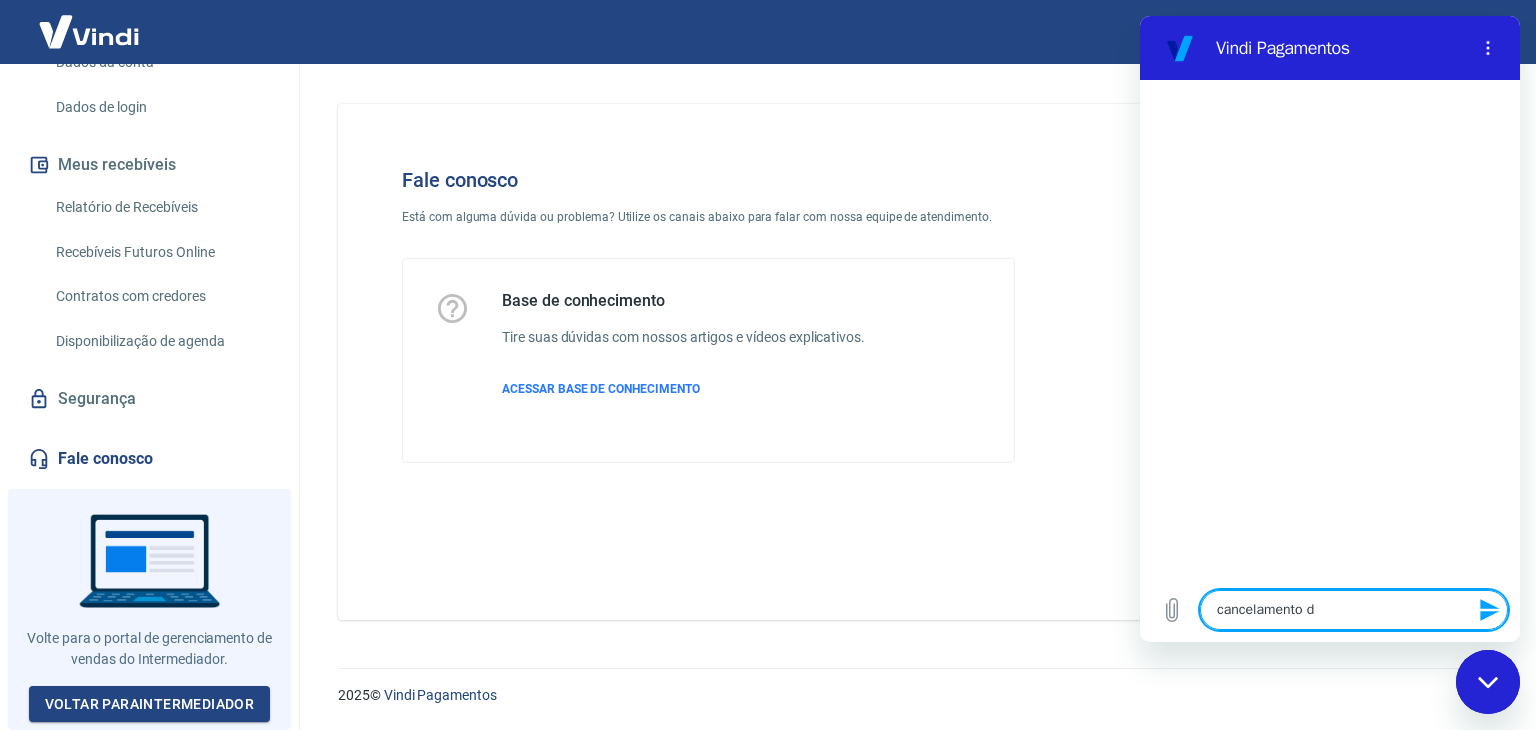 type on "cancelamento de" 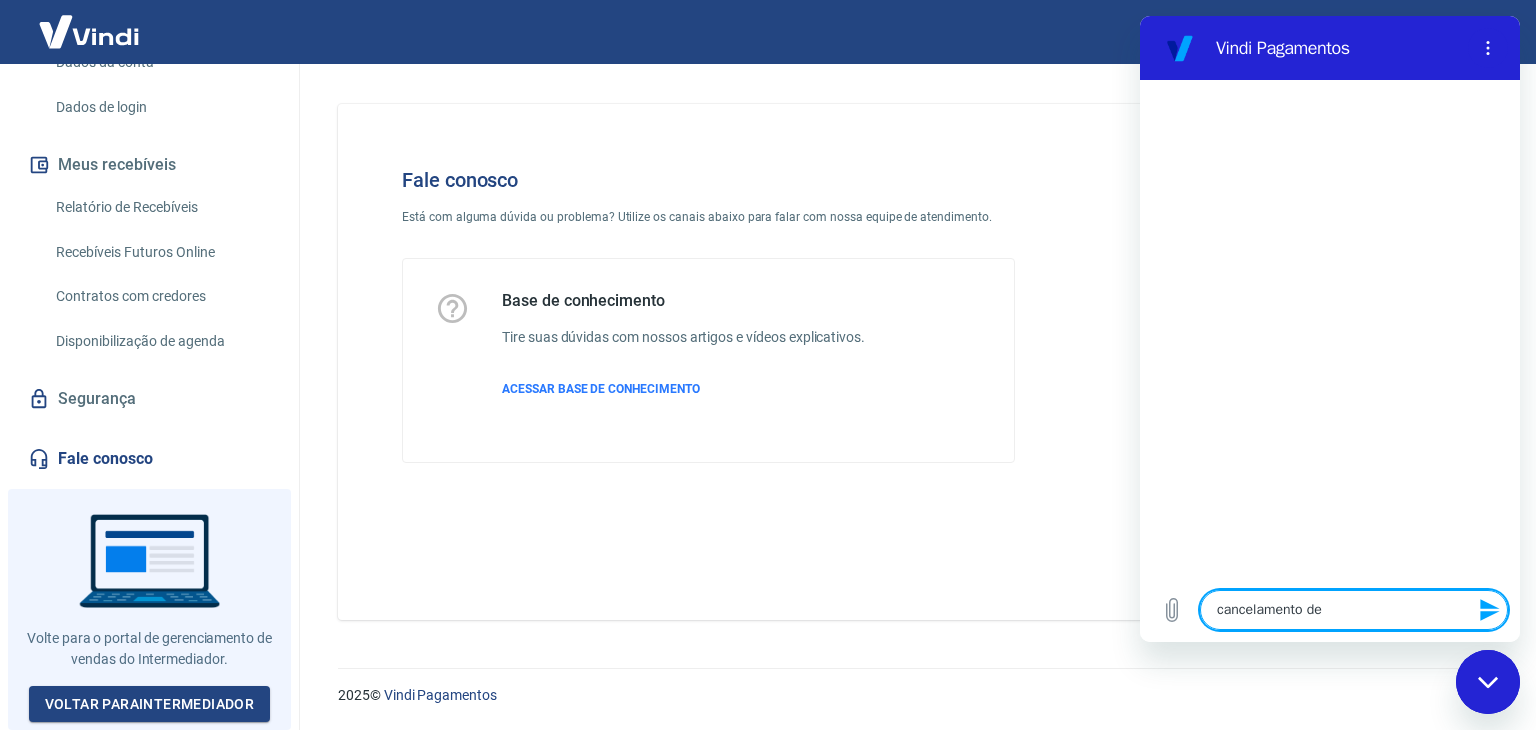 type on "cancelamento de" 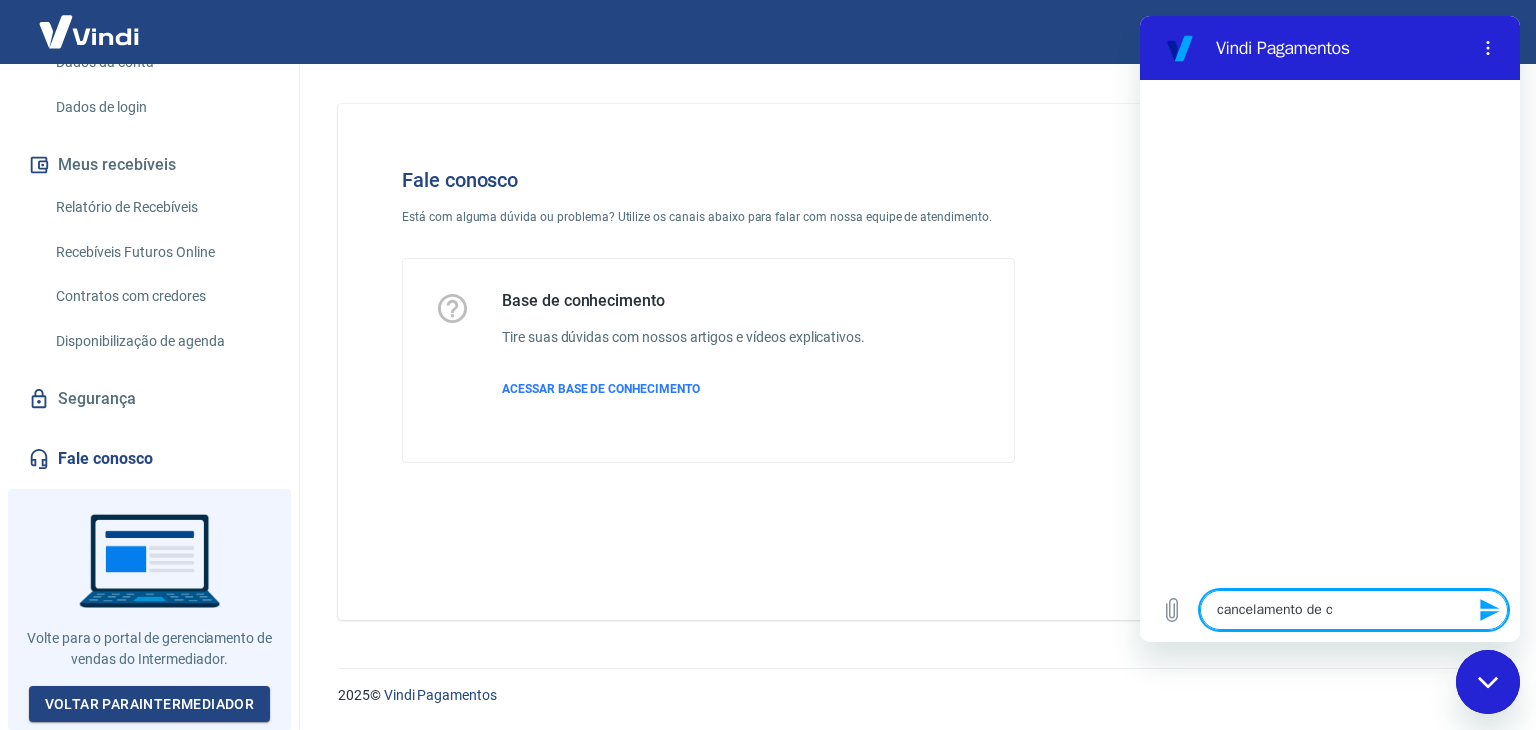 type on "cancelamento de co" 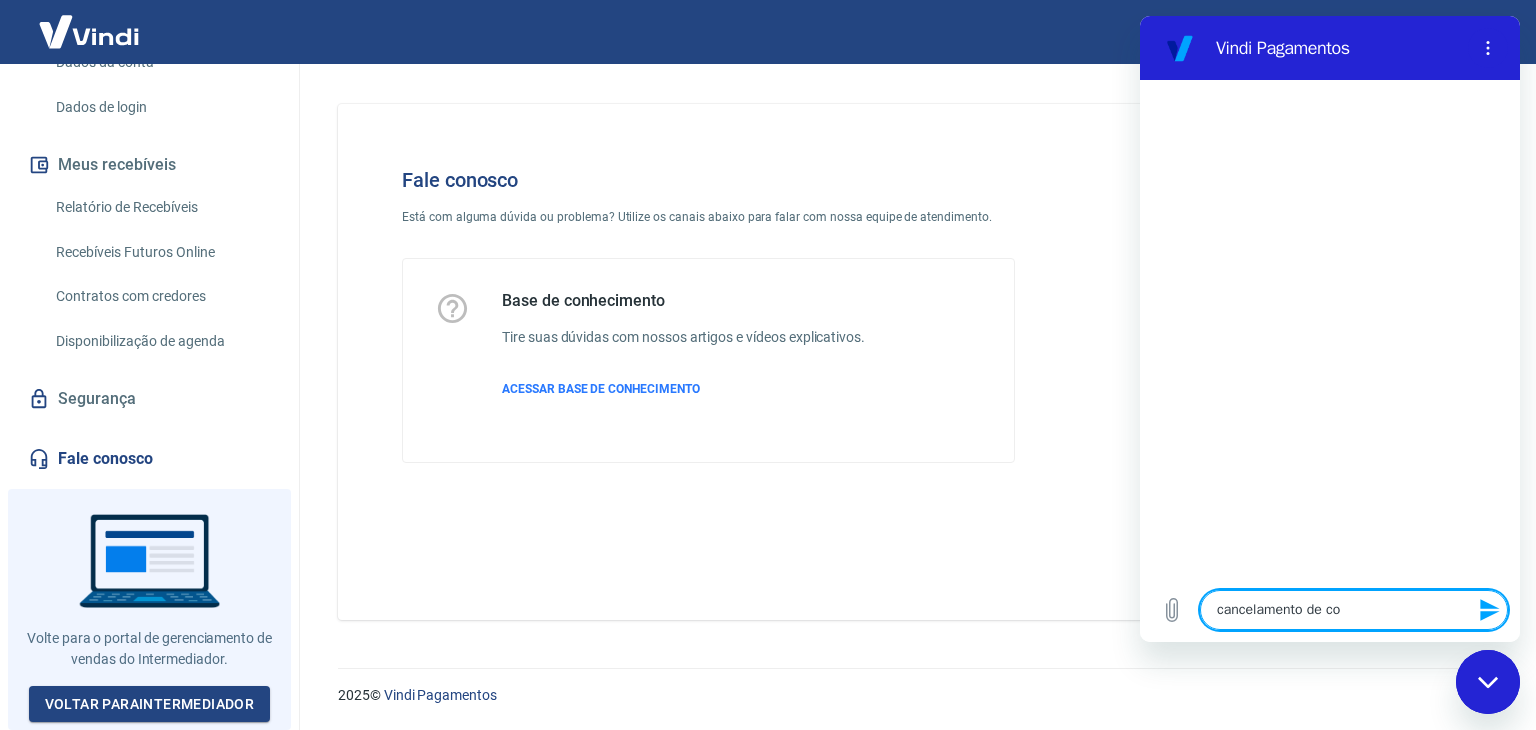 type on "cancelamento de con" 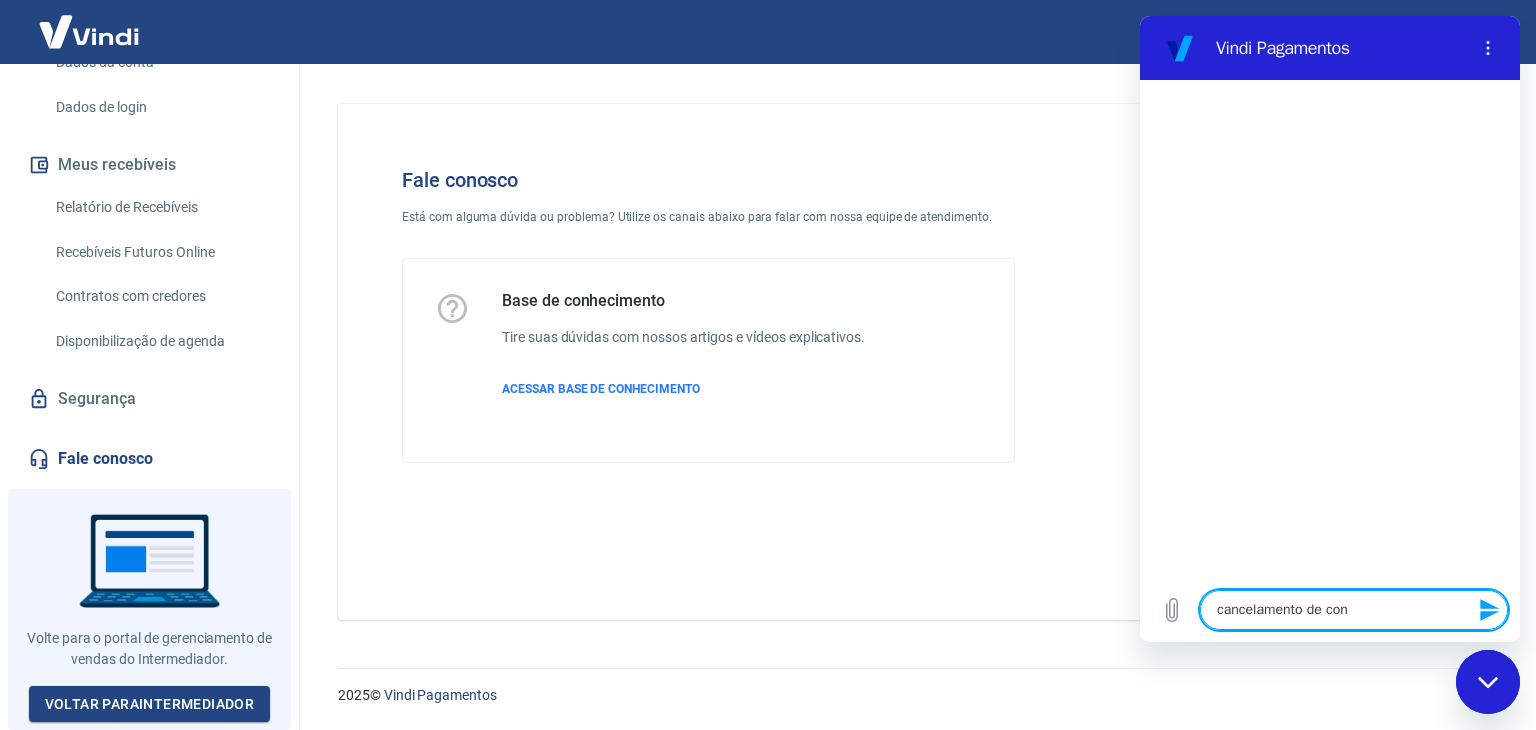 type on "cancelamento de cont" 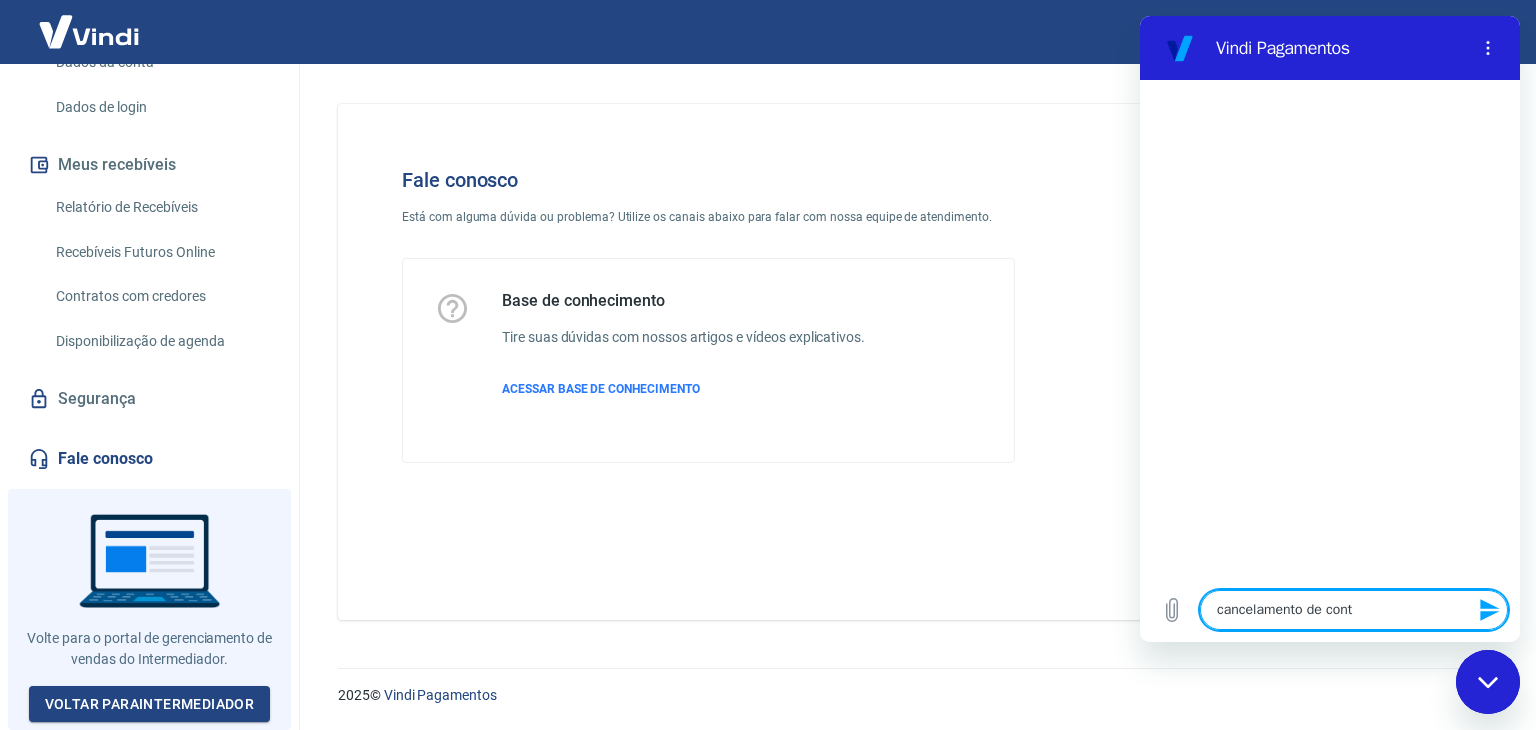 type on "cancelamento de conta" 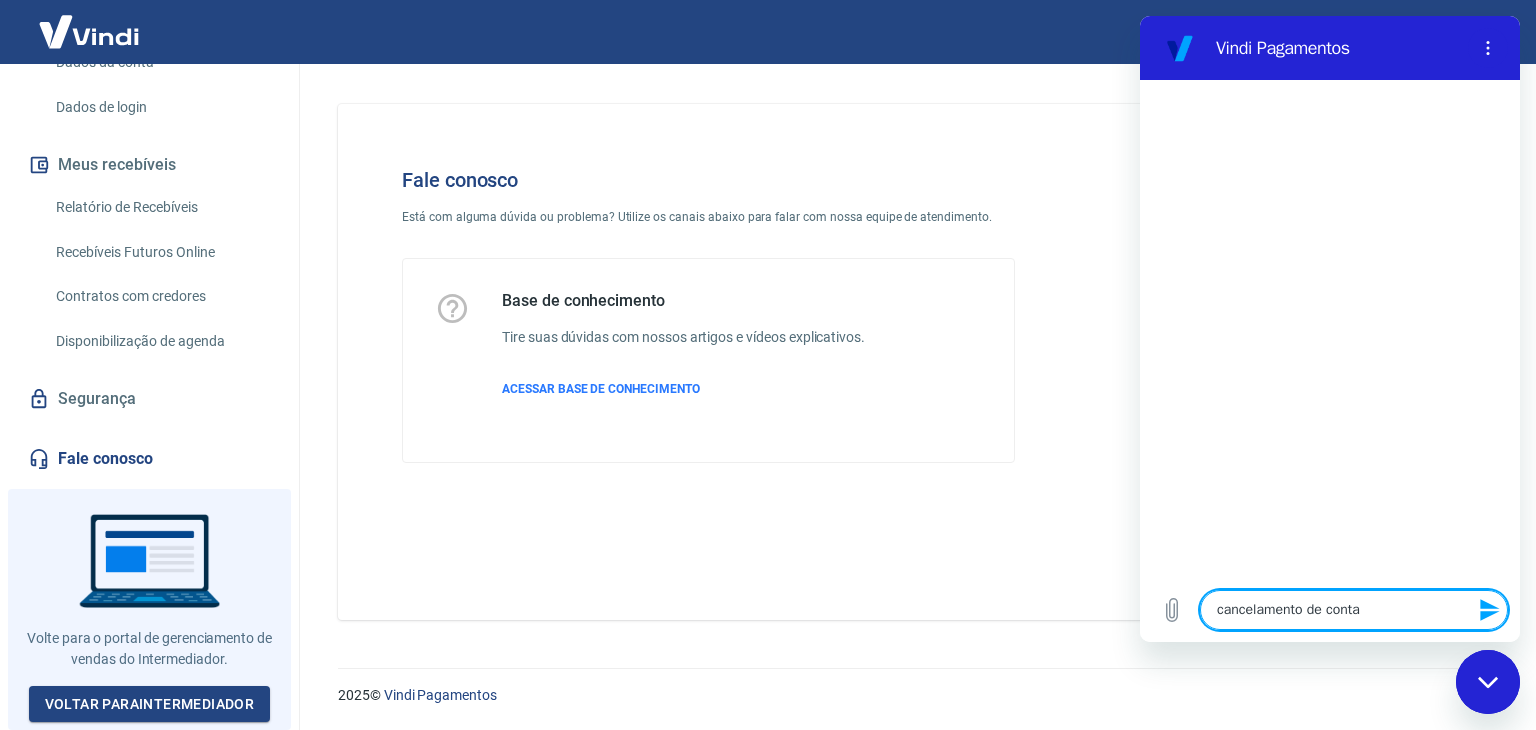 type 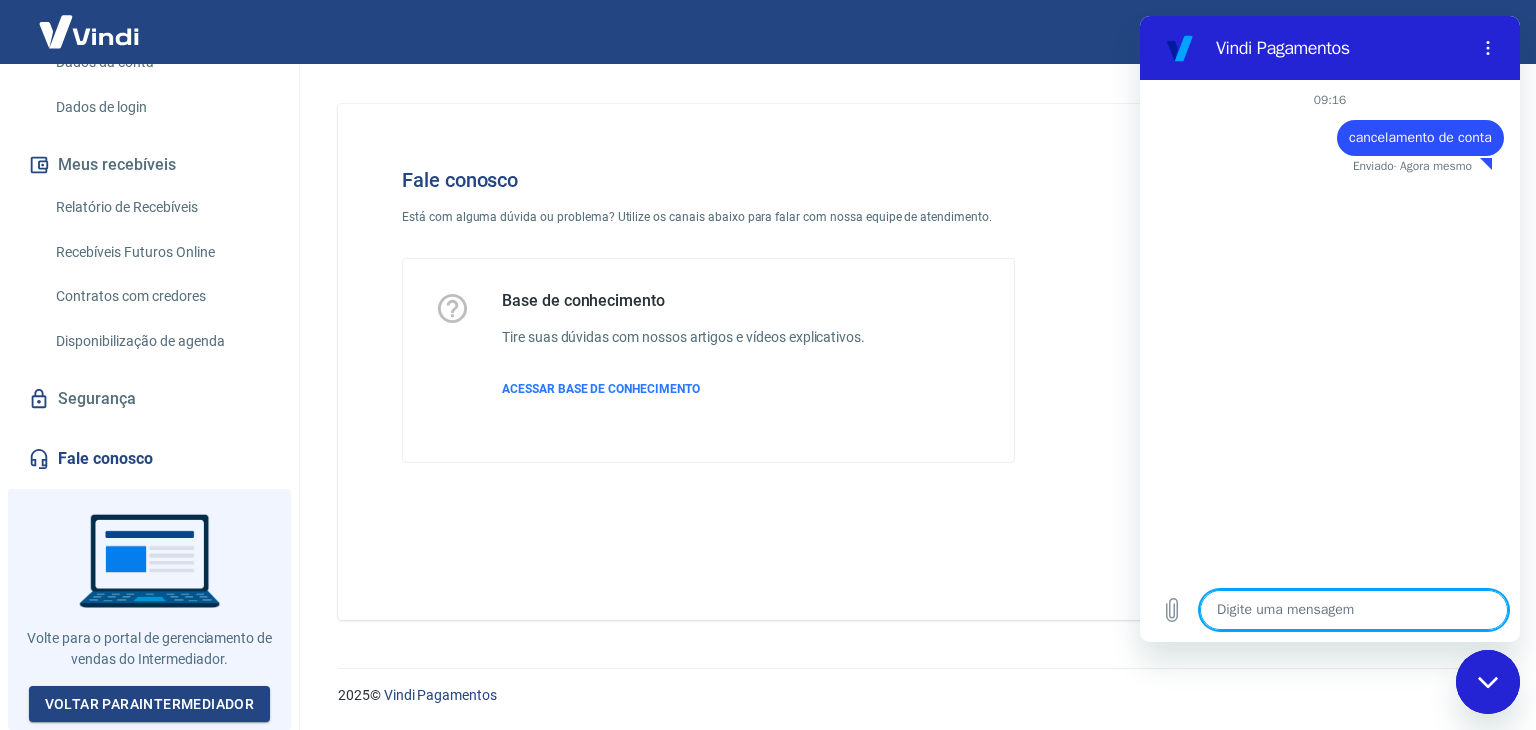 type on "x" 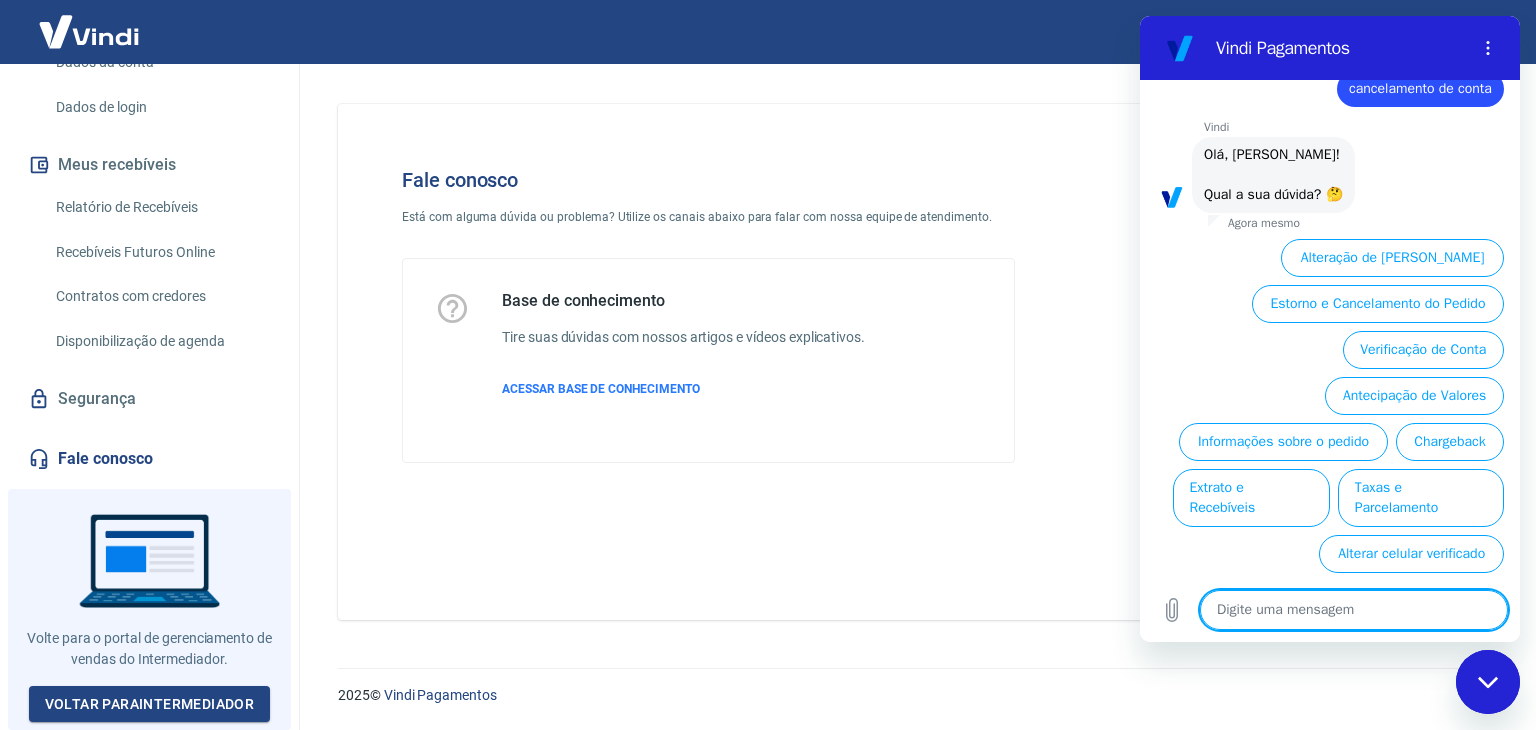 scroll, scrollTop: 72, scrollLeft: 0, axis: vertical 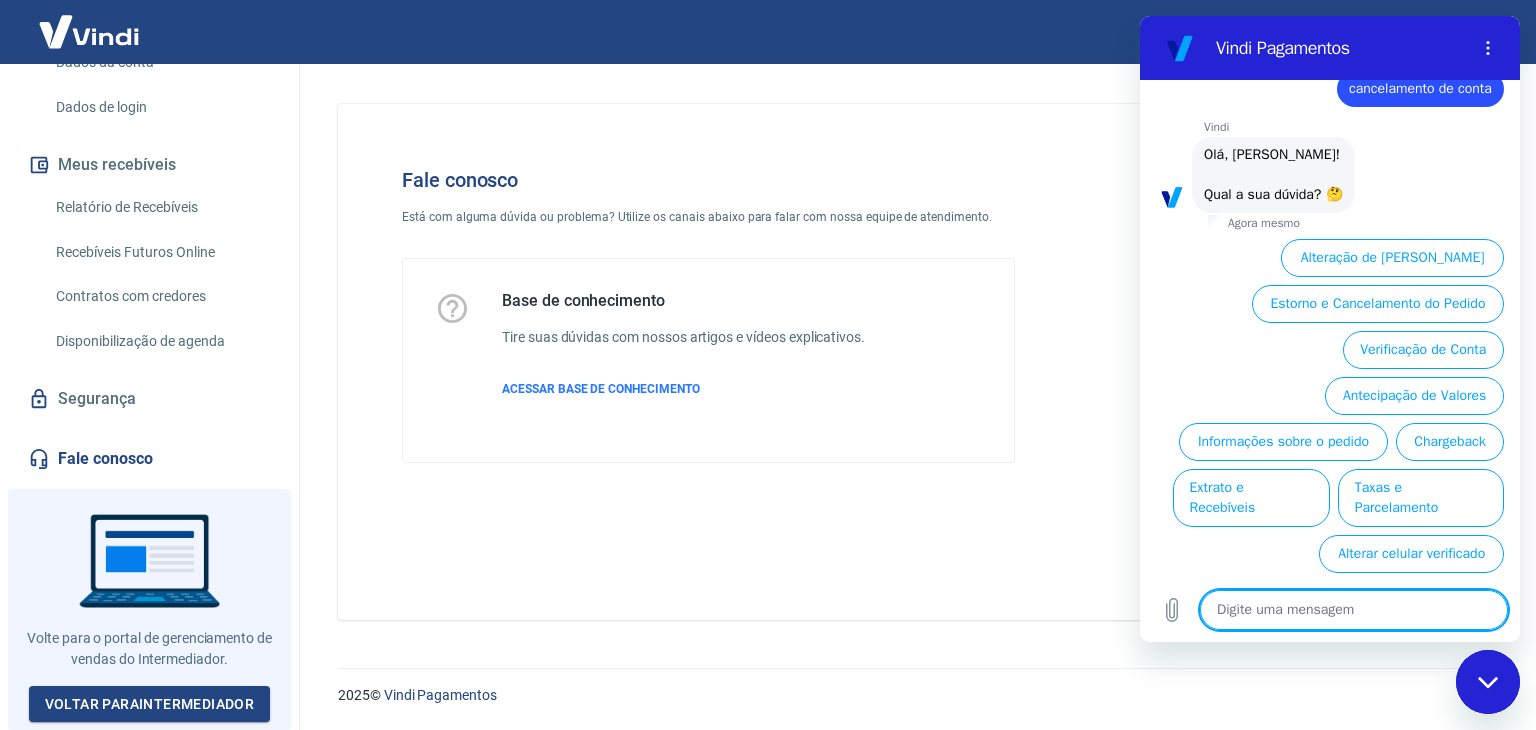 click at bounding box center (1354, 610) 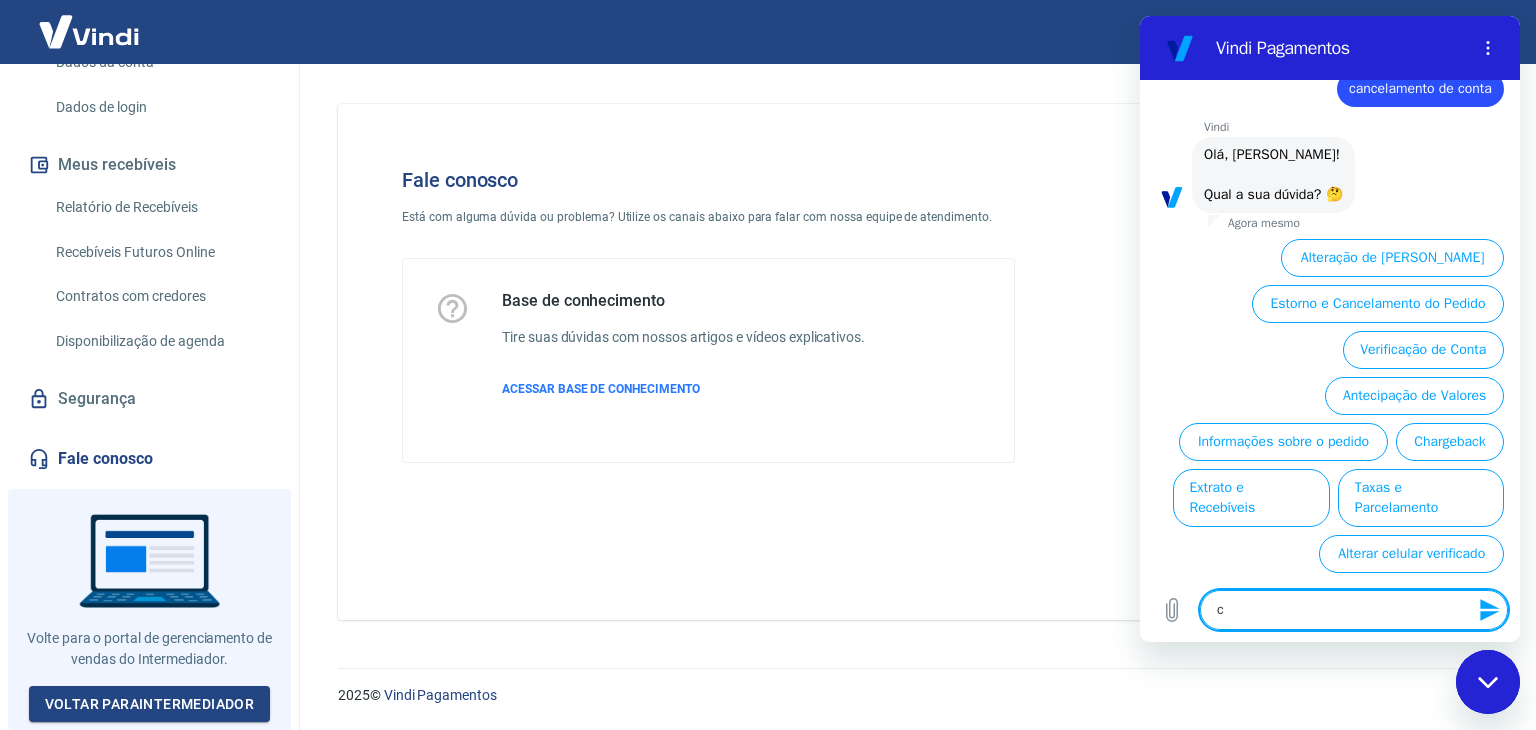 type on "ca" 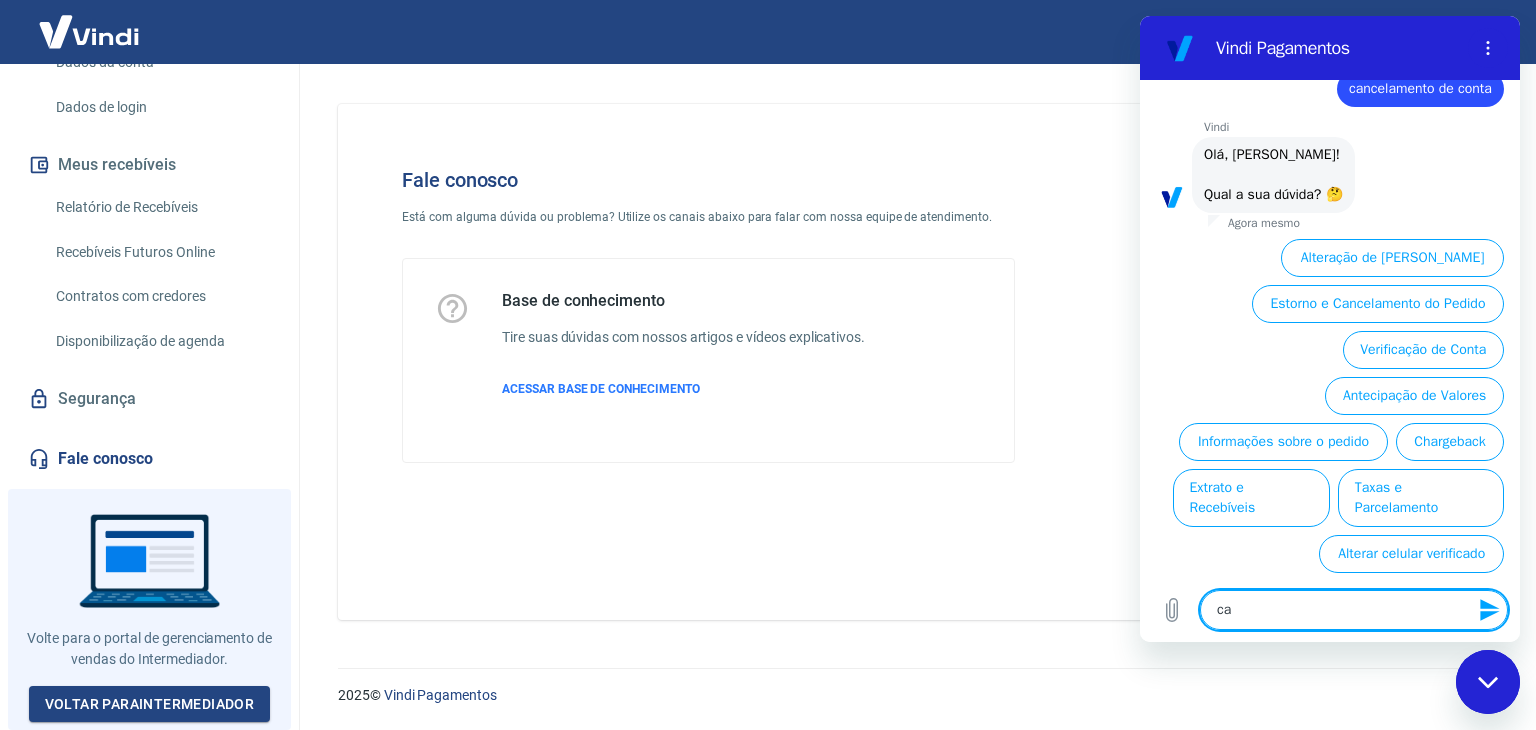 type on "can" 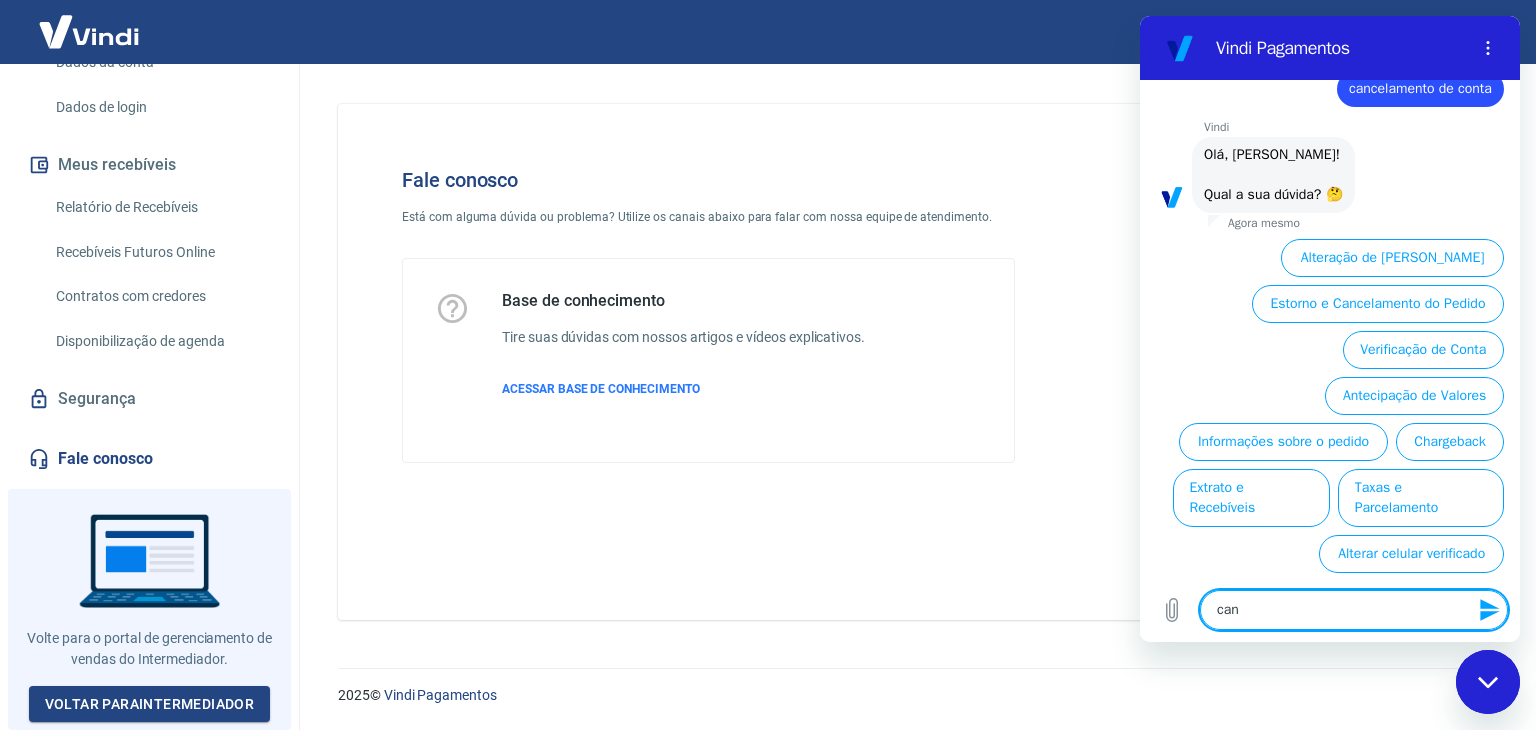 type on "canc" 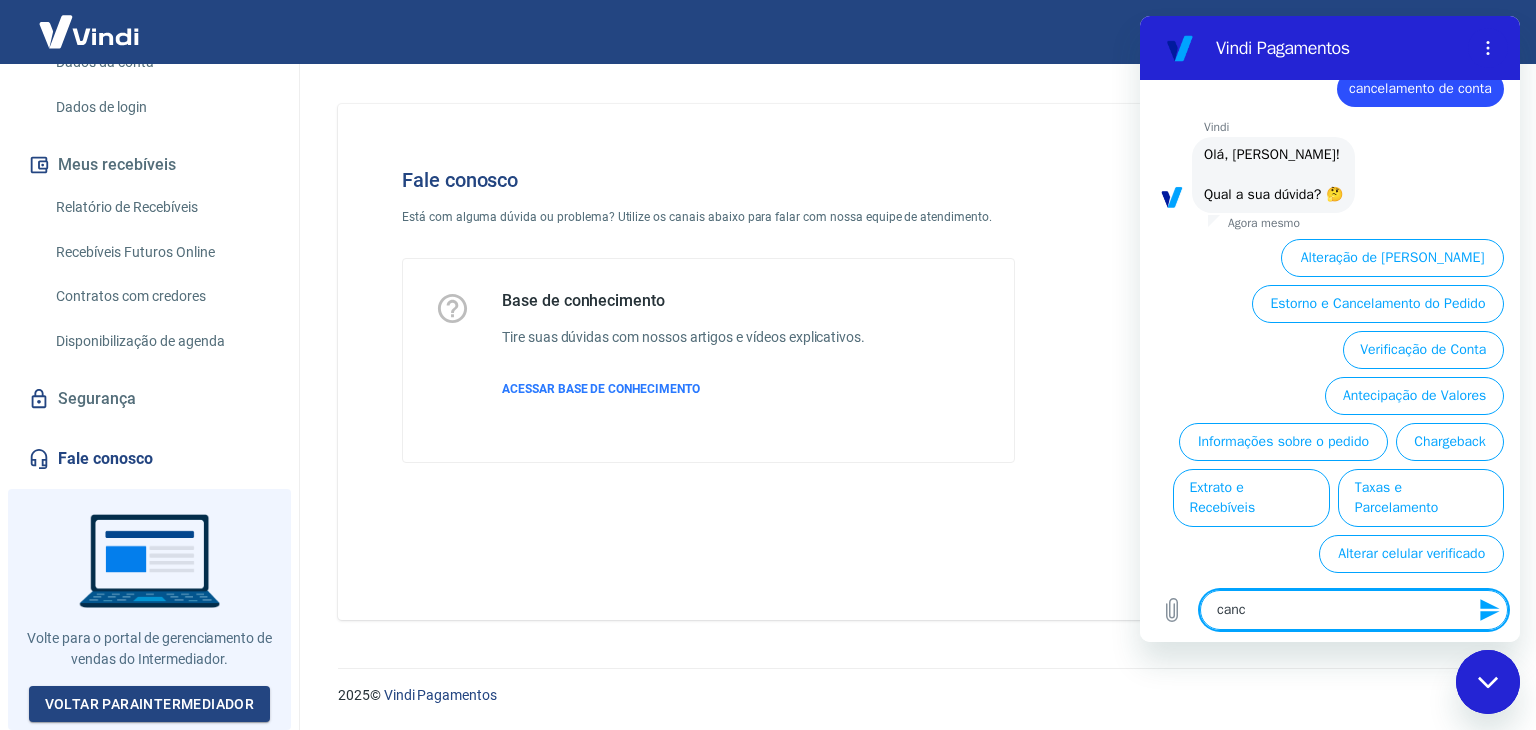 type on "cance" 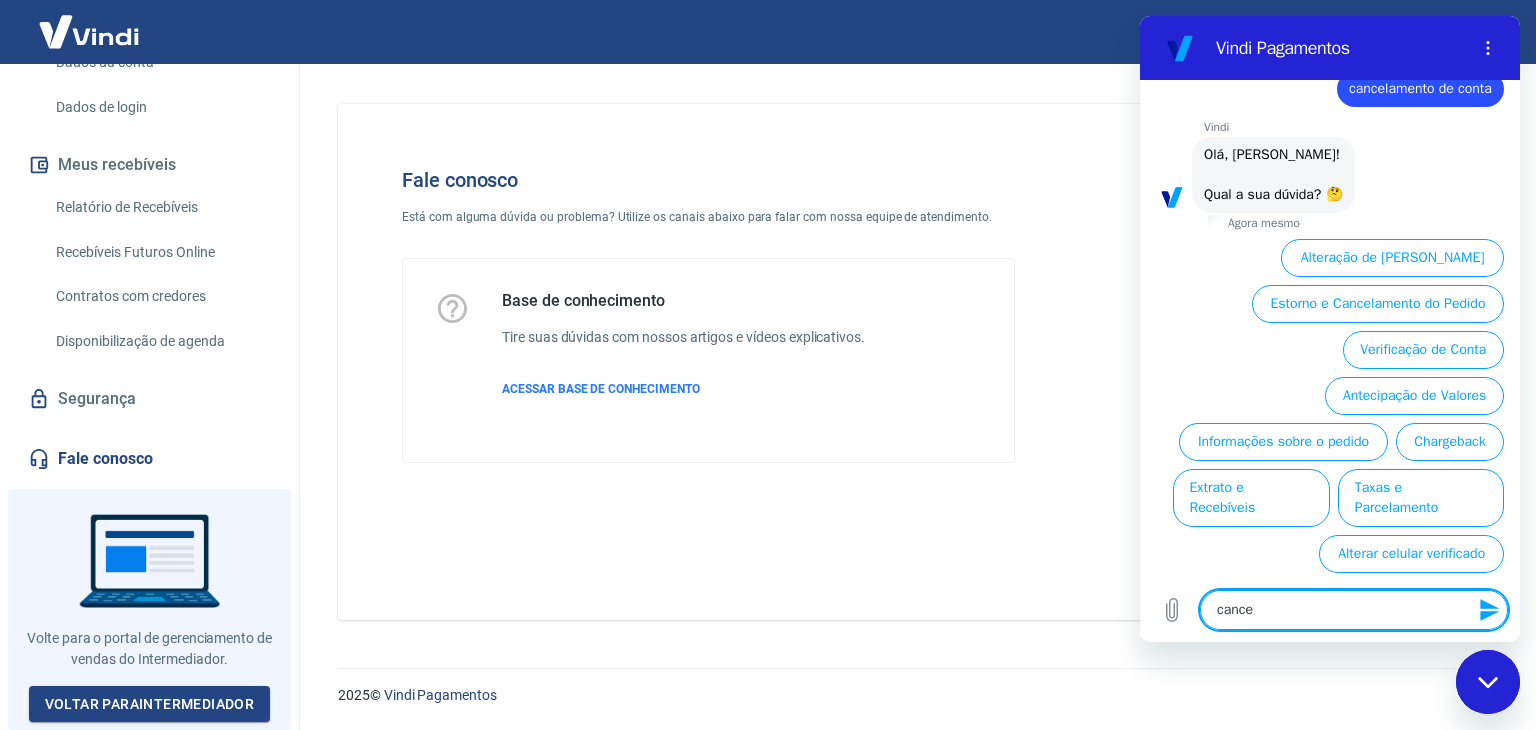 type on "cancel" 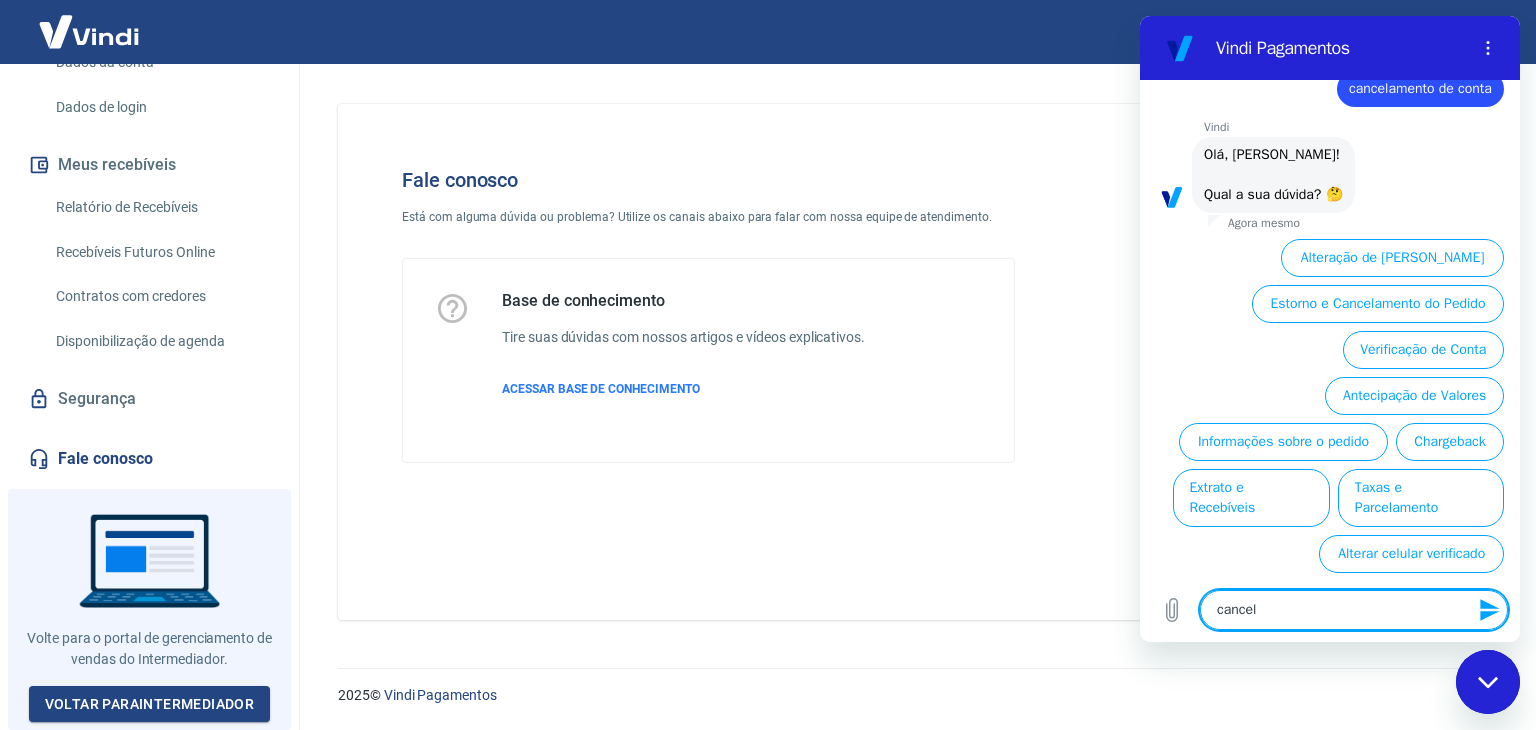 type on "cancela" 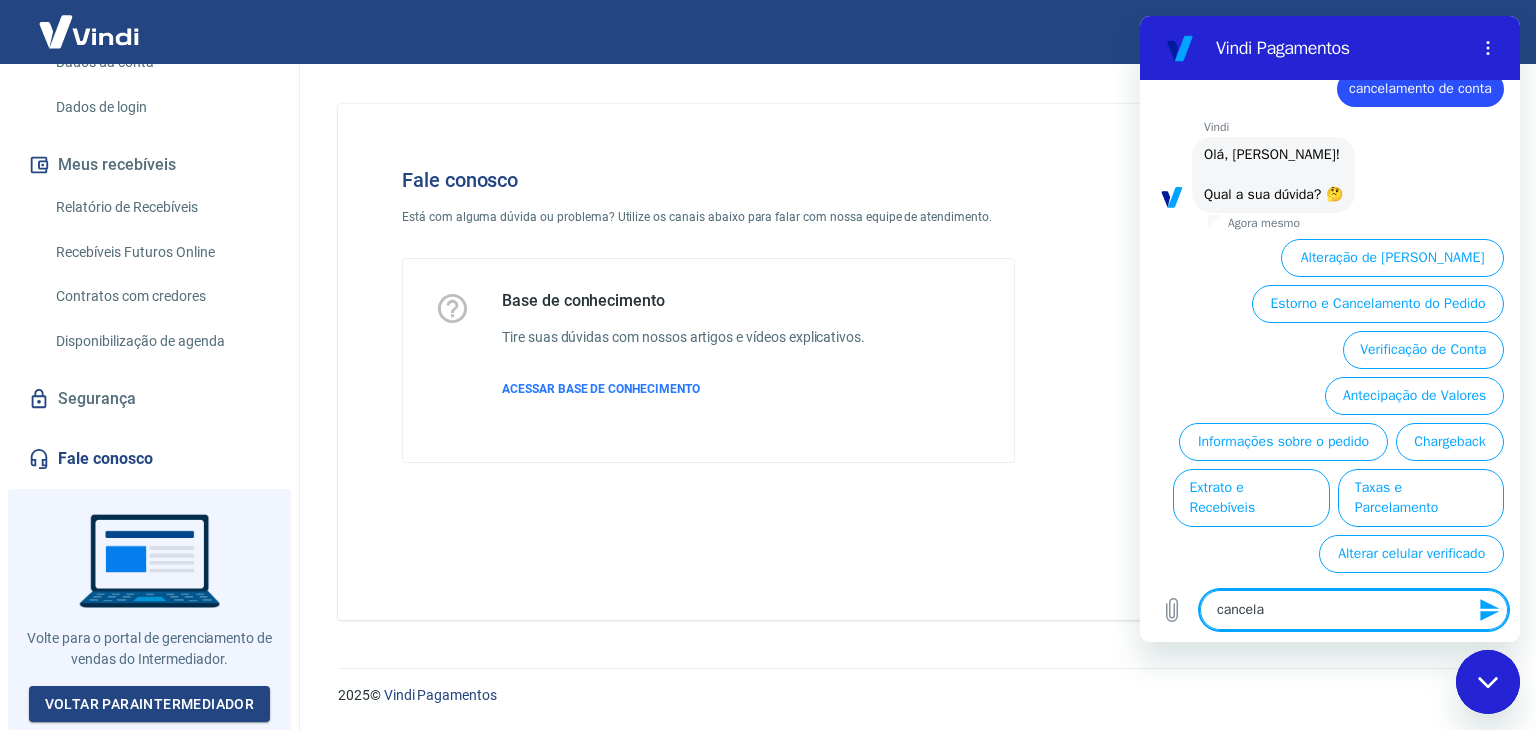 type on "cancelar" 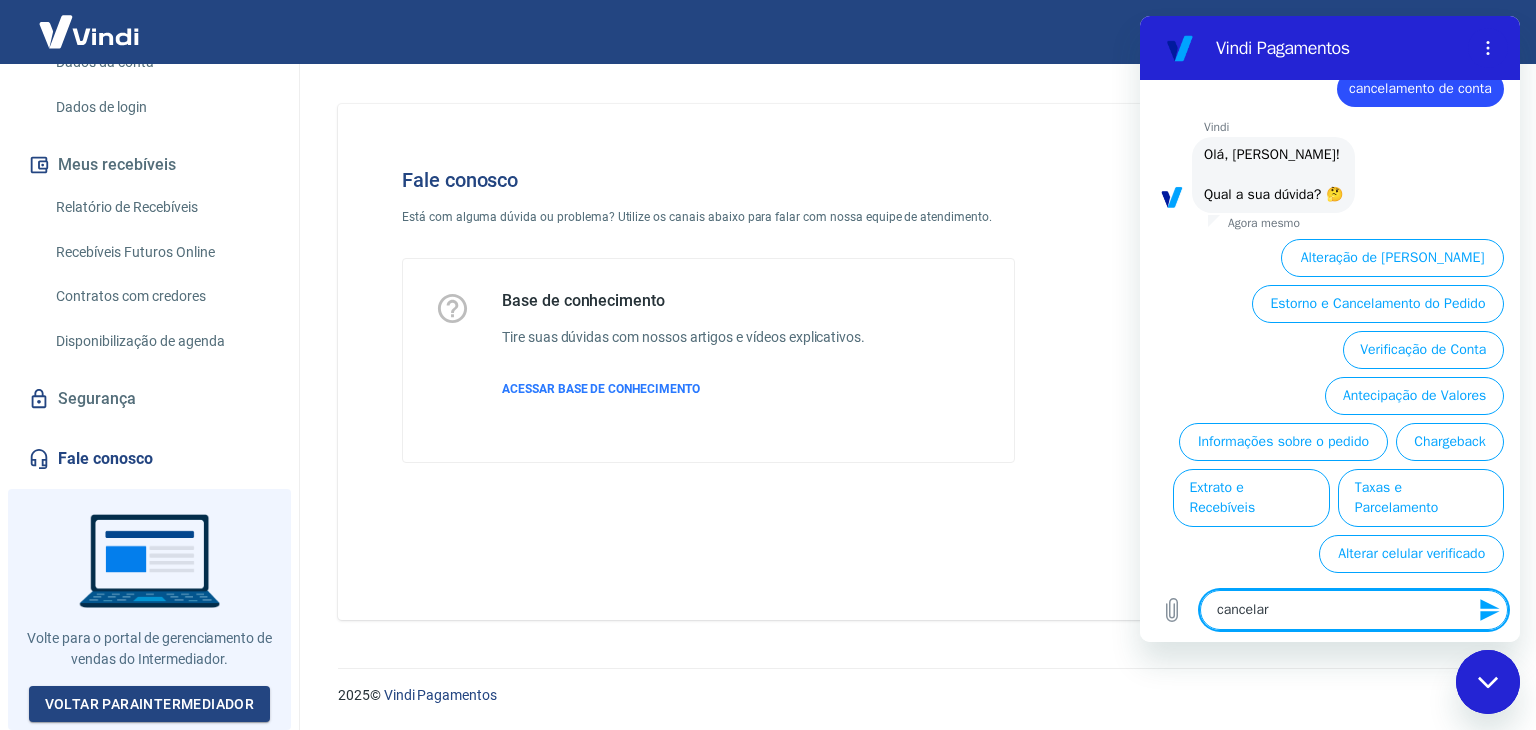 type on "cancelar" 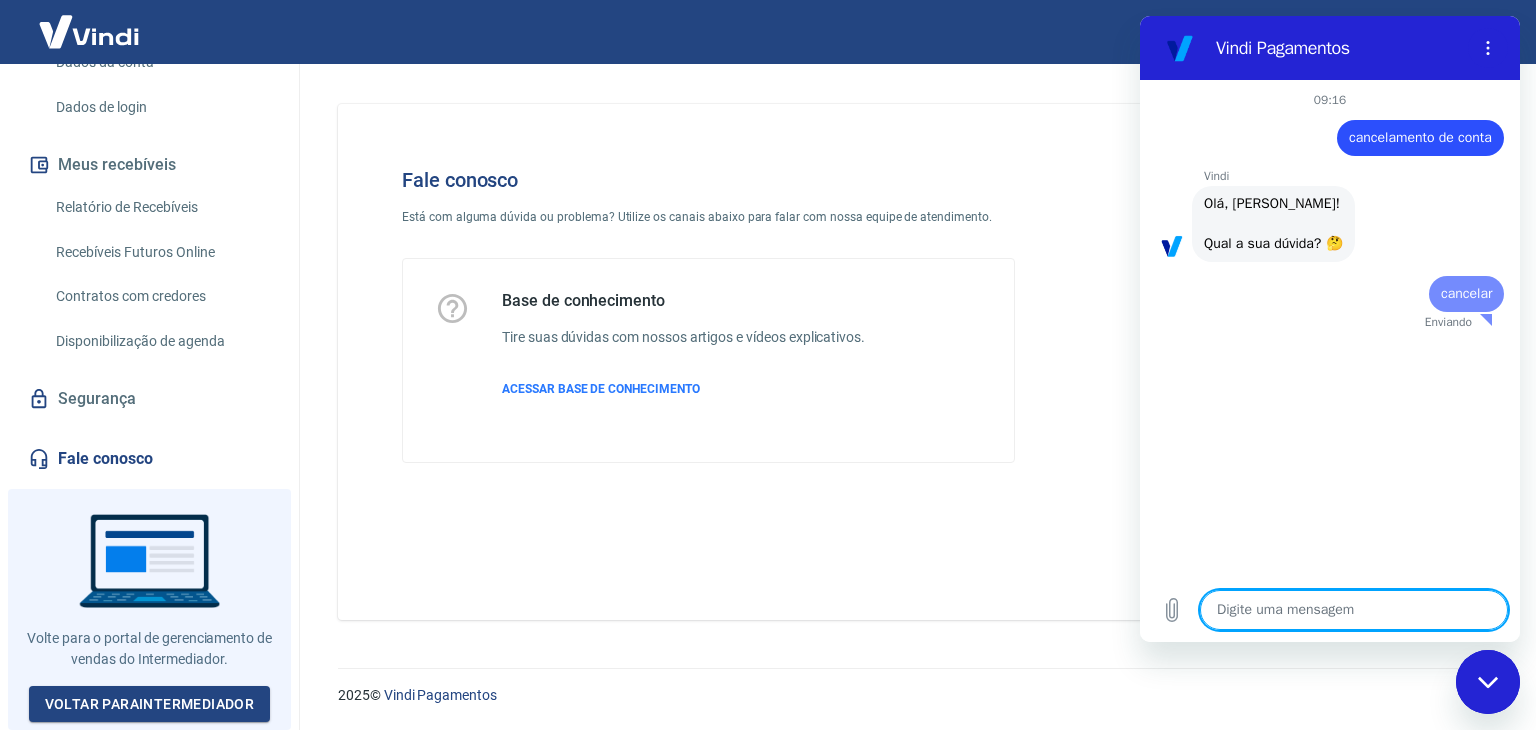 scroll, scrollTop: 0, scrollLeft: 0, axis: both 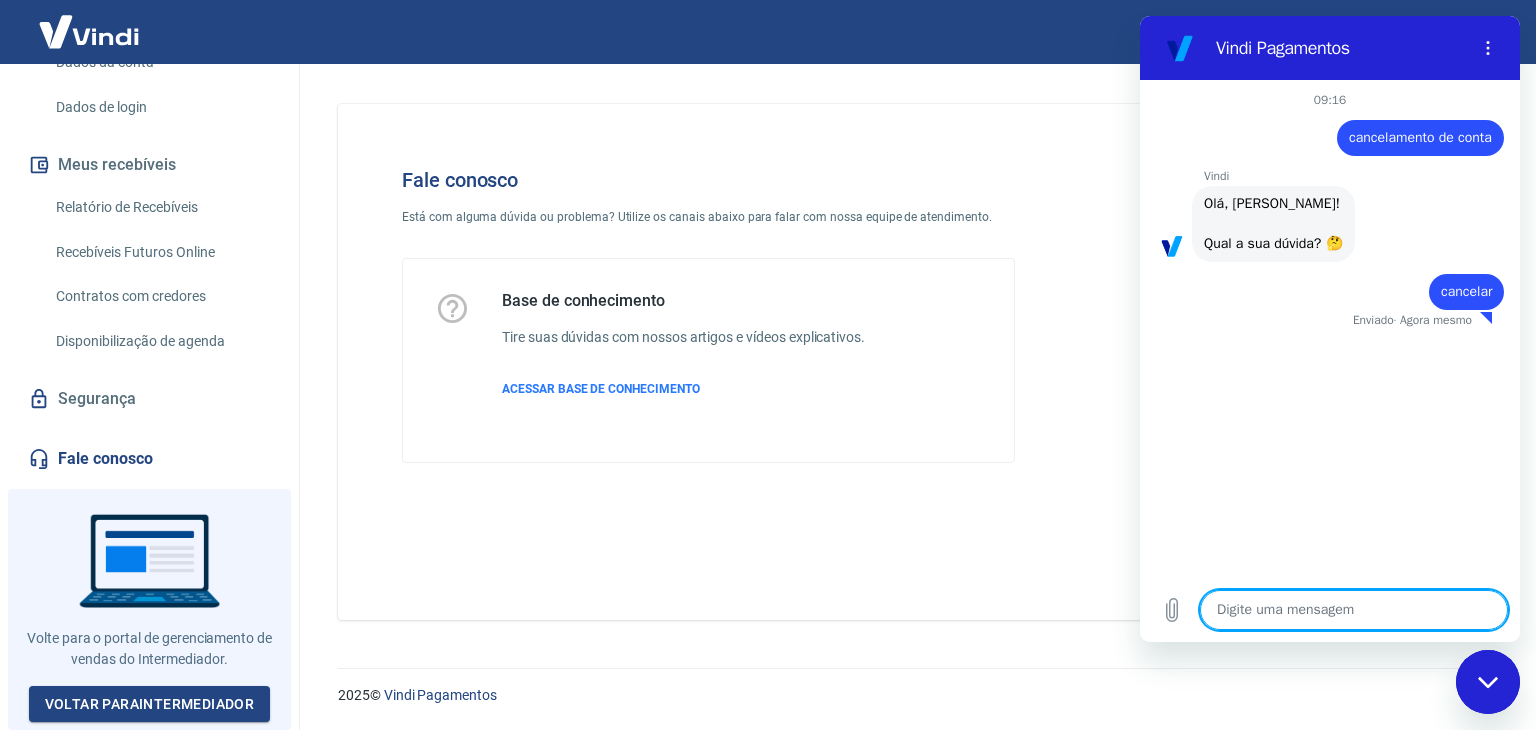type on "x" 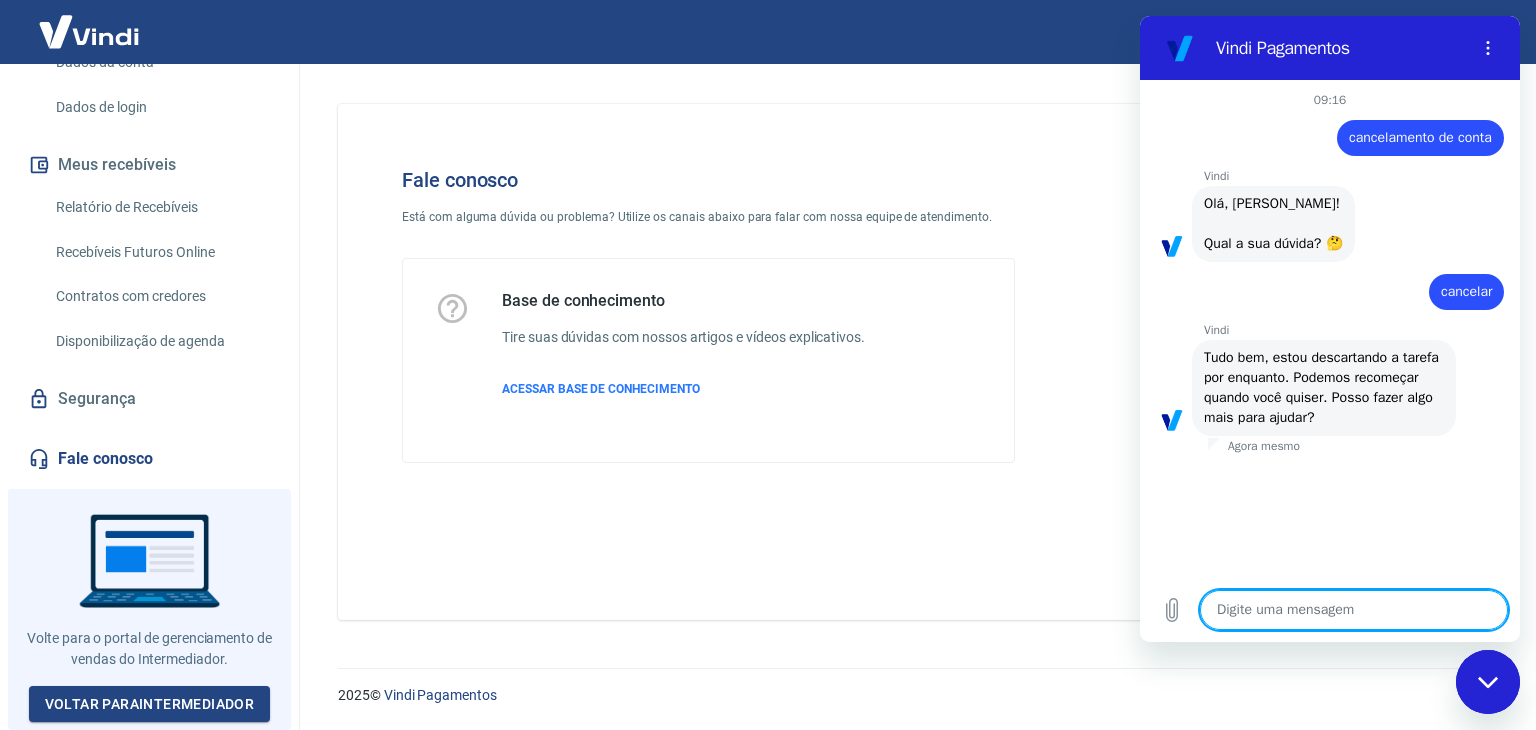 click at bounding box center [1354, 610] 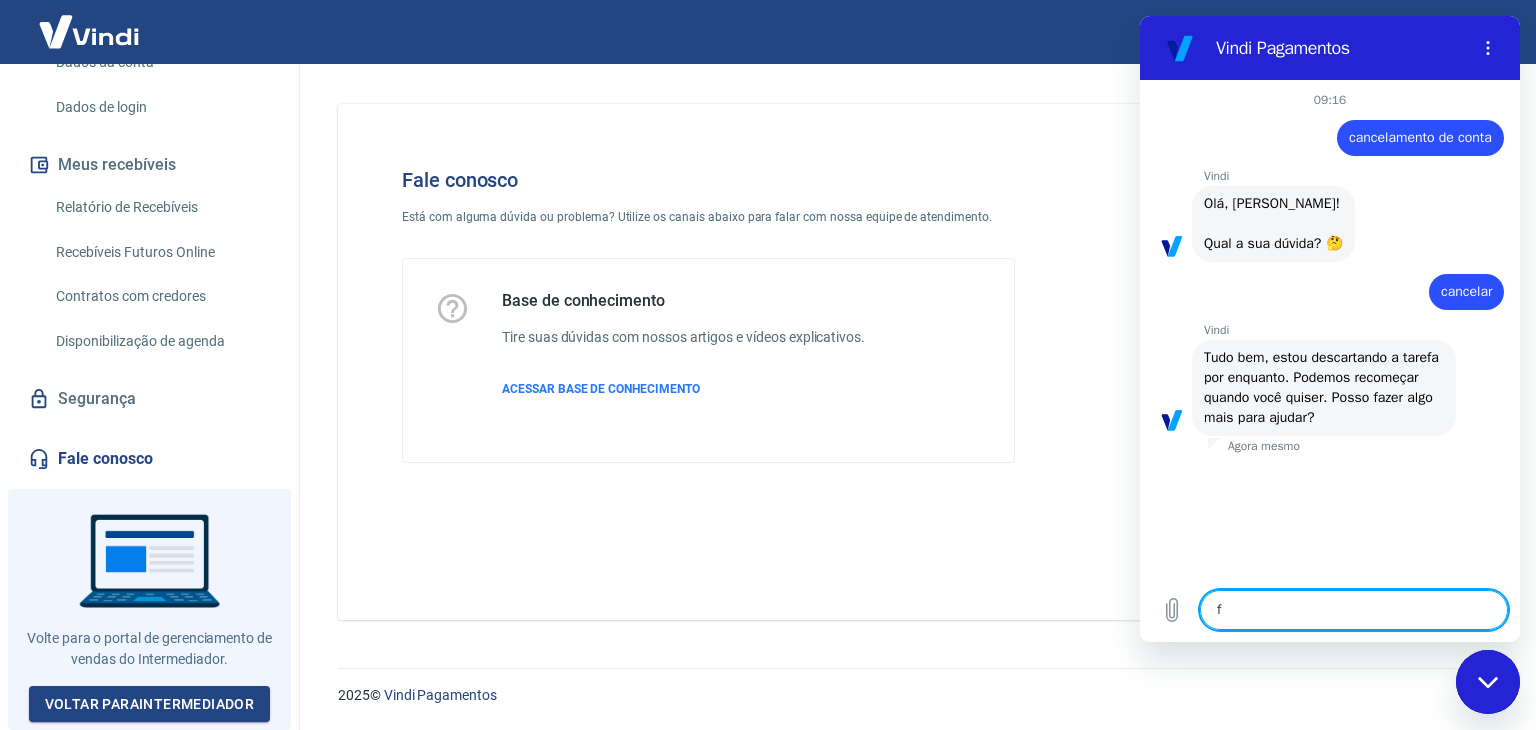 type on "fa" 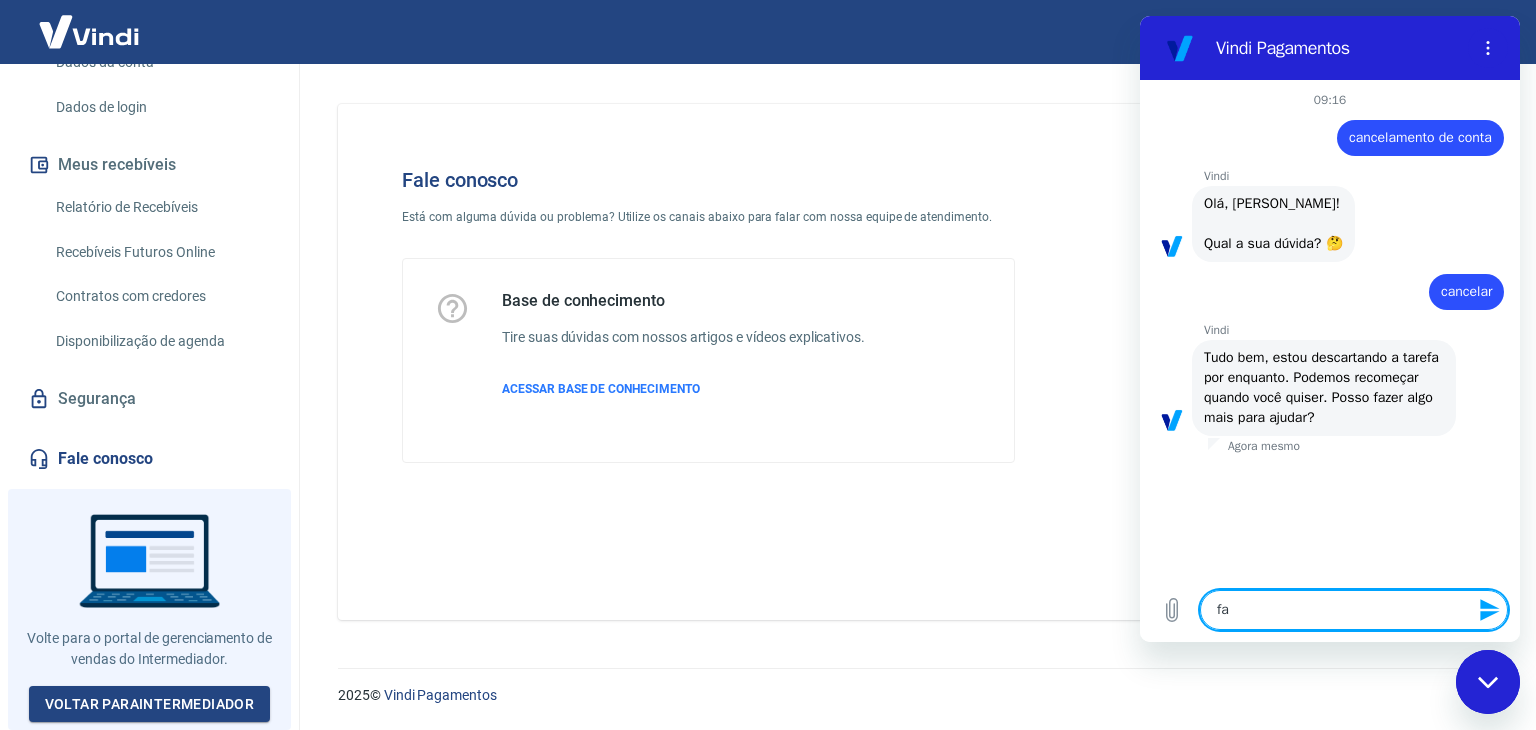 type on "fal" 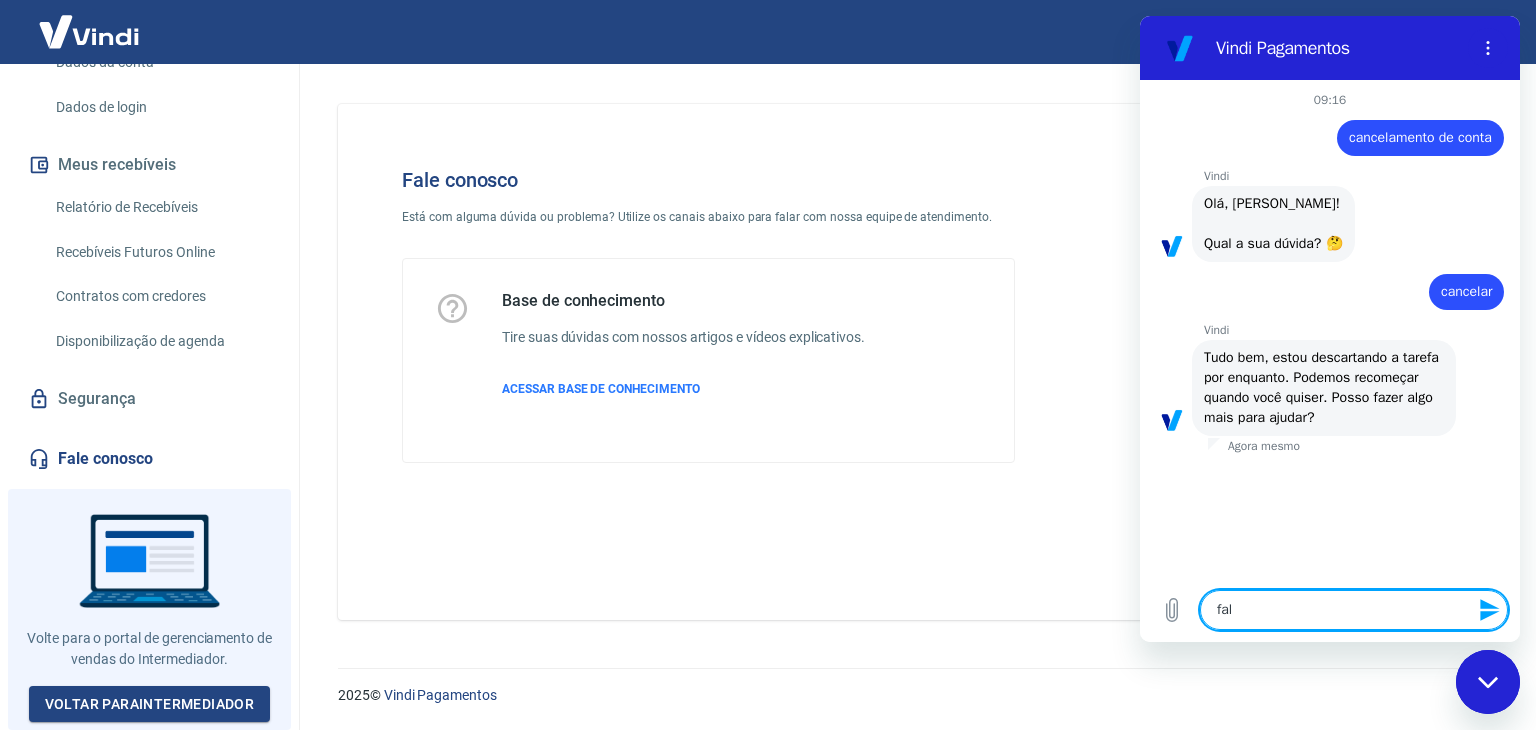 type on "fala" 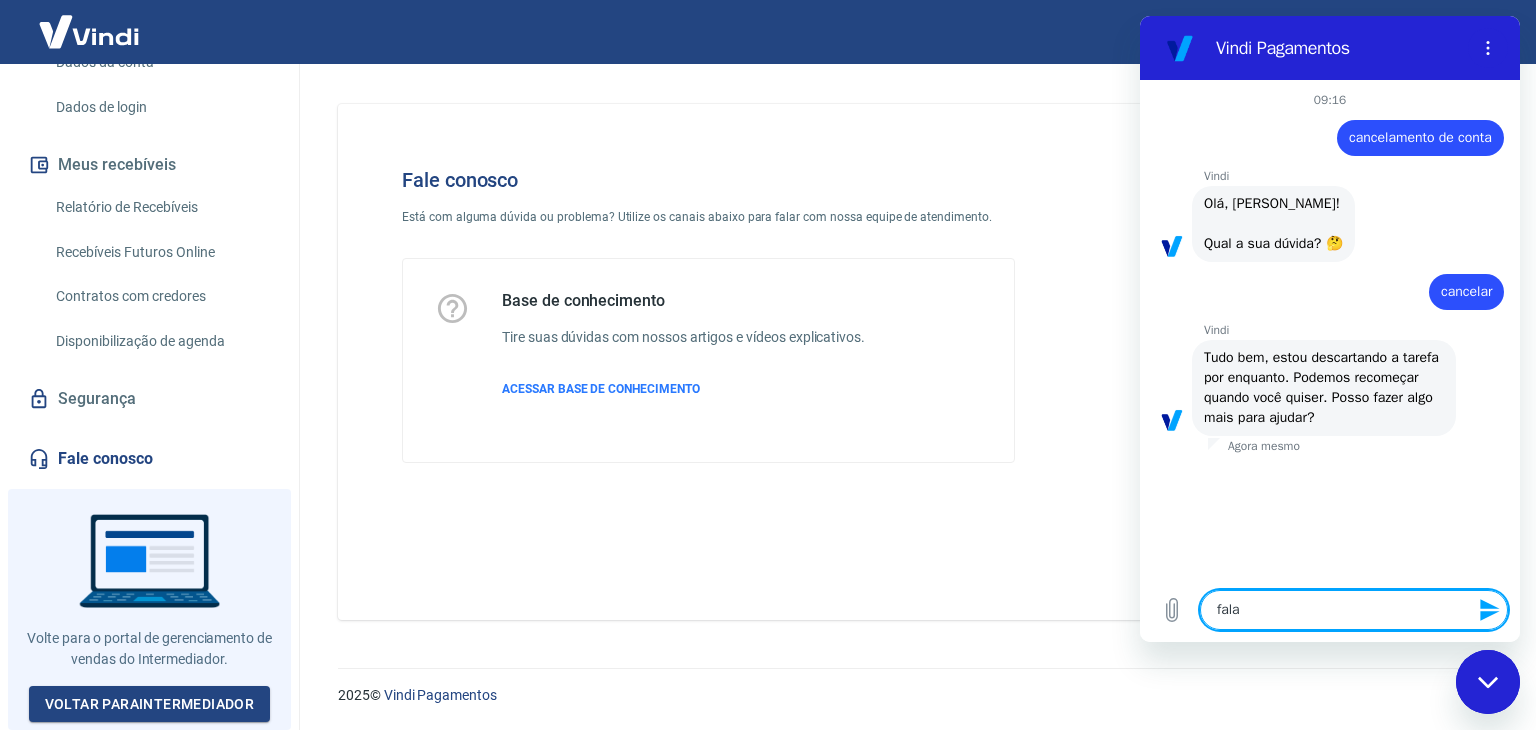type on "falar" 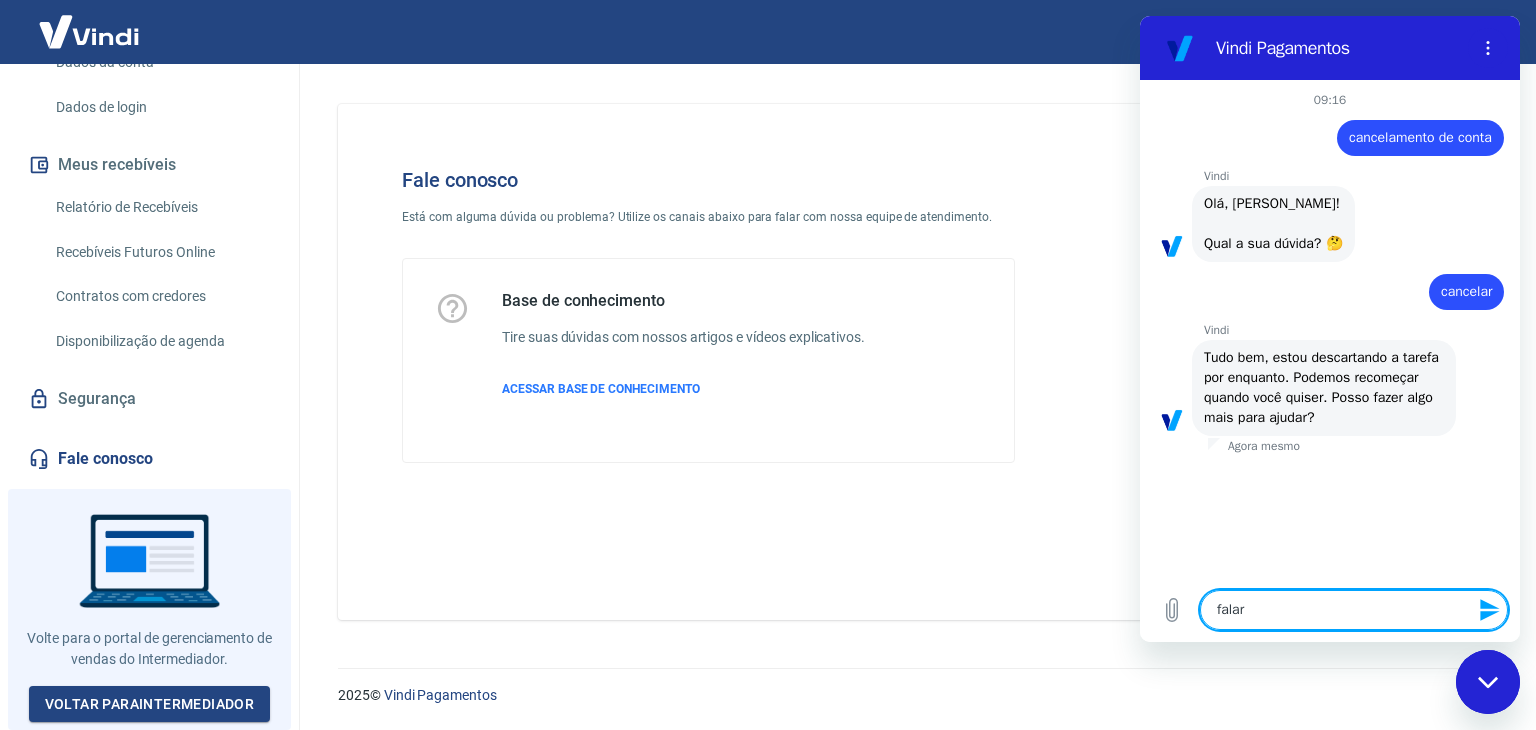 type on "falar" 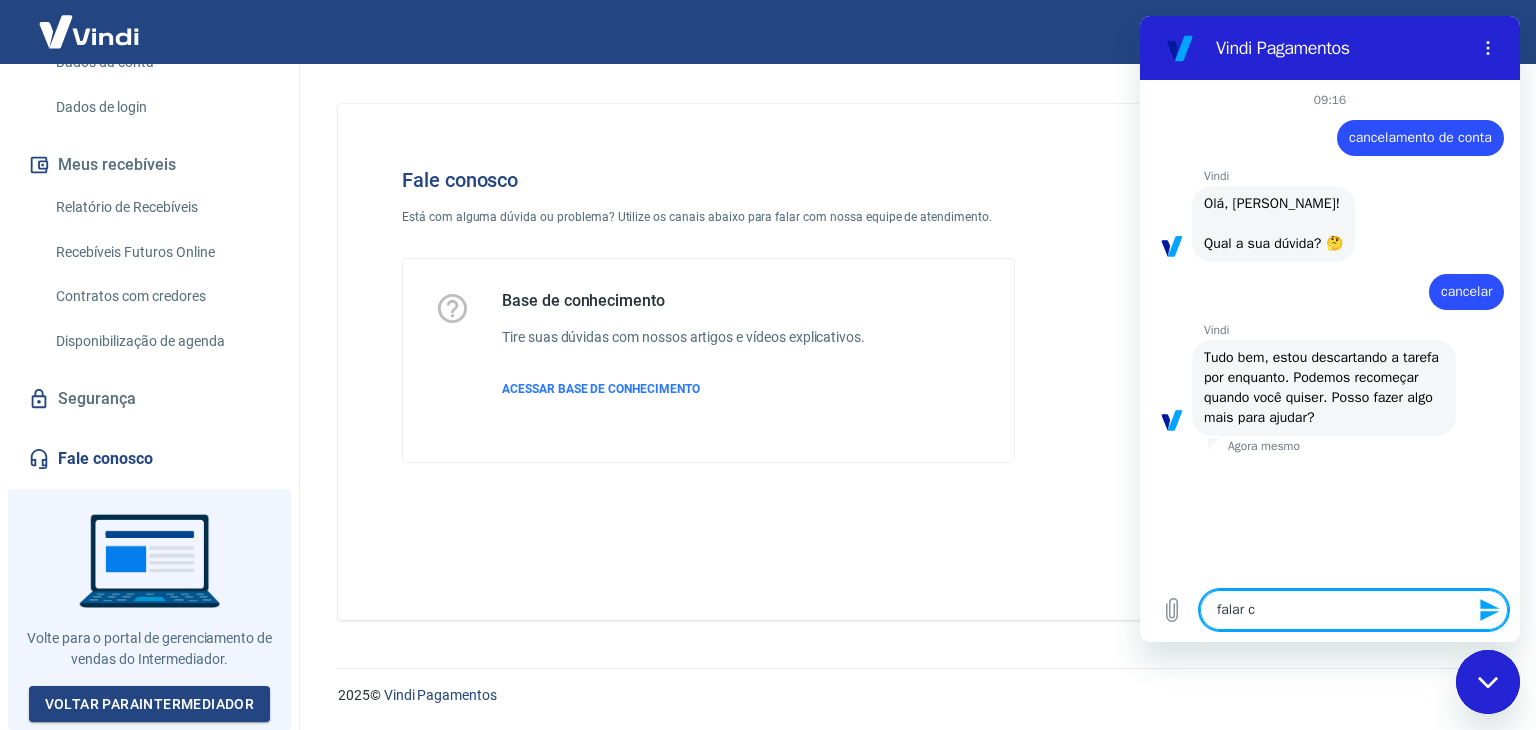 type on "falar co" 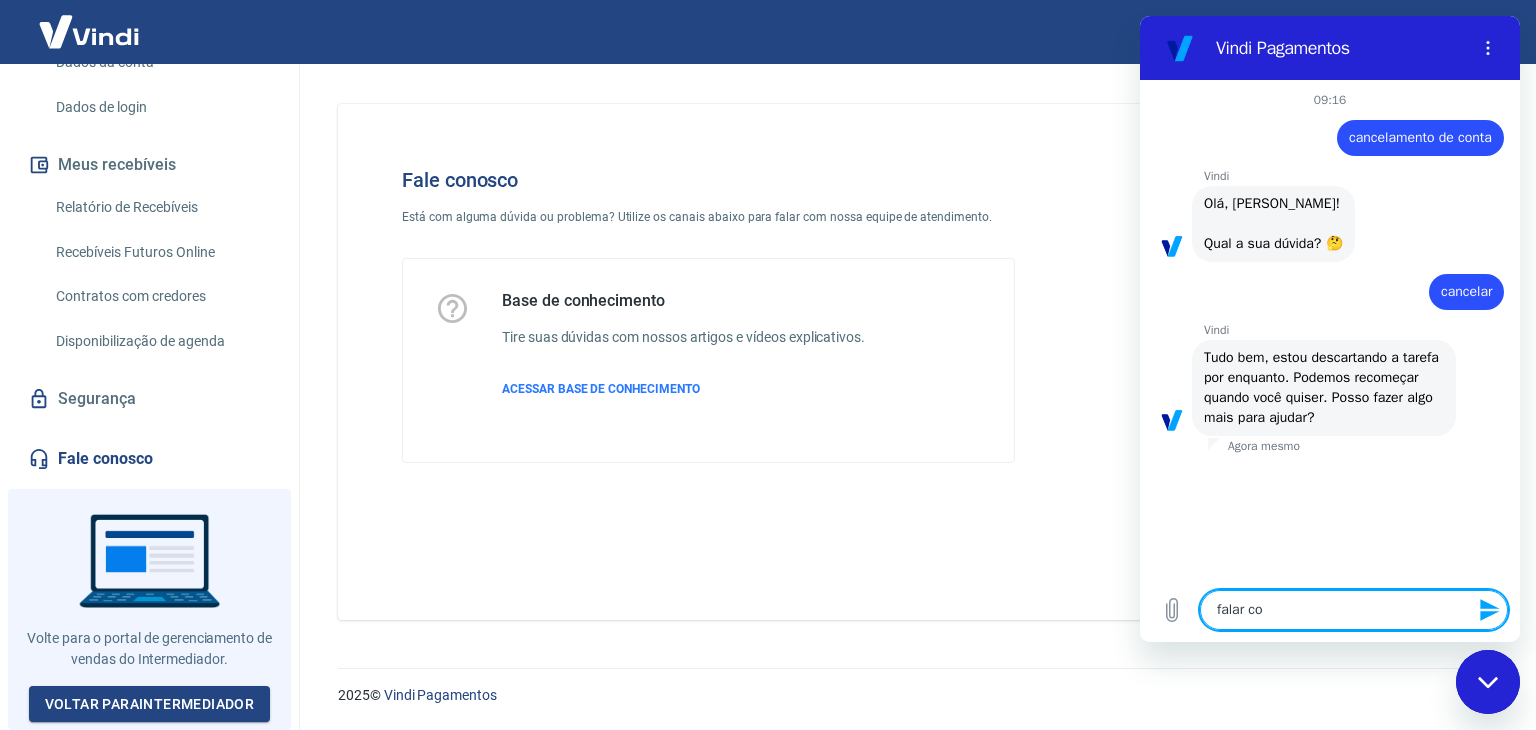 type on "falar com" 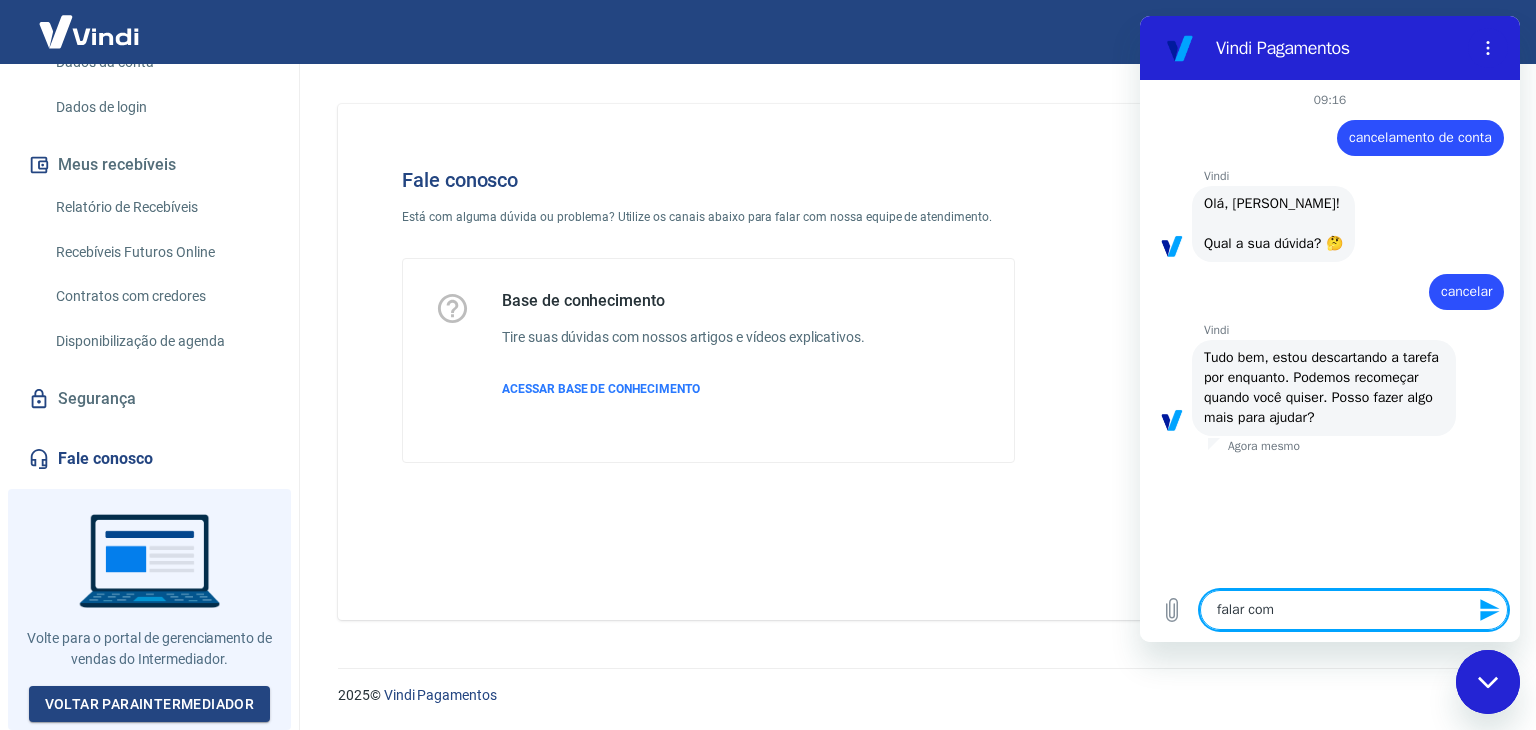type on "falar com" 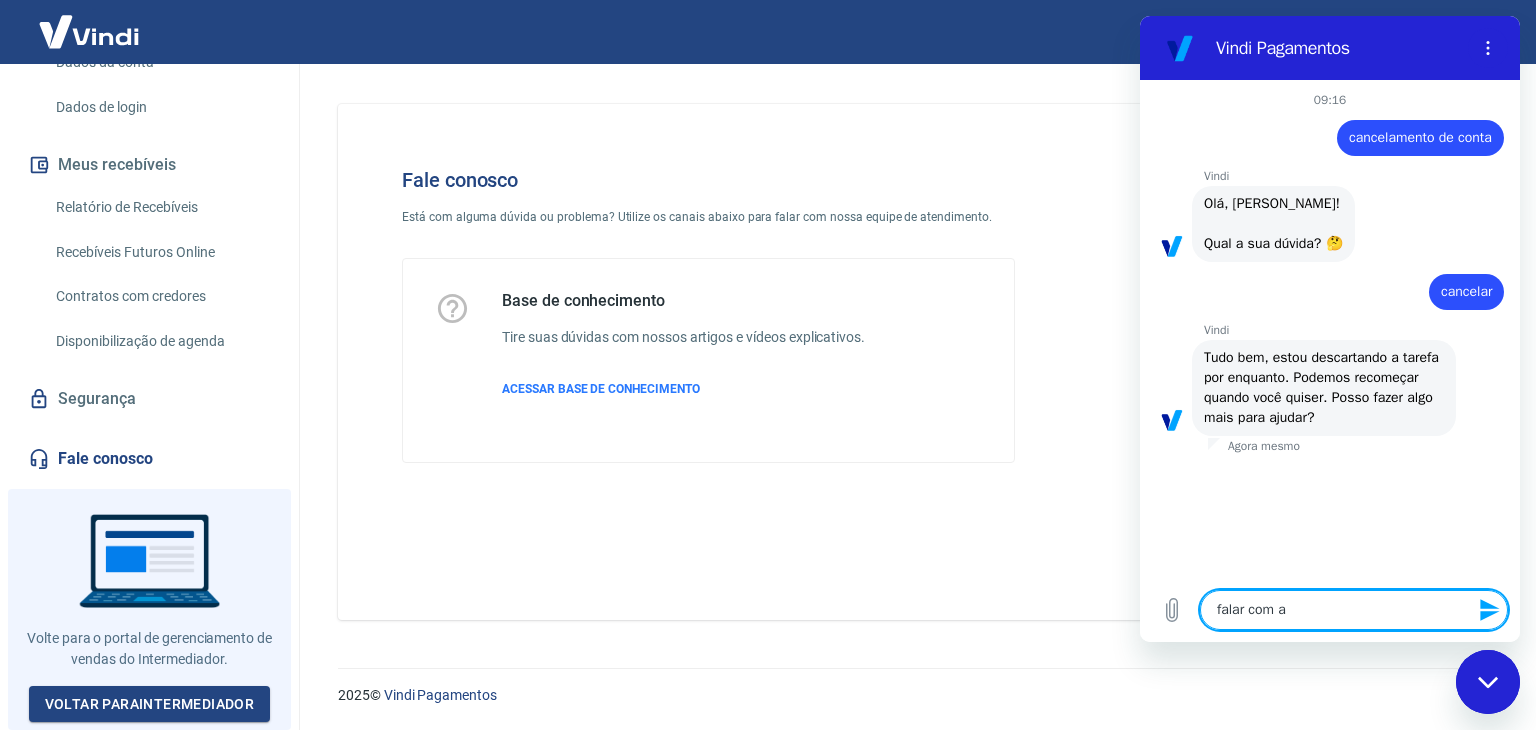 type on "falar com at" 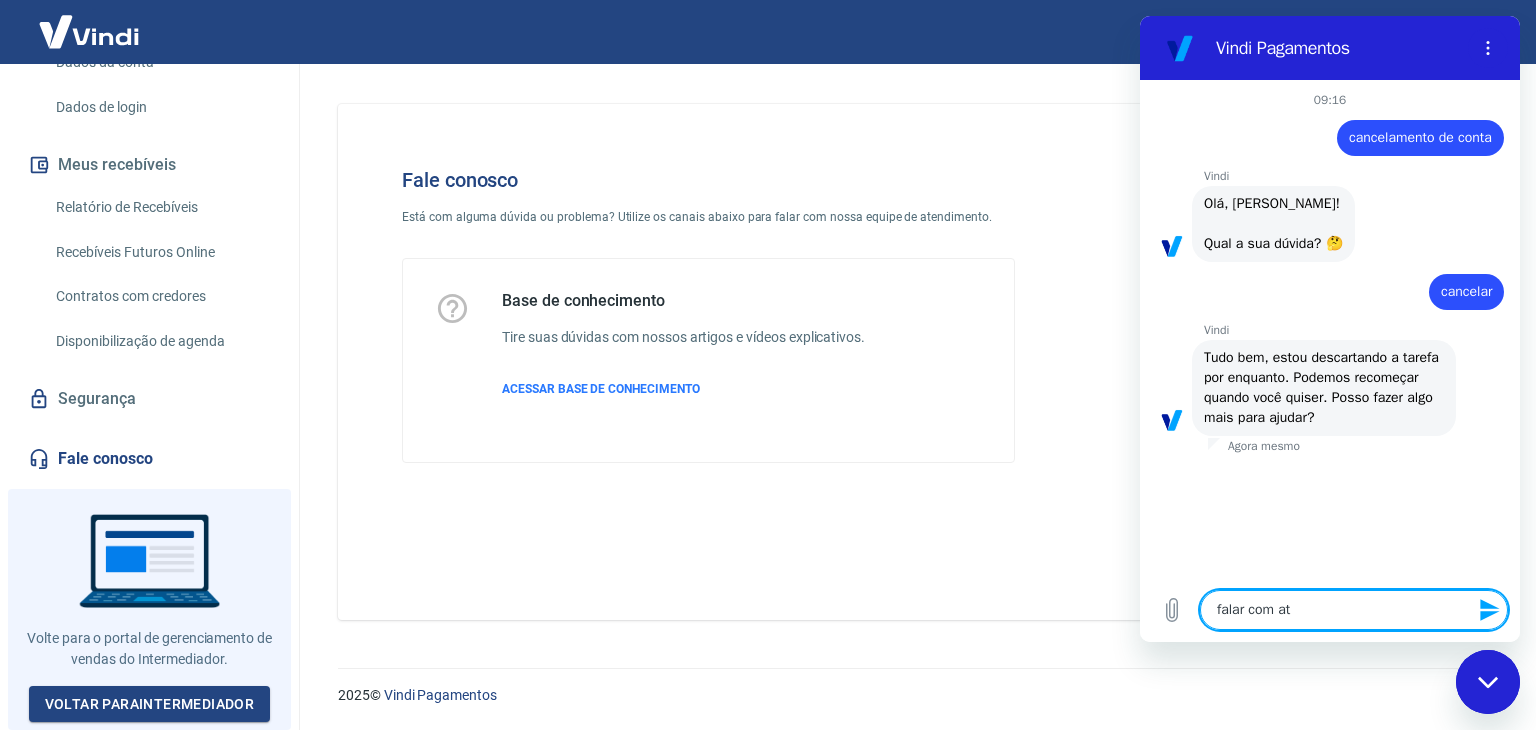 type on "falar com ate" 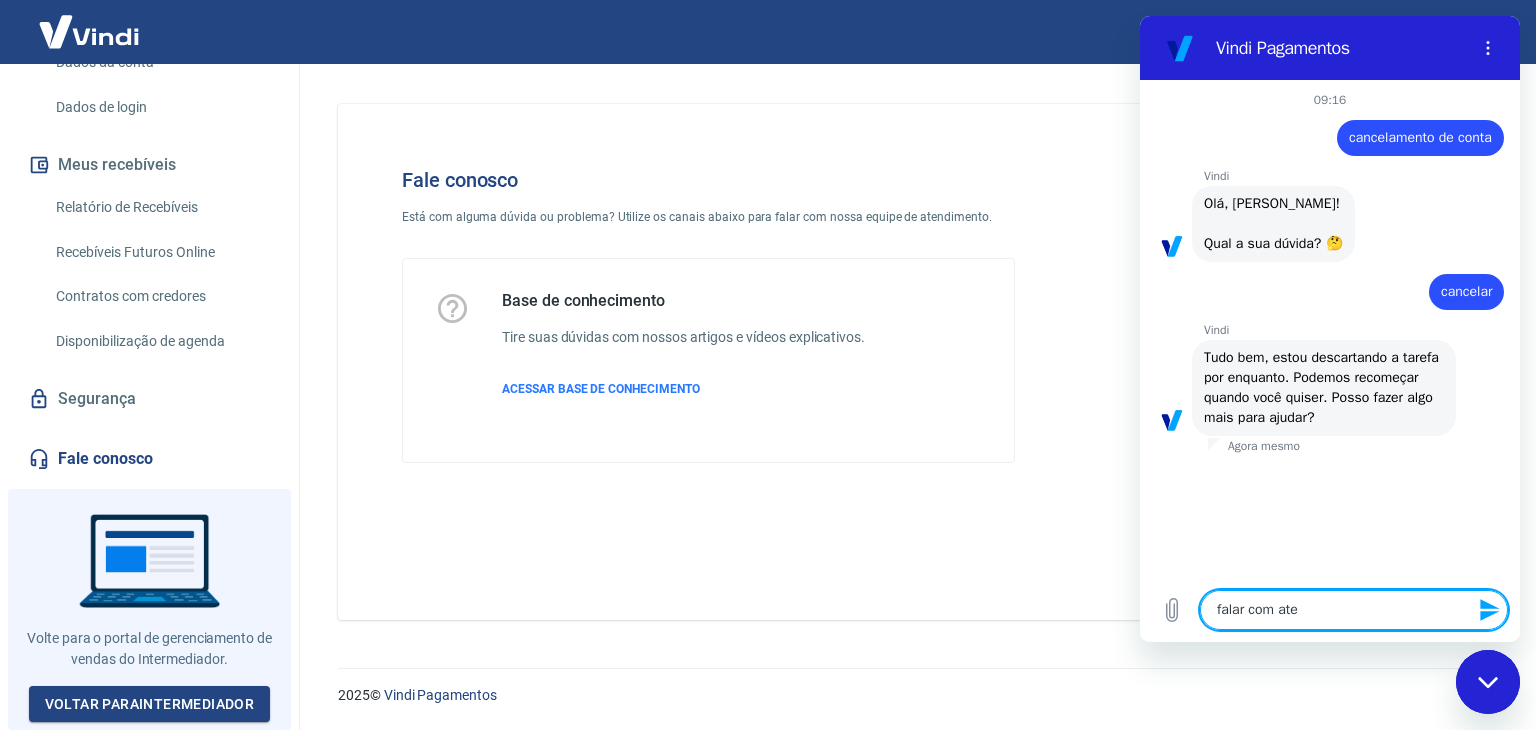 type on "falar com aten" 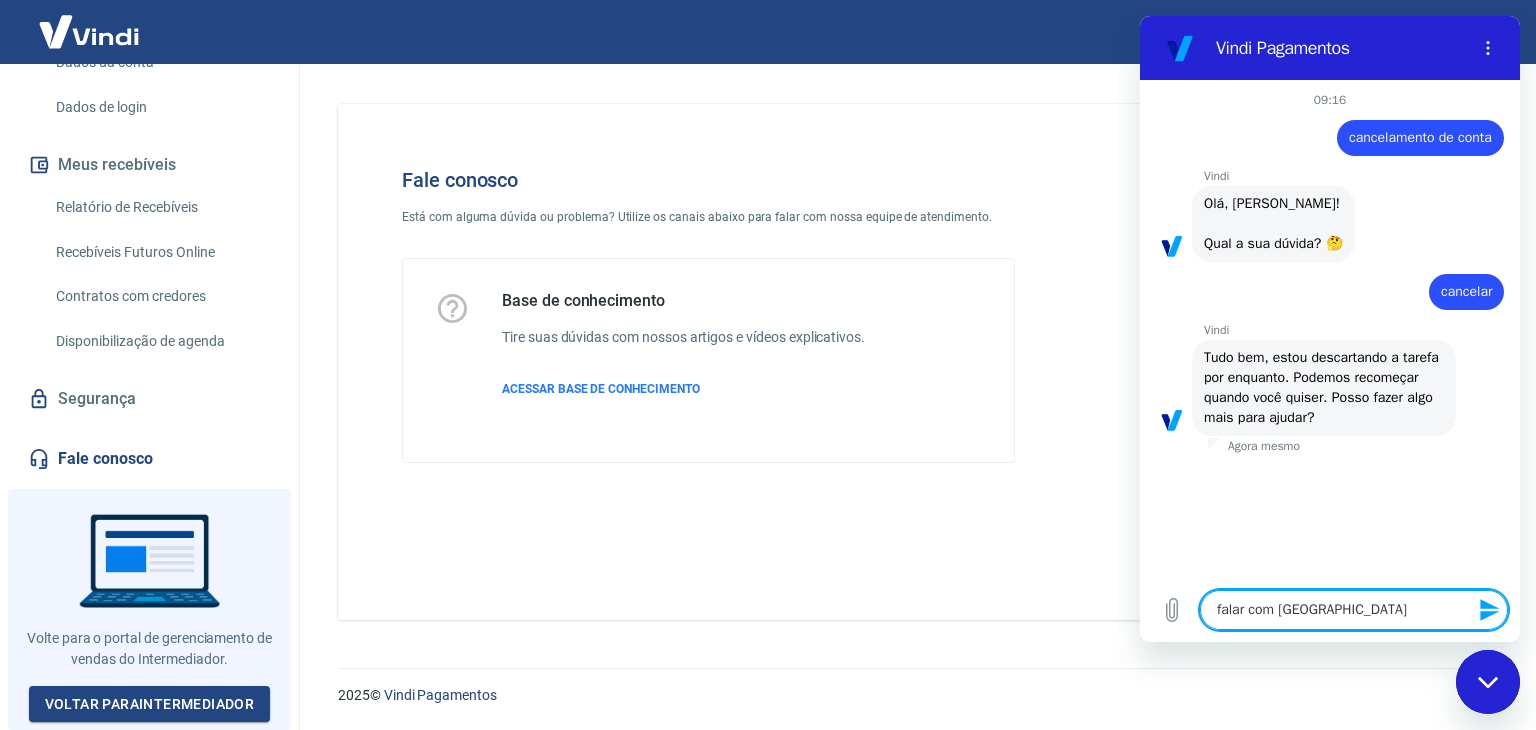 type on "falar com atend" 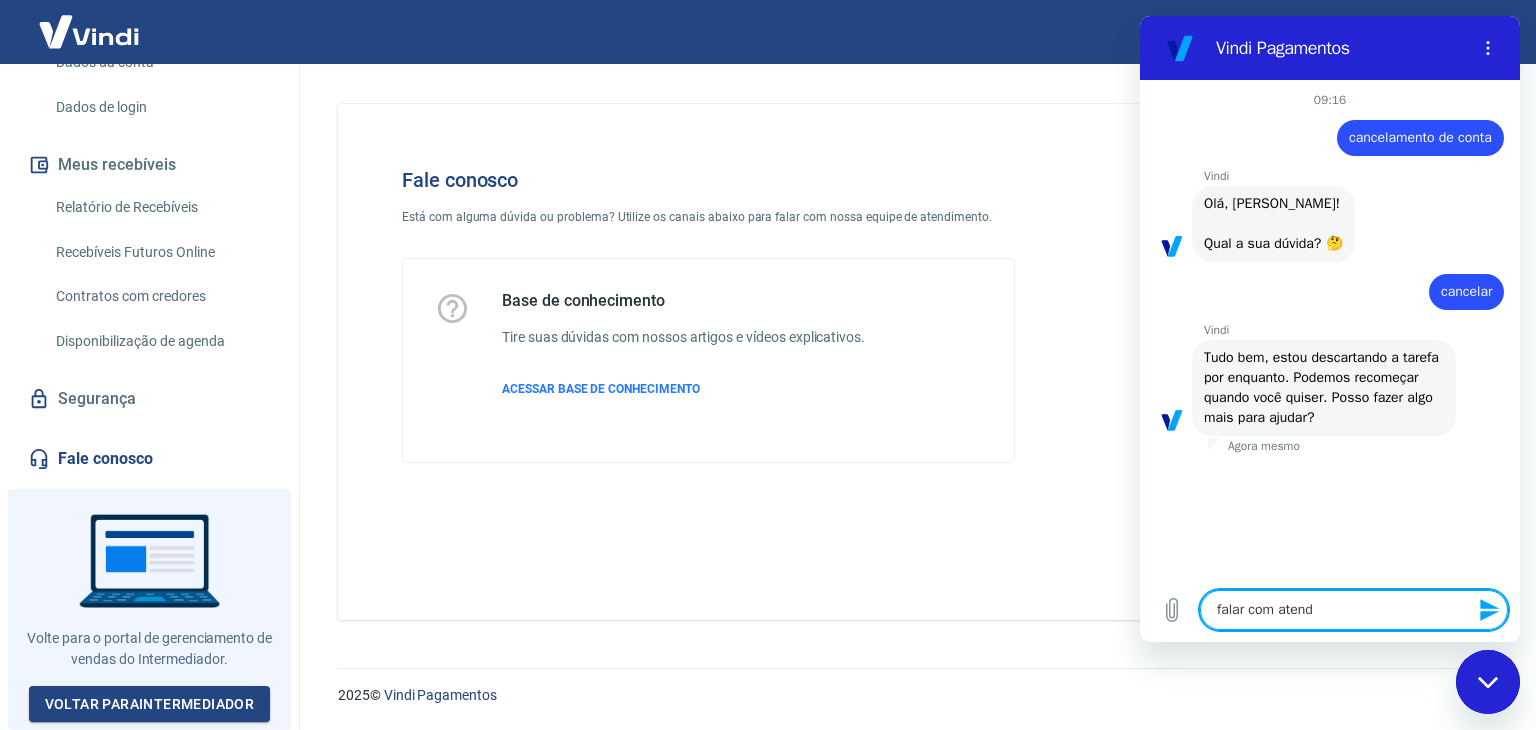 type on "falar com atende" 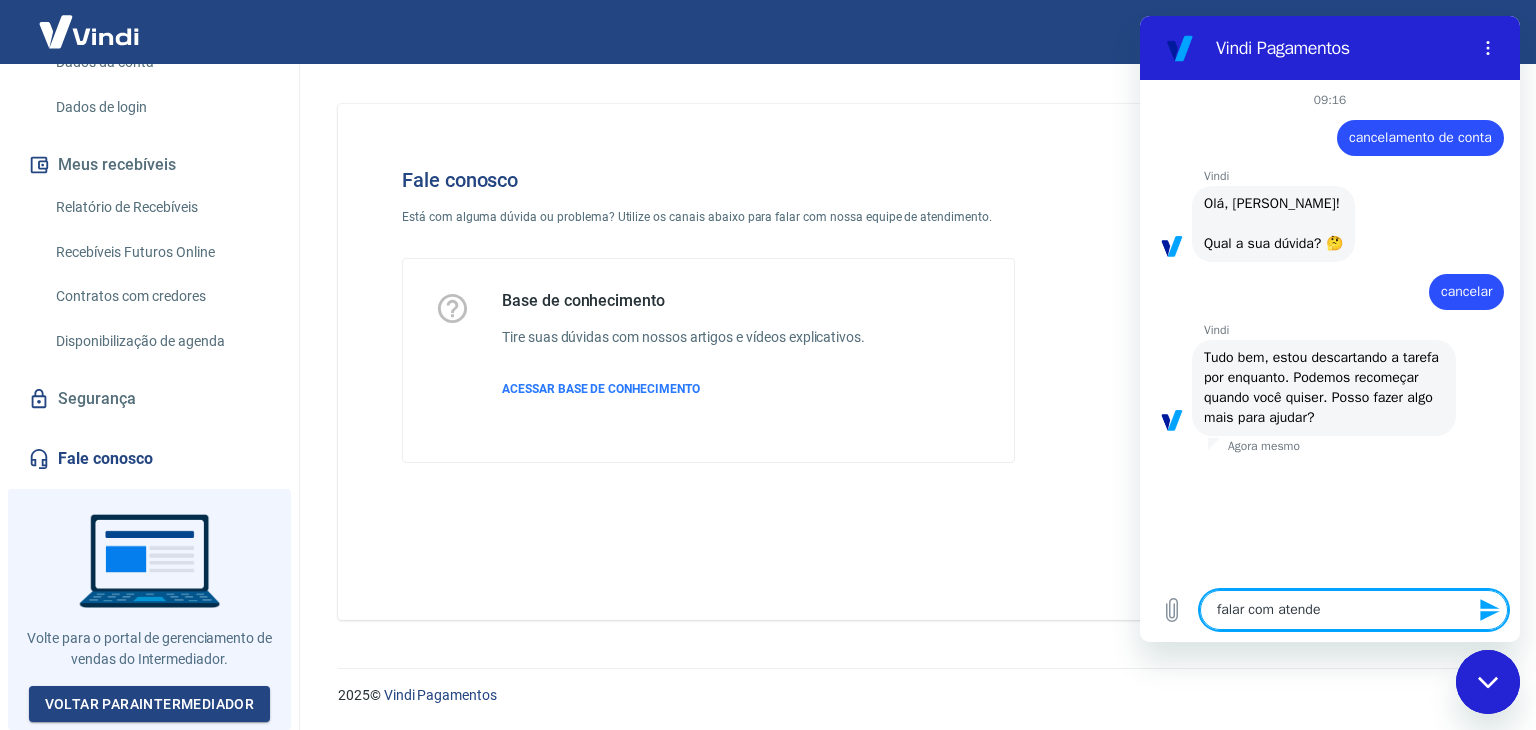 type on "falar com atenden" 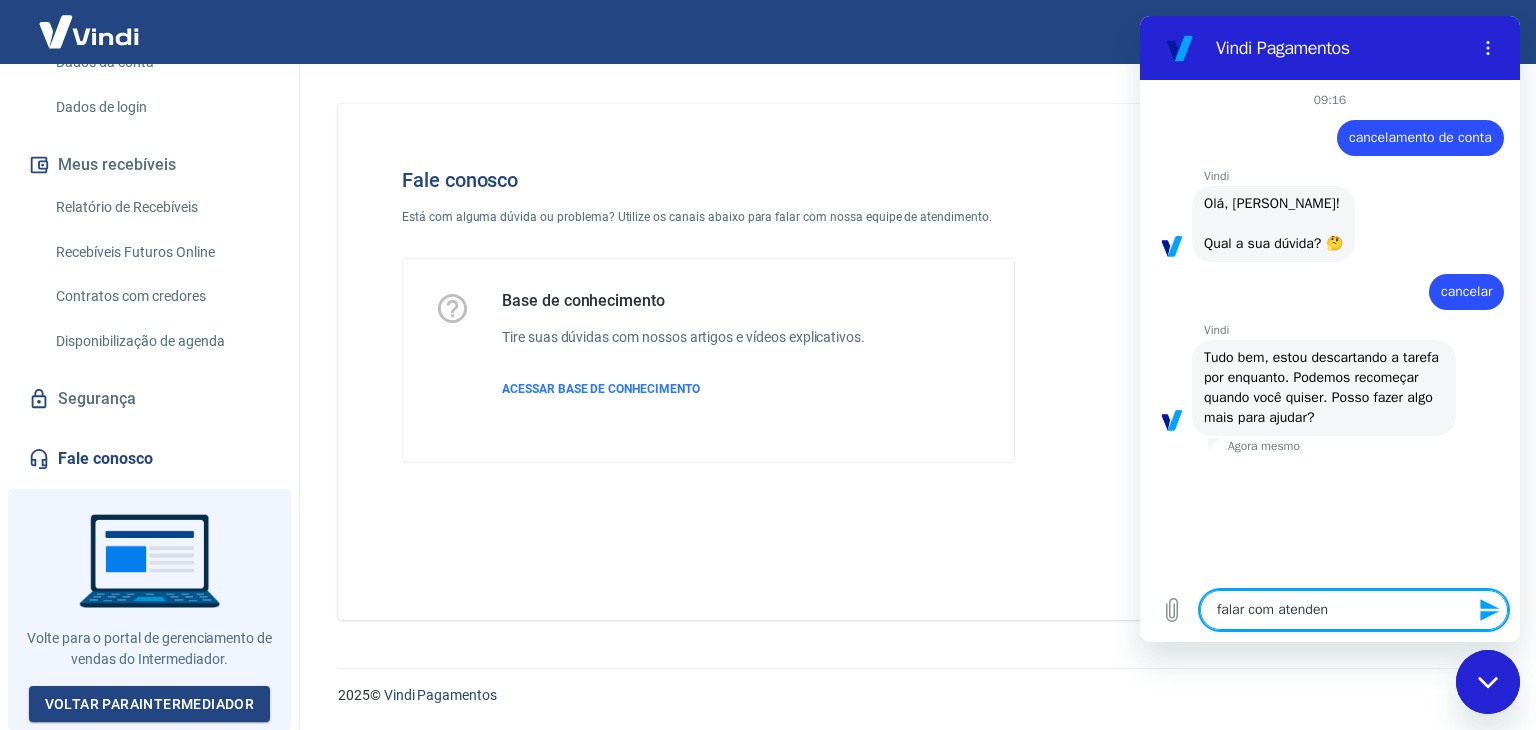type on "falar com atendent" 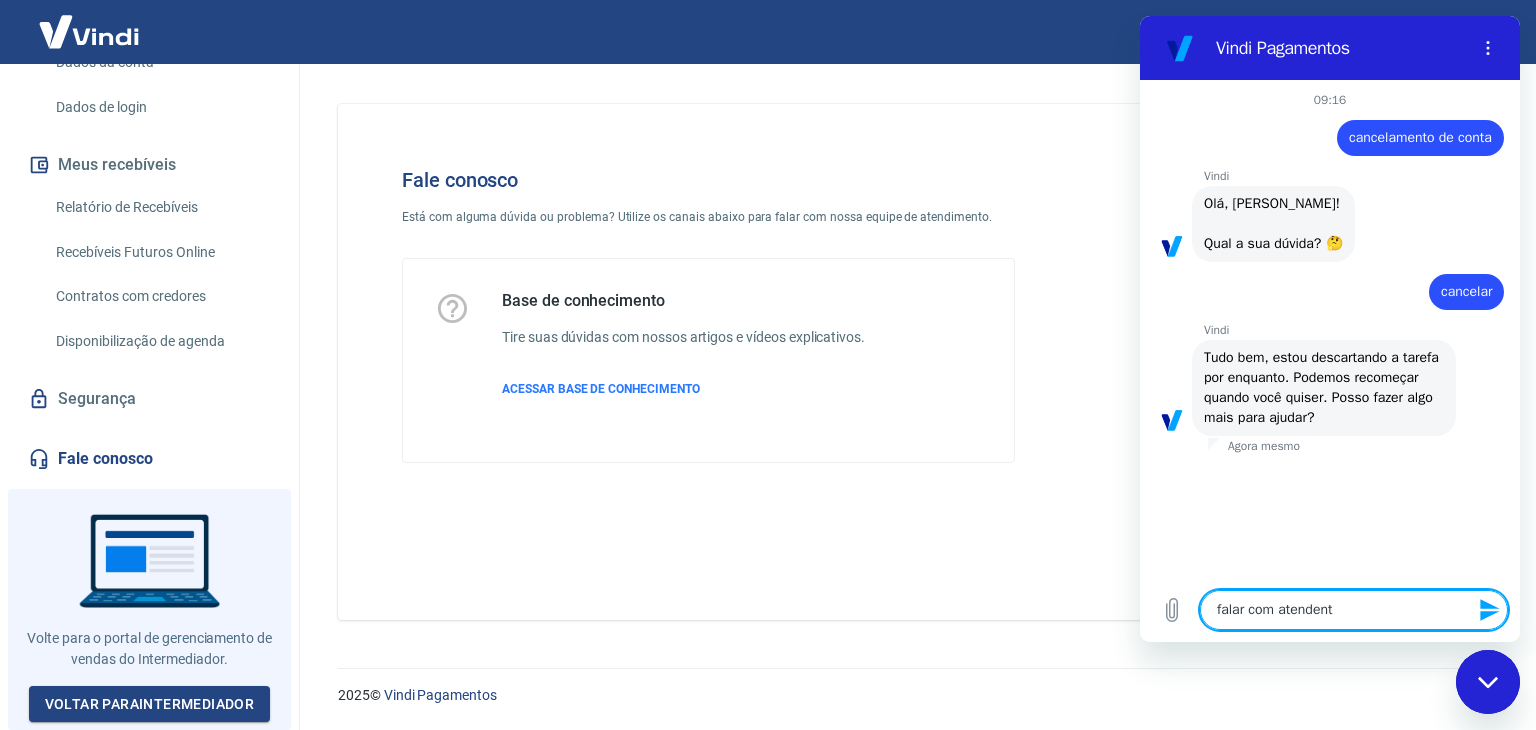 type on "falar com atendente" 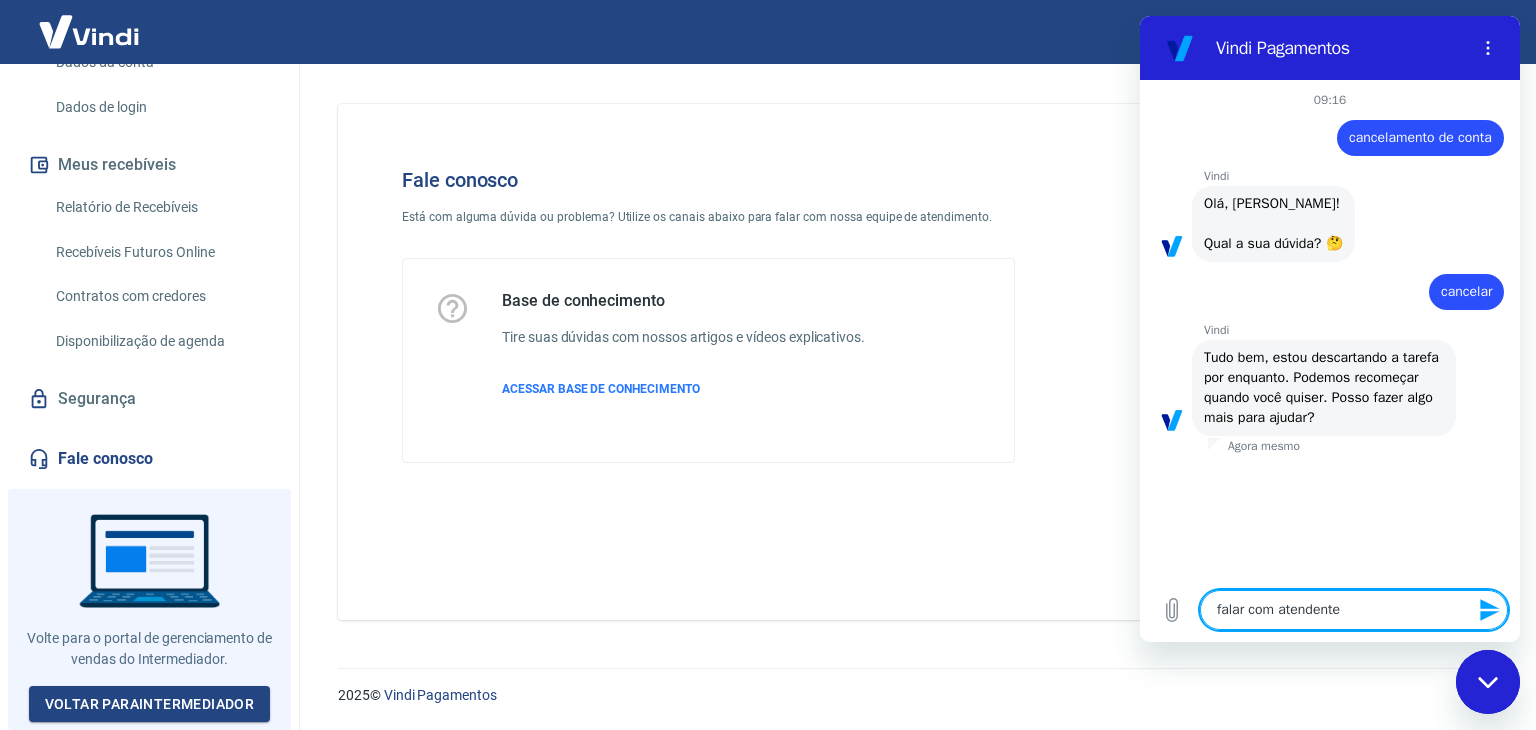type on "falar com atendente" 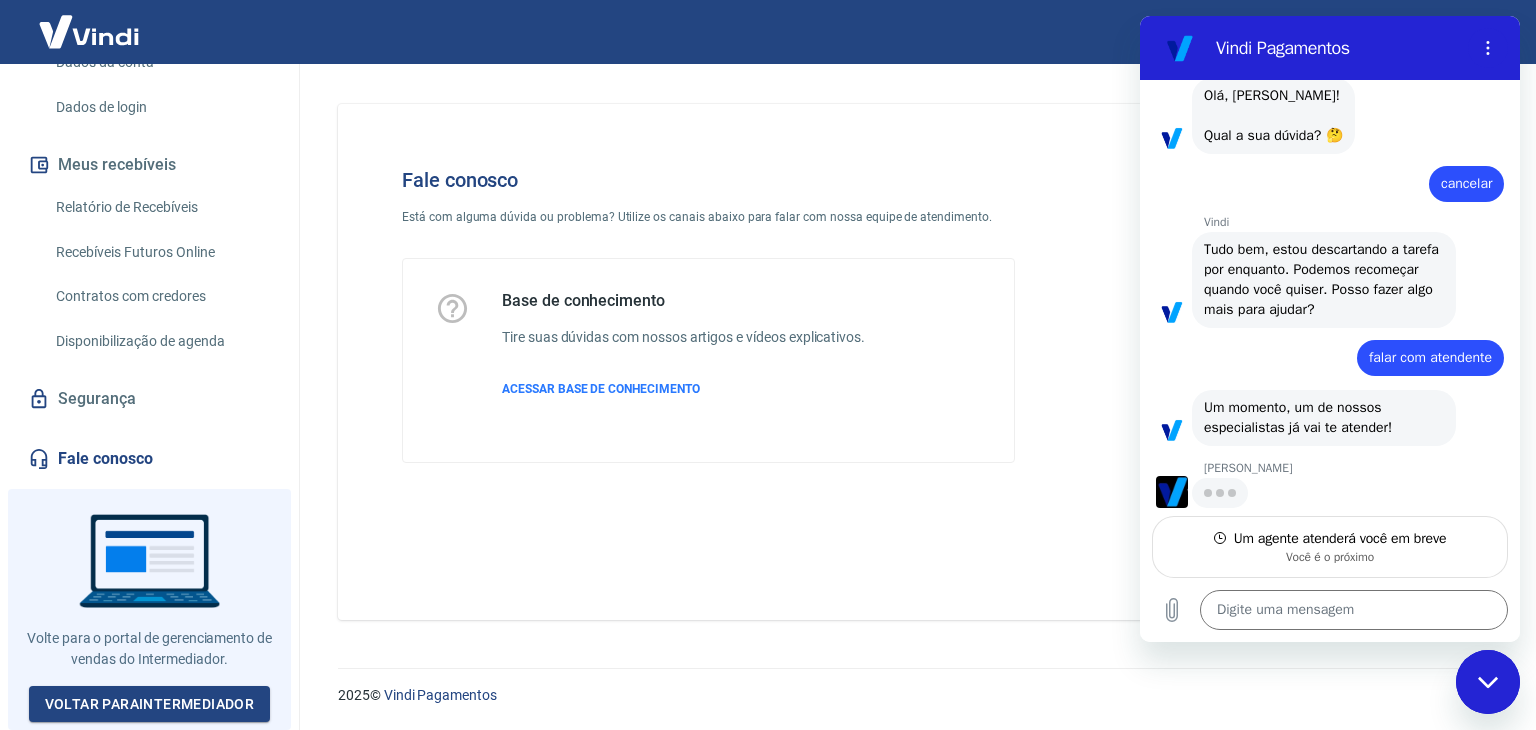 scroll, scrollTop: 107, scrollLeft: 0, axis: vertical 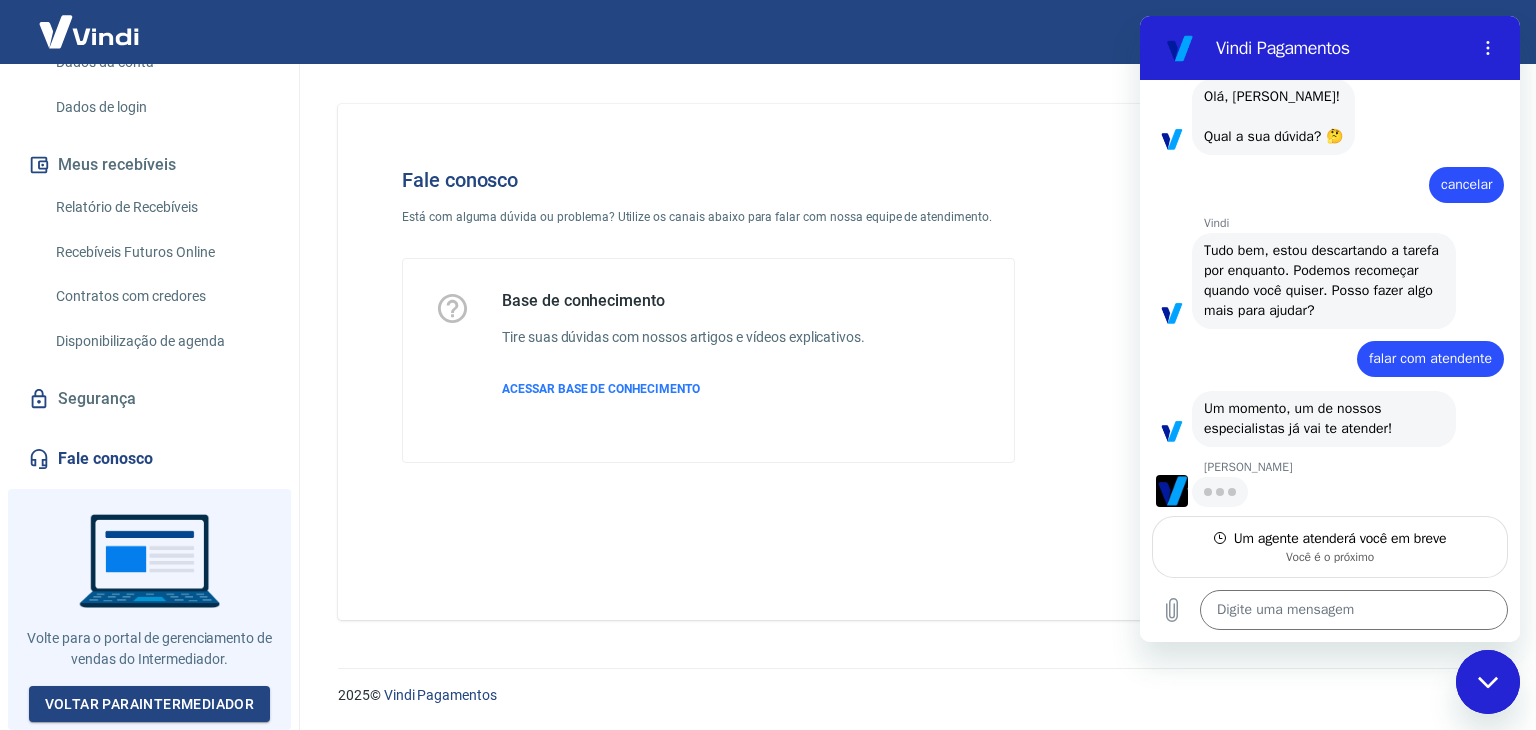 type on "x" 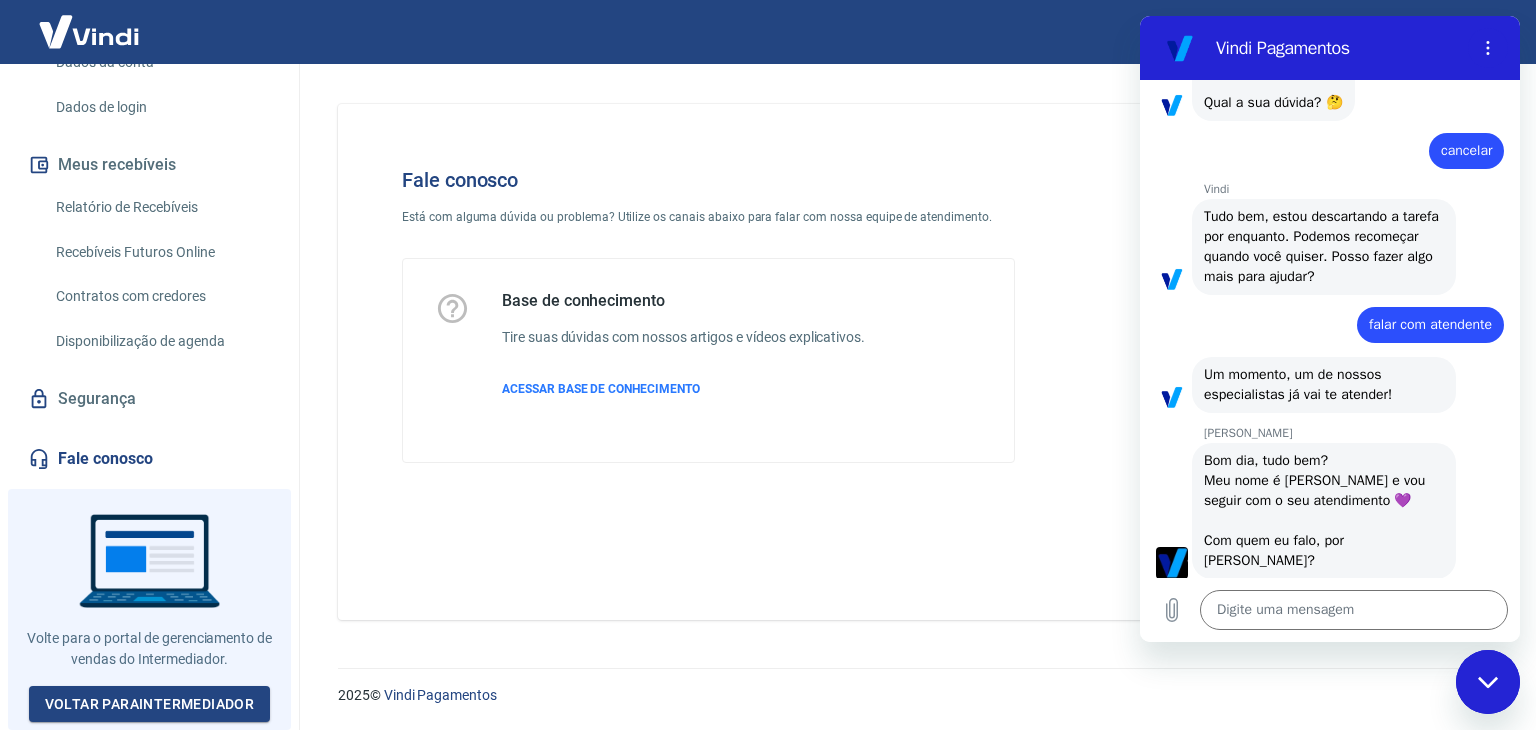 scroll, scrollTop: 145, scrollLeft: 0, axis: vertical 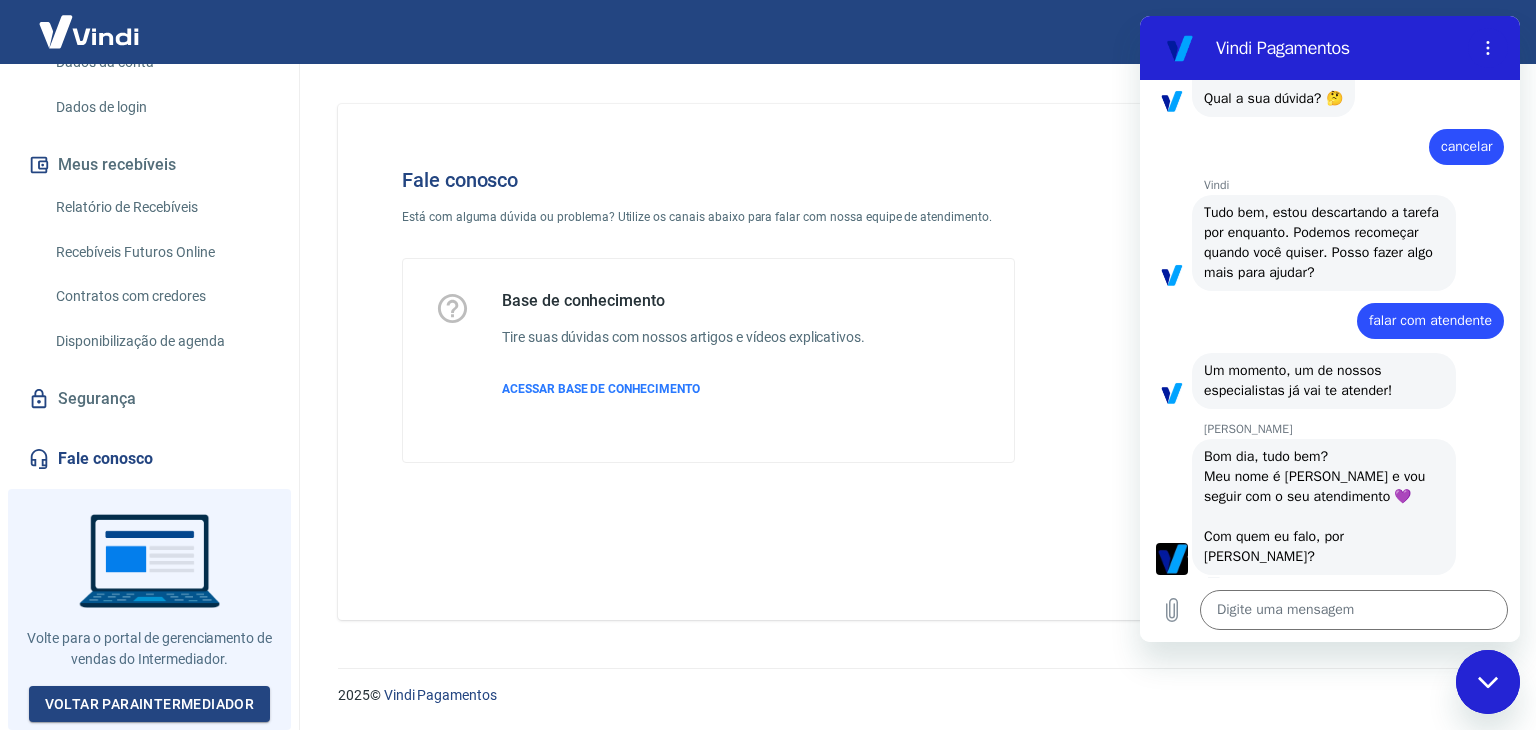 drag, startPoint x: 1404, startPoint y: 417, endPoint x: 1349, endPoint y: 421, distance: 55.145264 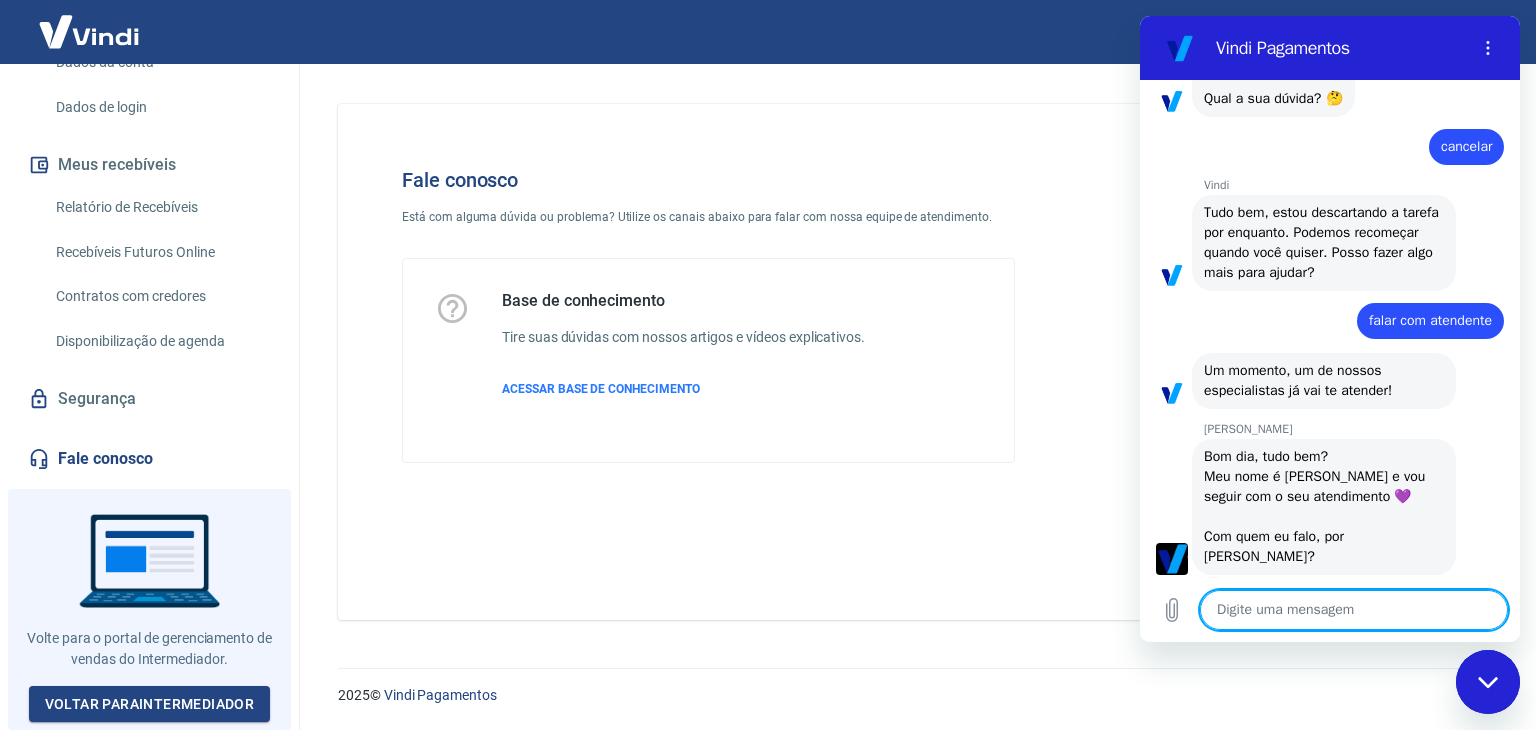 drag, startPoint x: 1319, startPoint y: 595, endPoint x: 1326, endPoint y: 610, distance: 16.552946 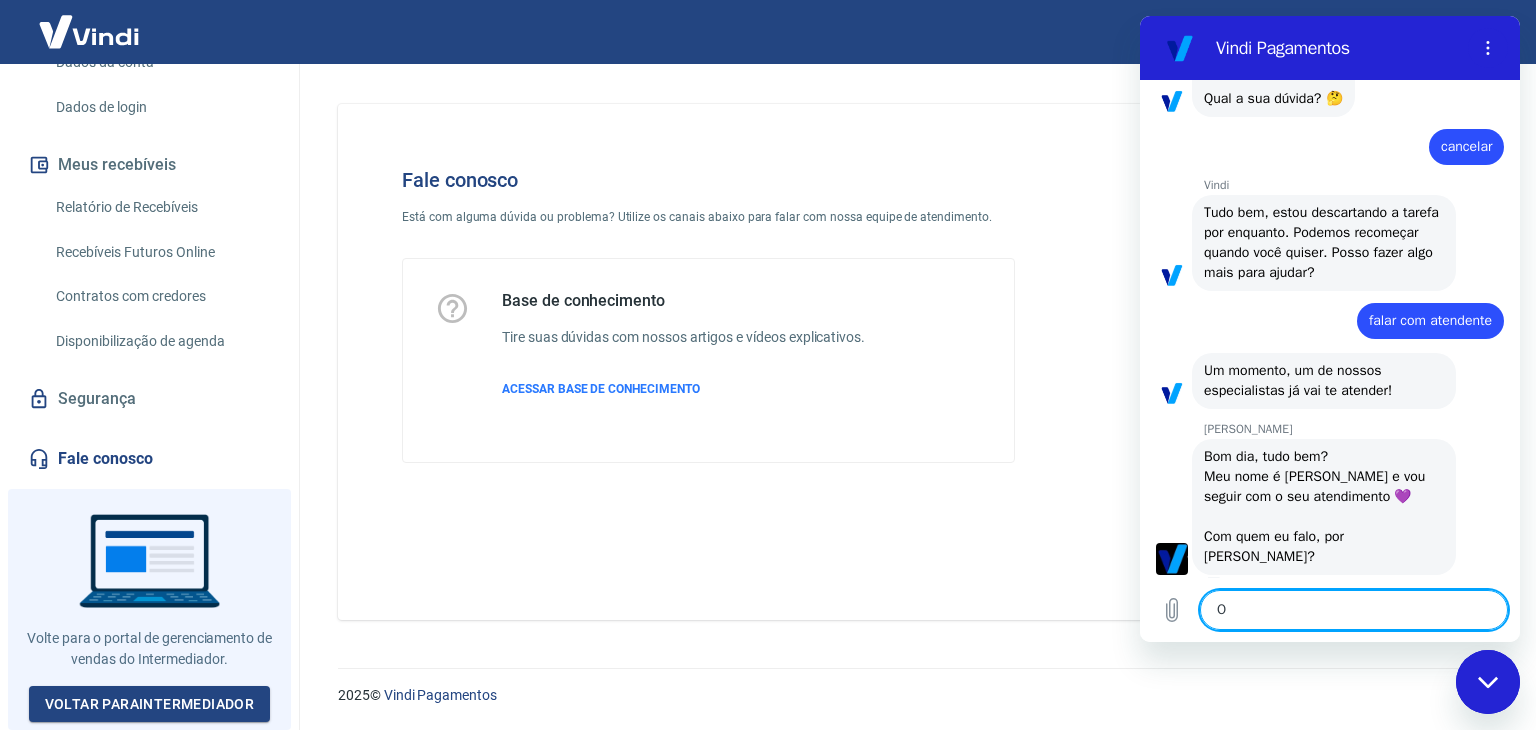 type on "Ol" 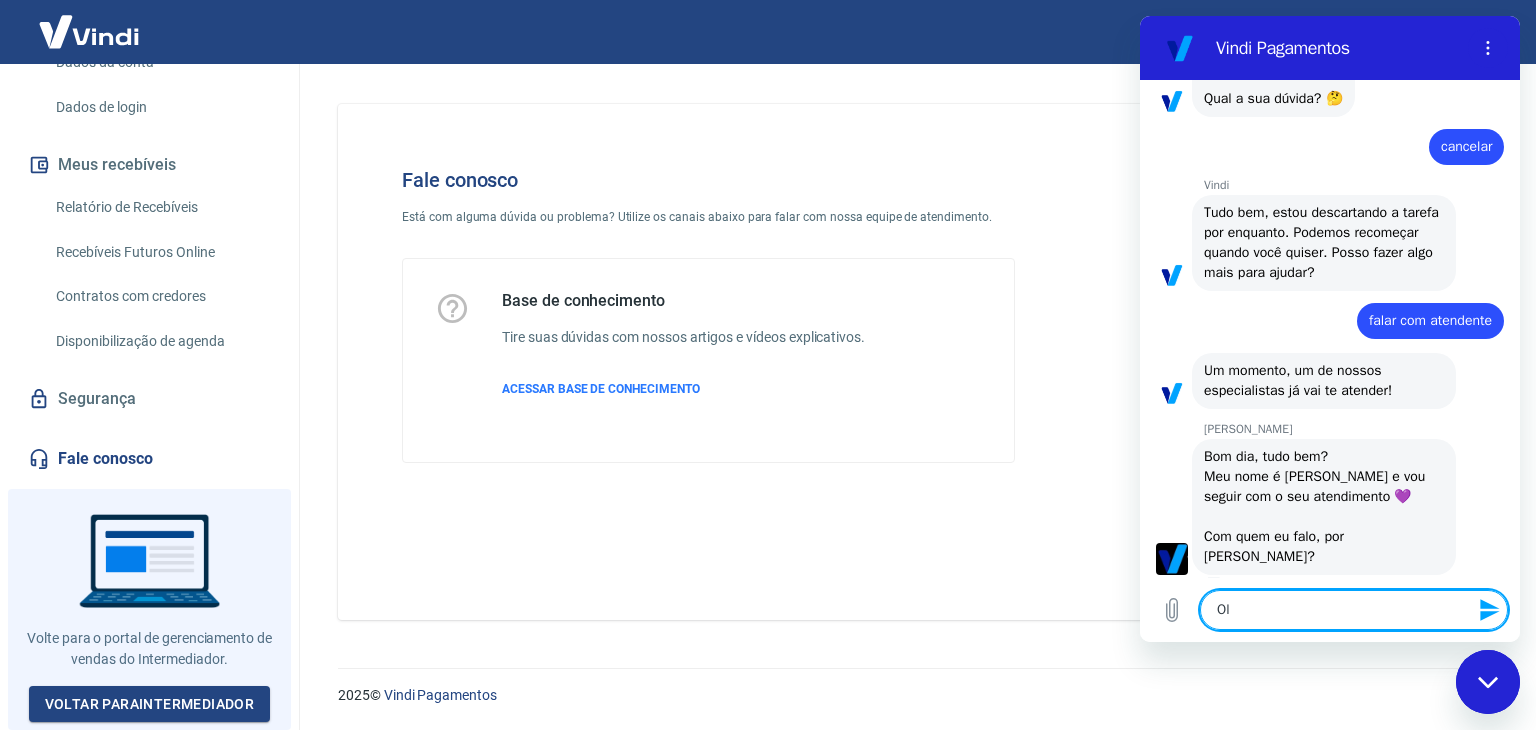 type on "Olá" 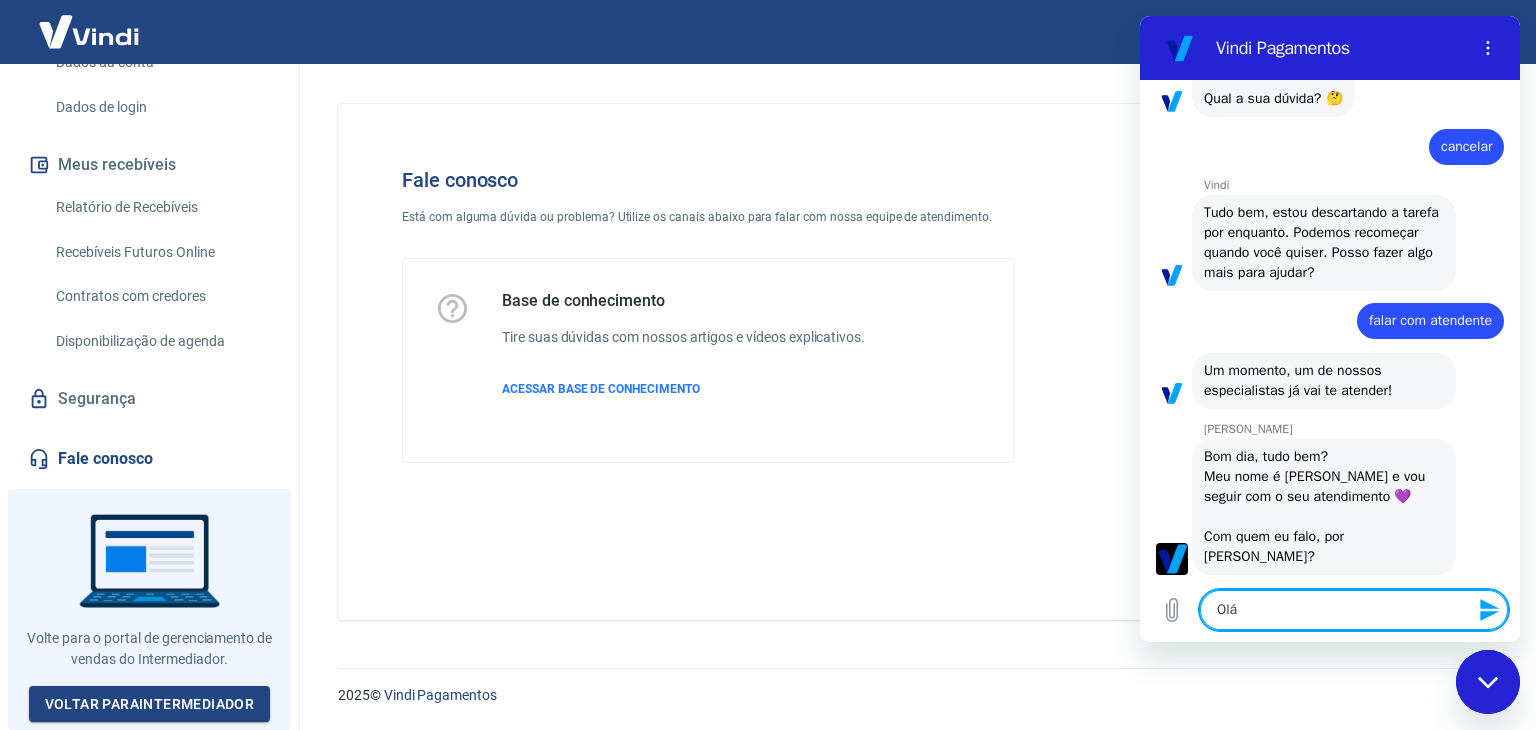 type on "Olá" 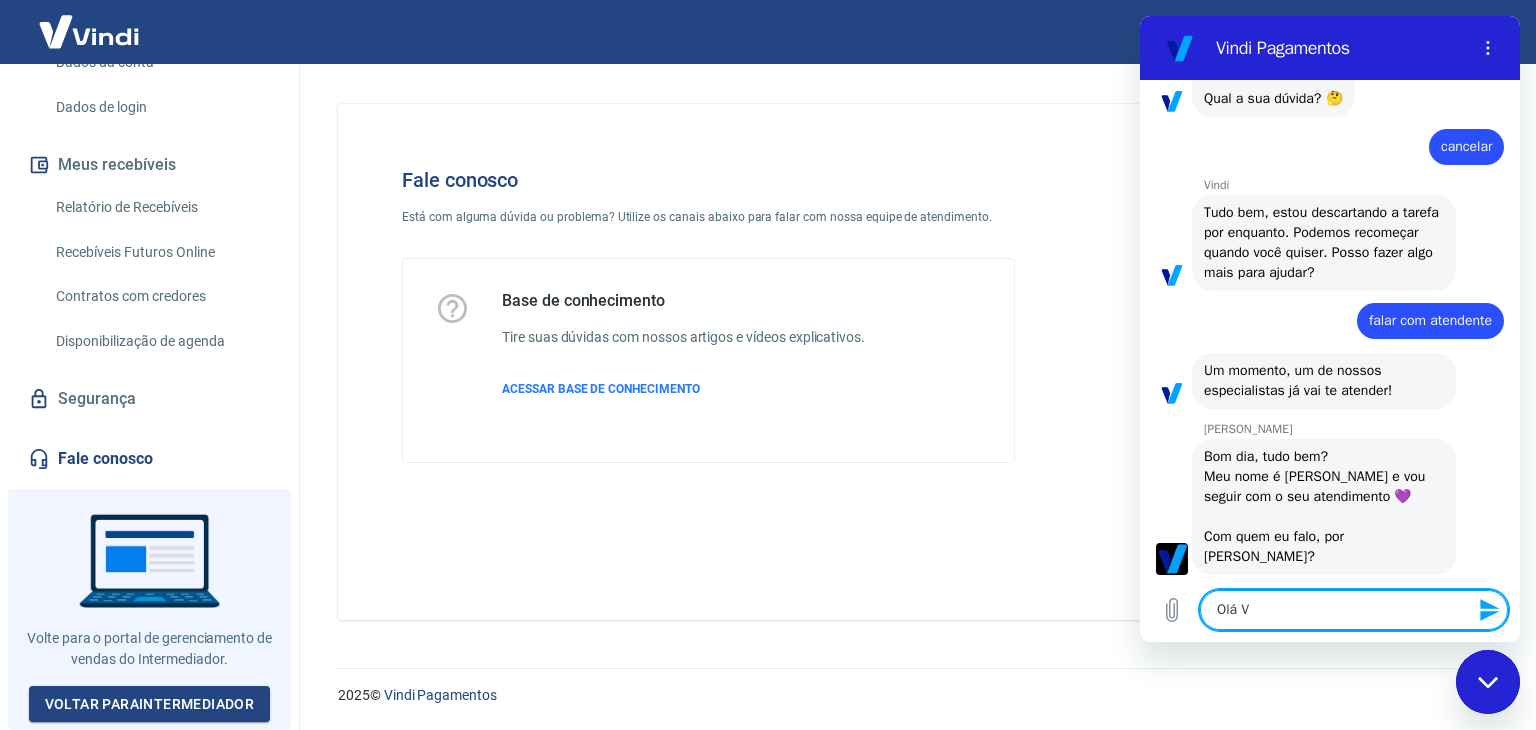 type on "Olá Vi" 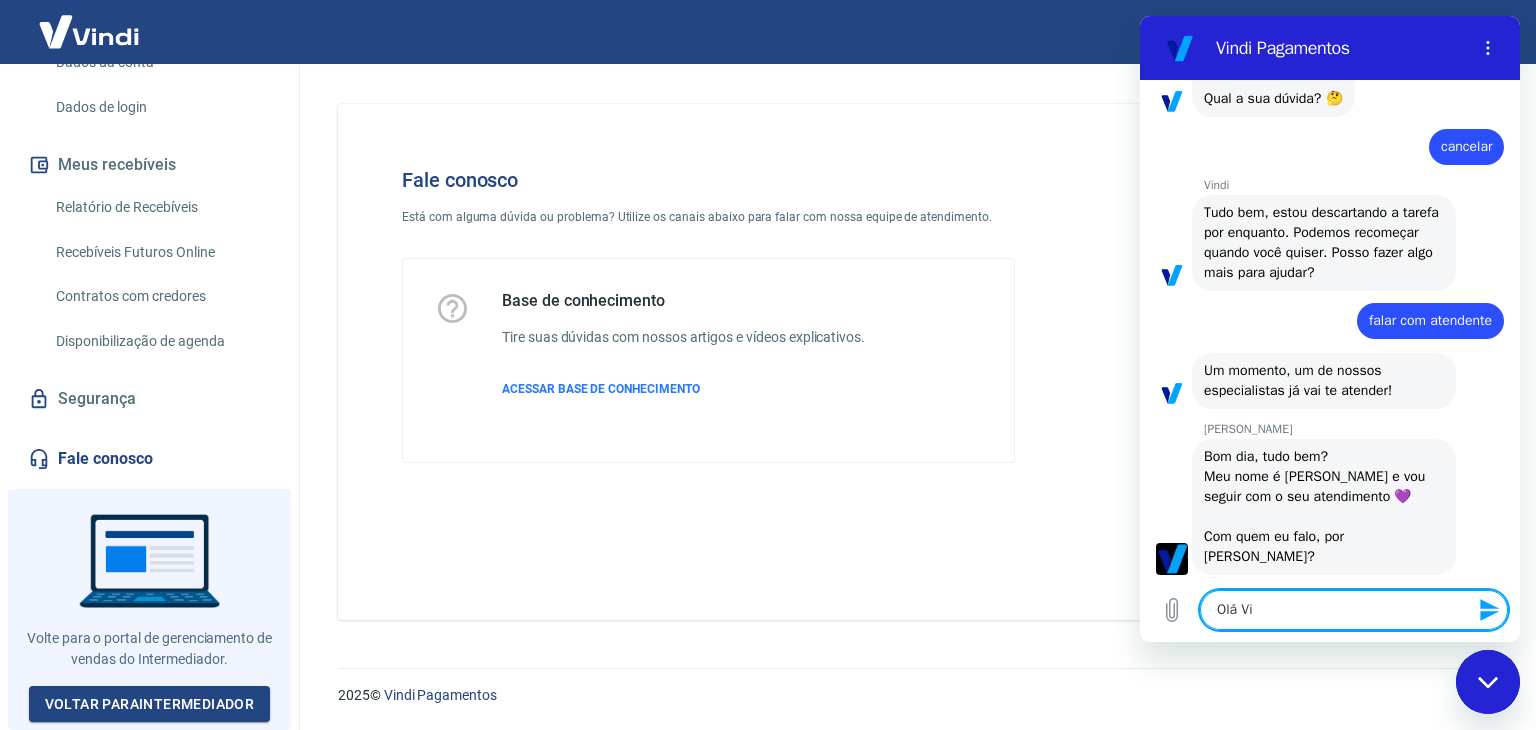 type on "Olá Viv" 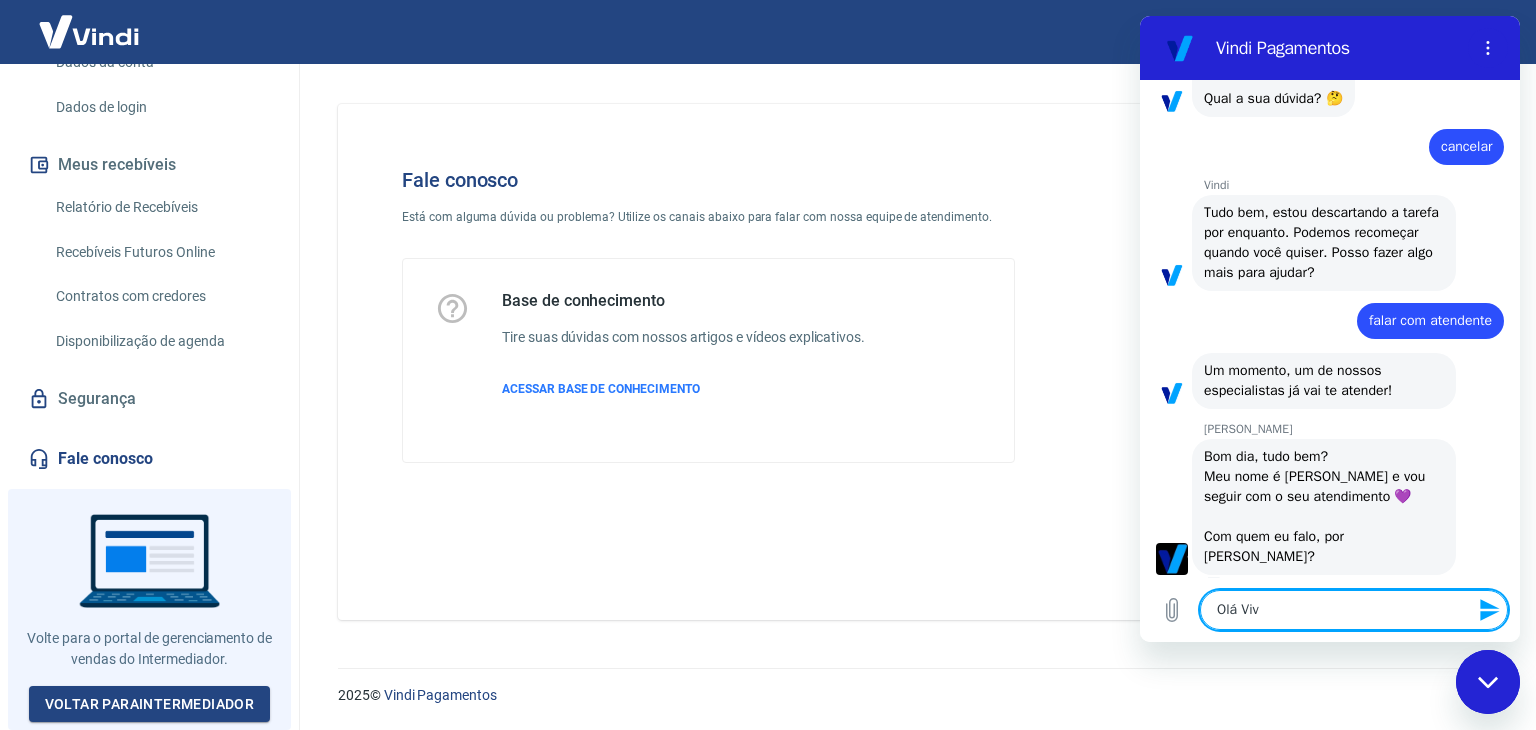 type on "Olá Vivi" 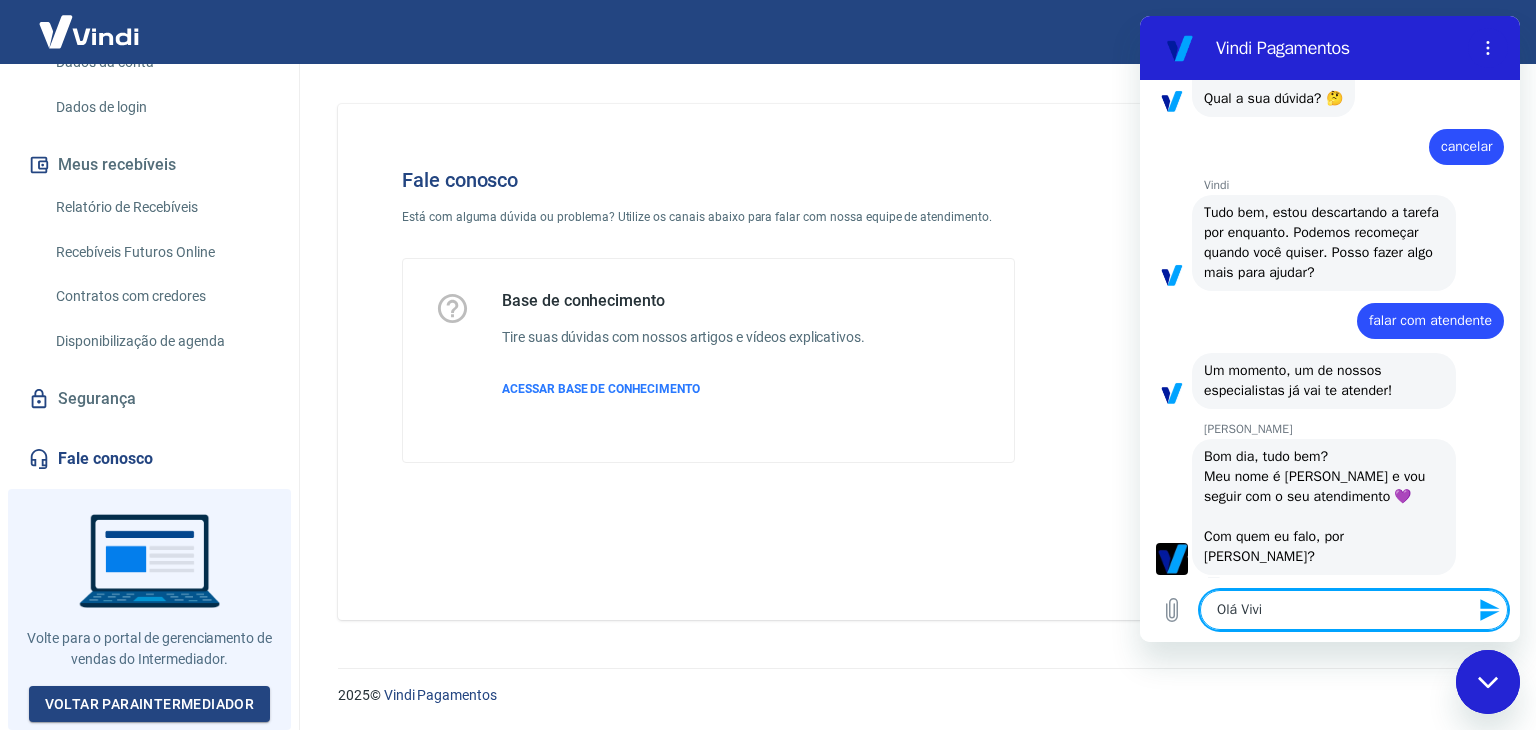 type on "Olá Vivia" 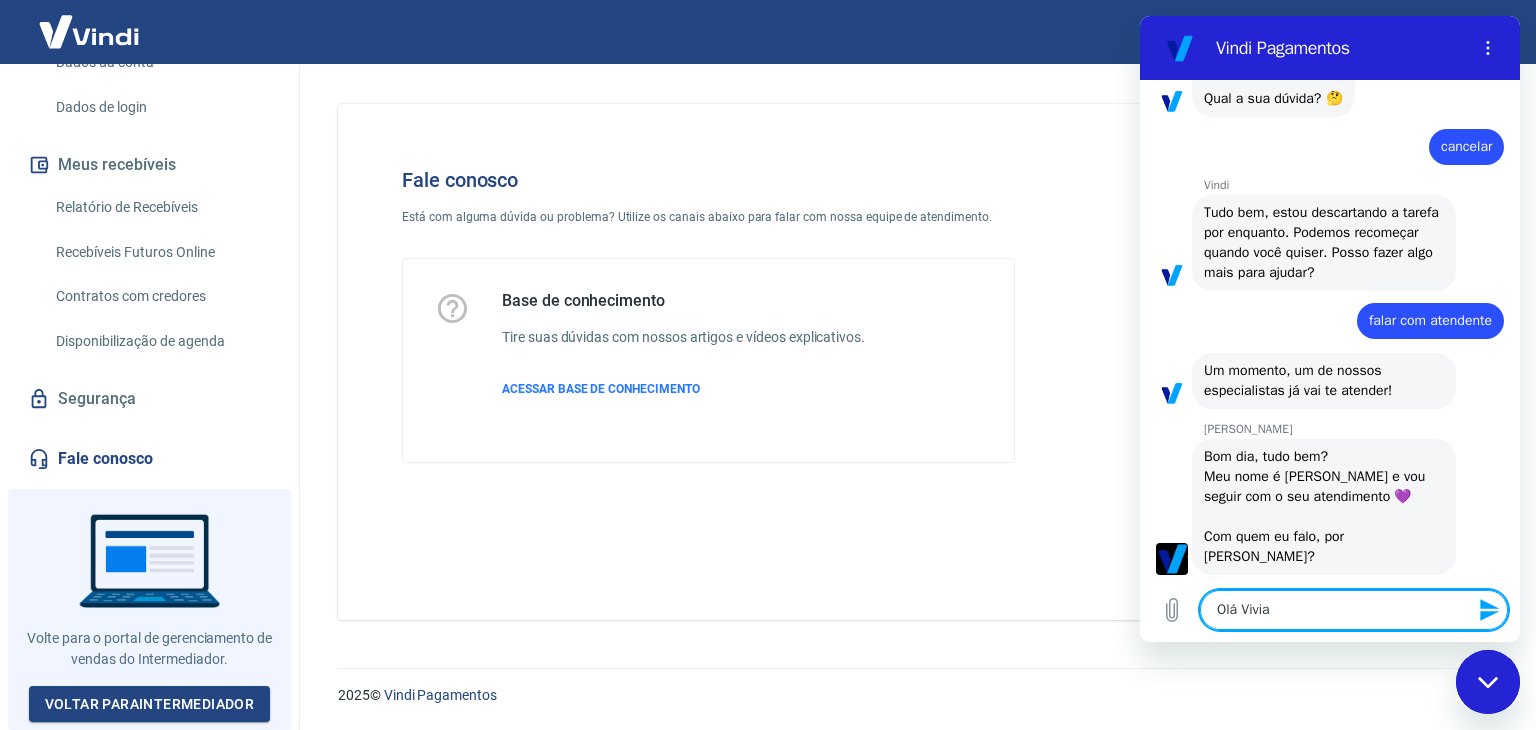 type on "x" 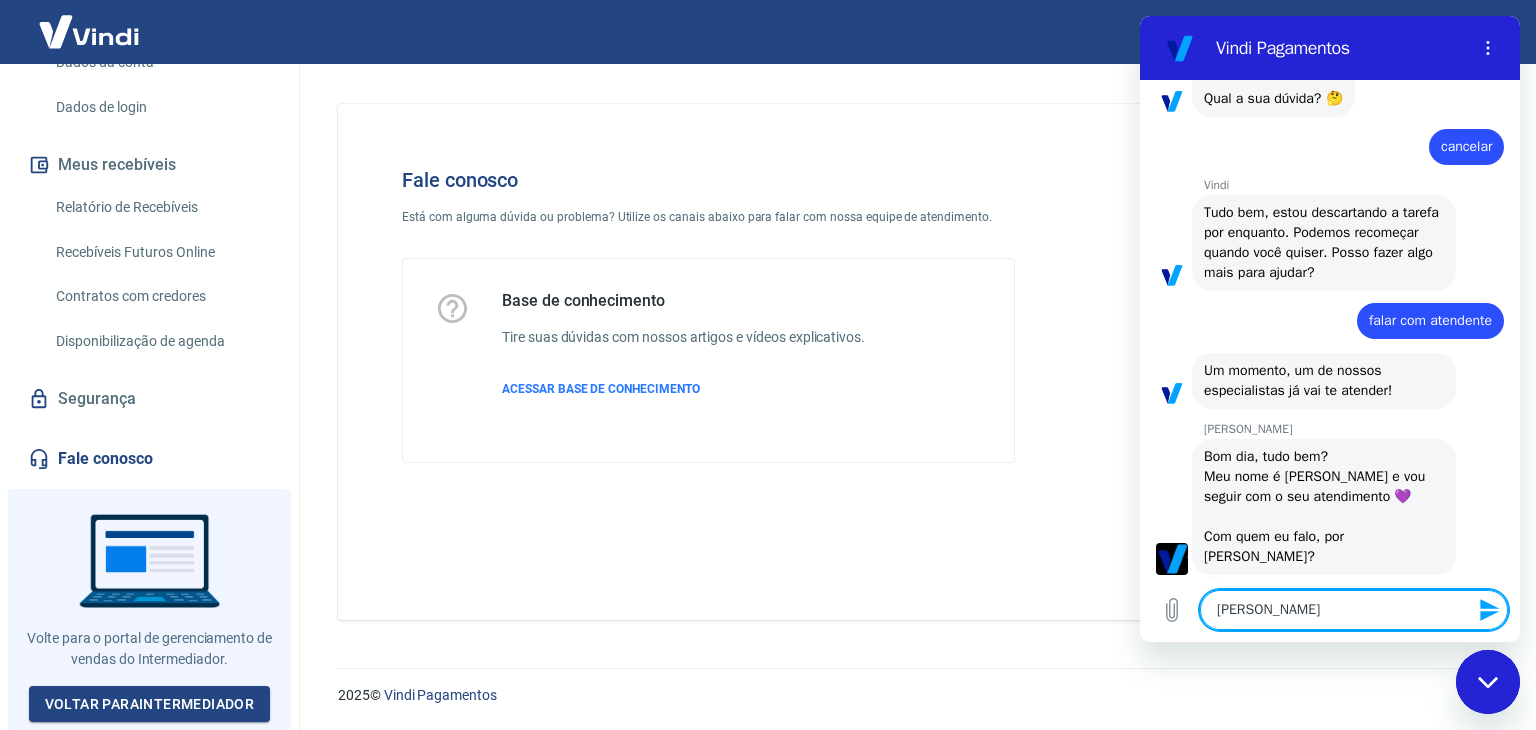 type on "Olá Viviane" 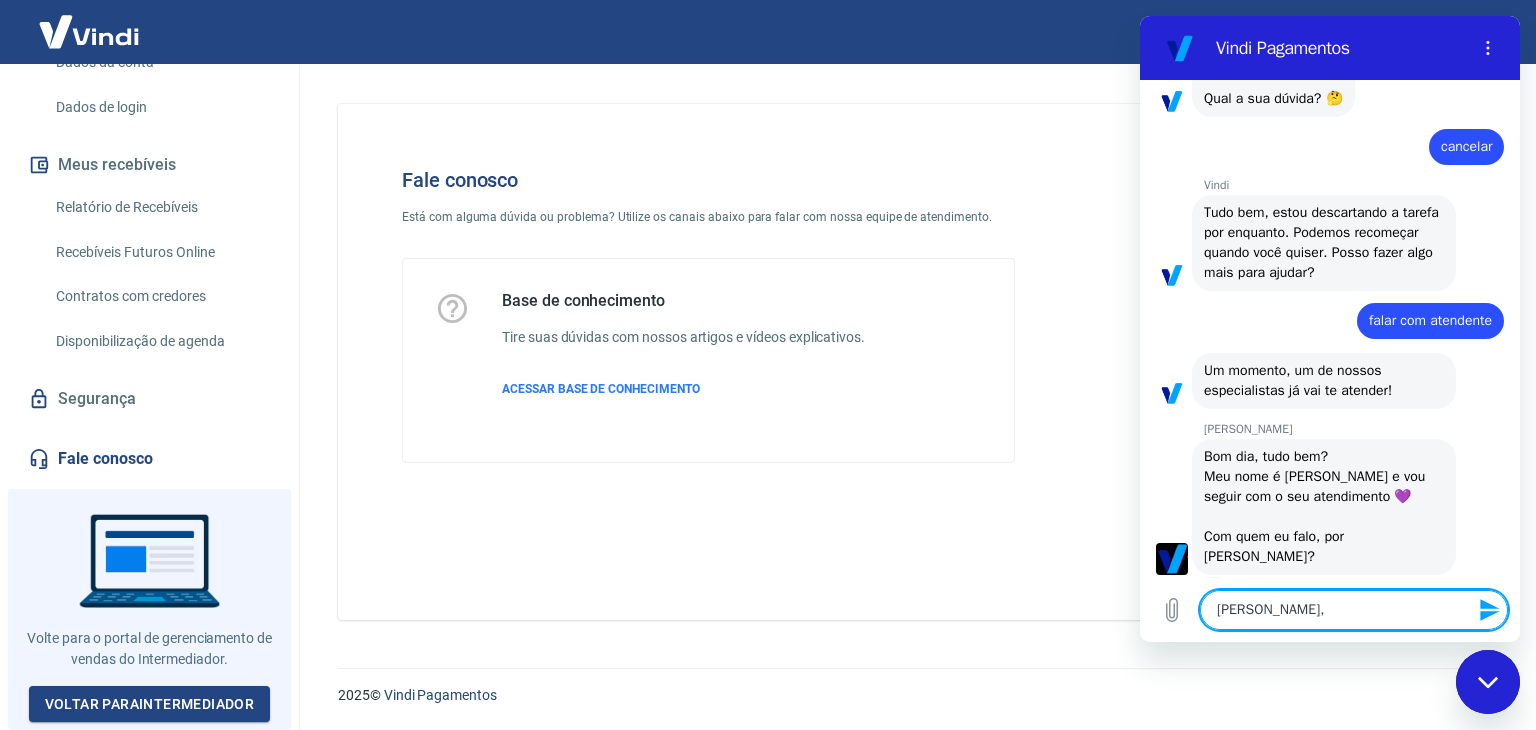 type on "Olá Viviane," 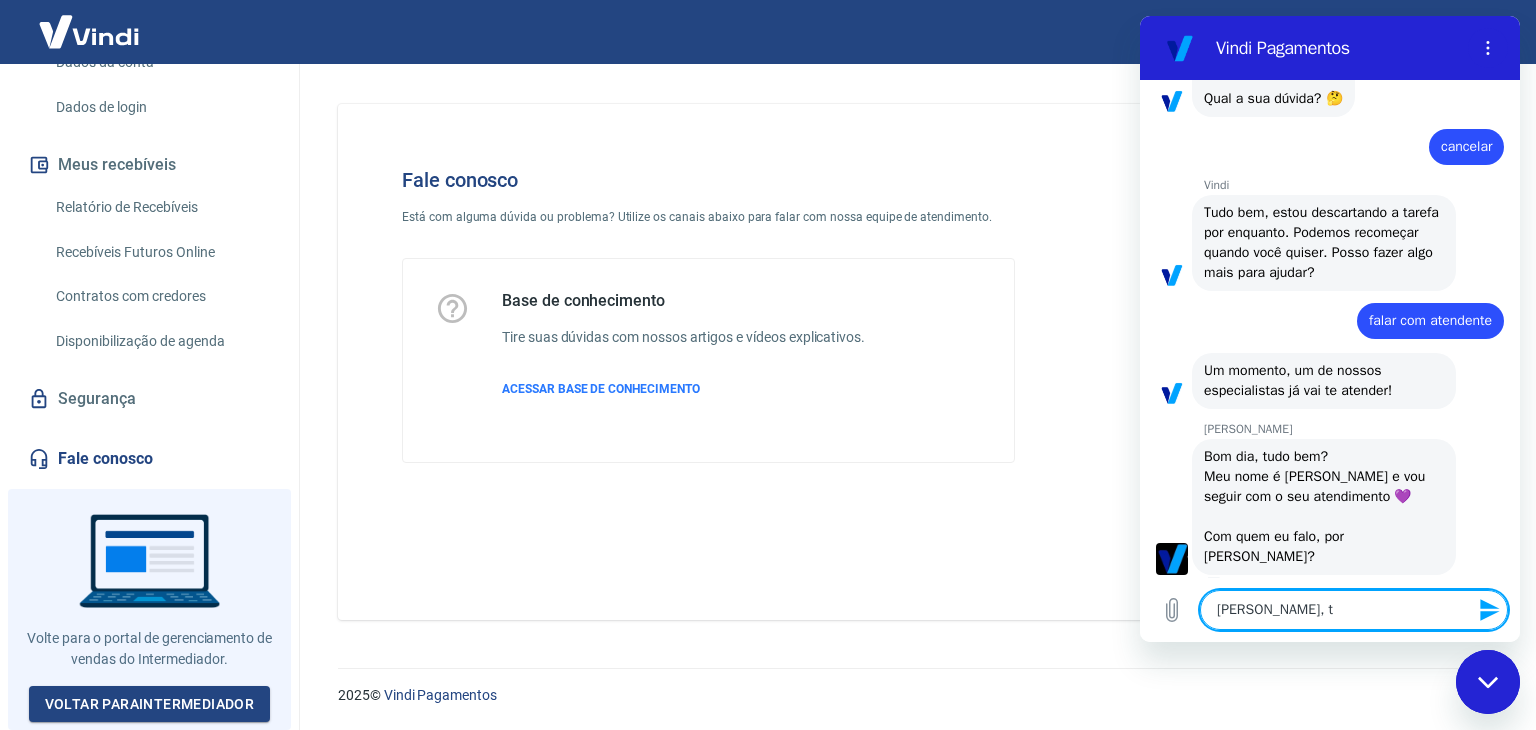 type on "x" 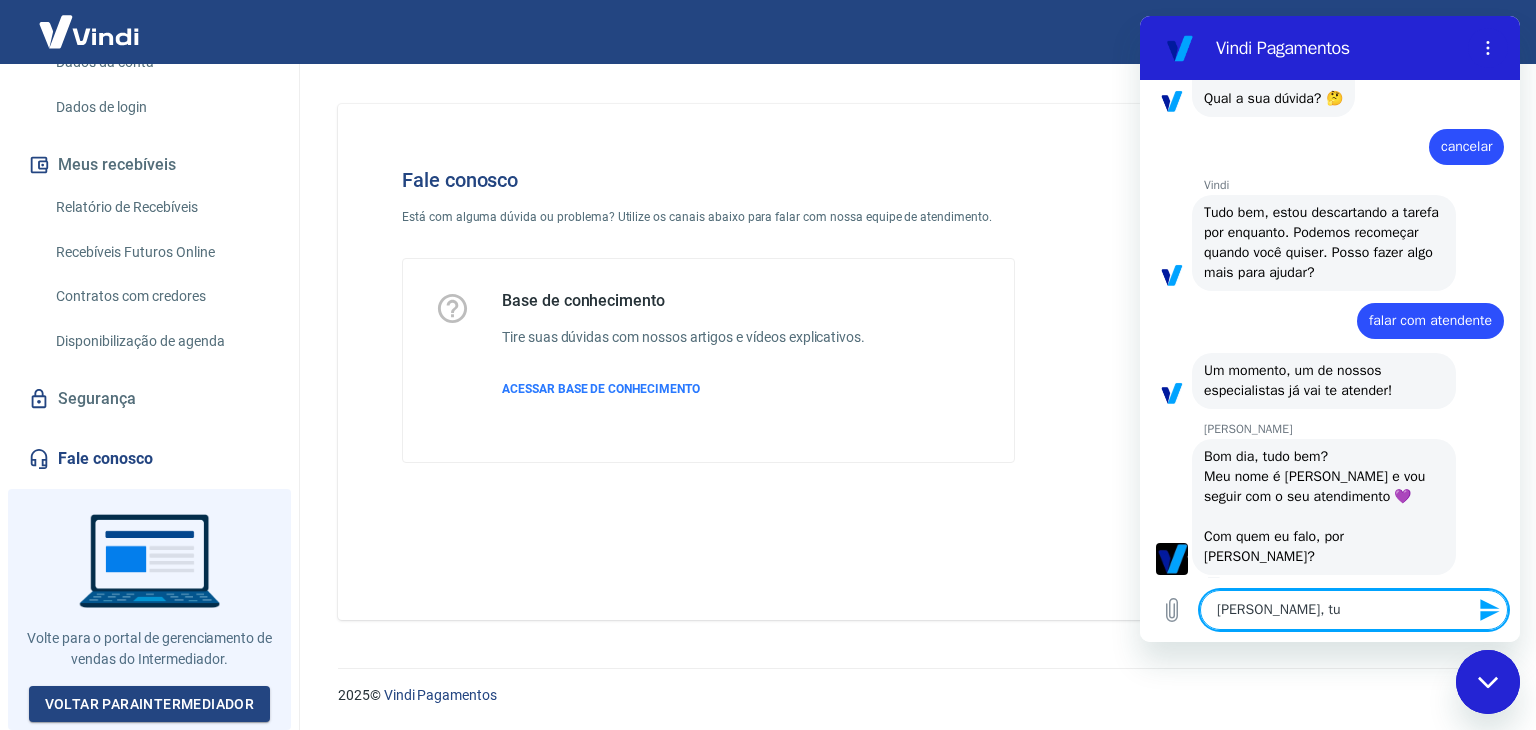 type on "Olá Viviane, tud" 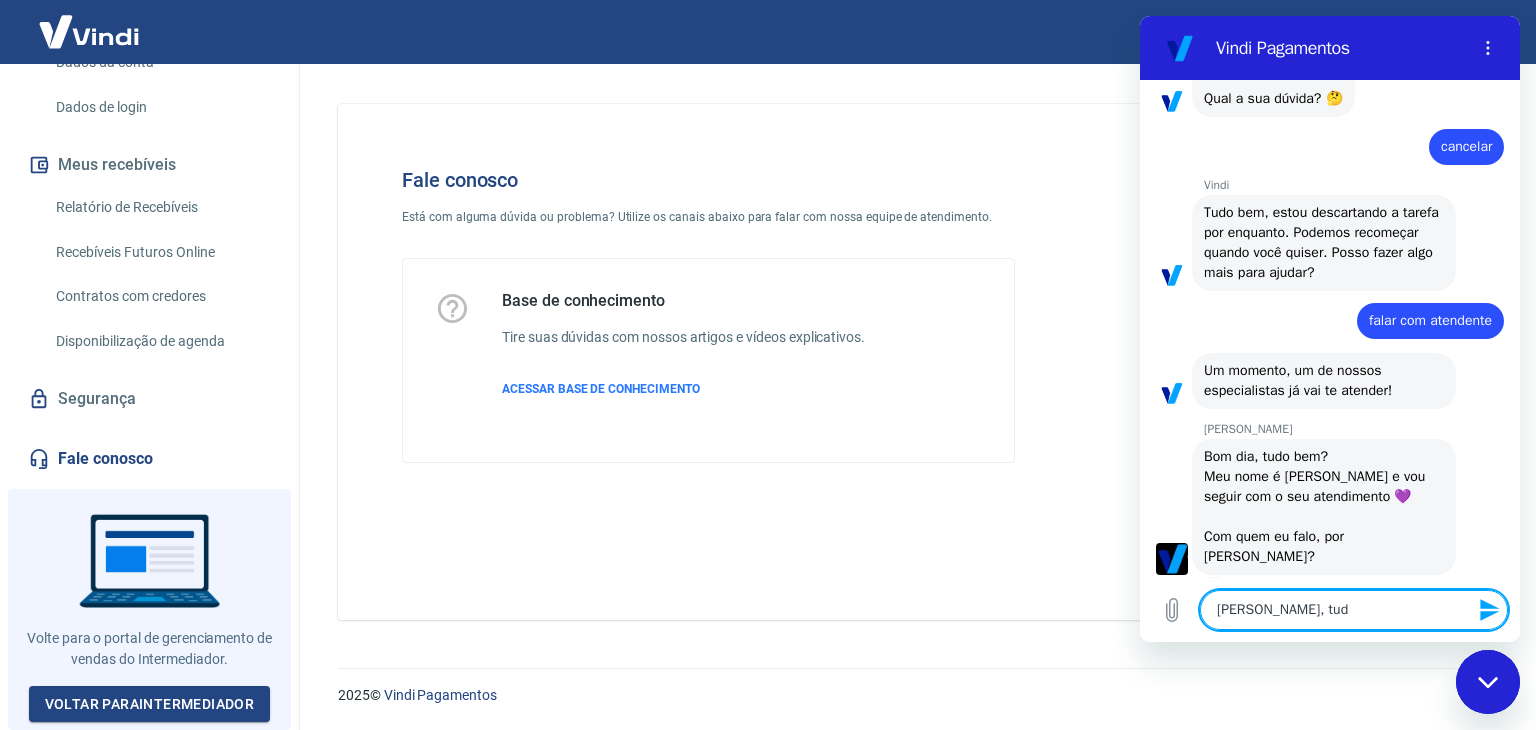 type on "Olá Viviane, tudo" 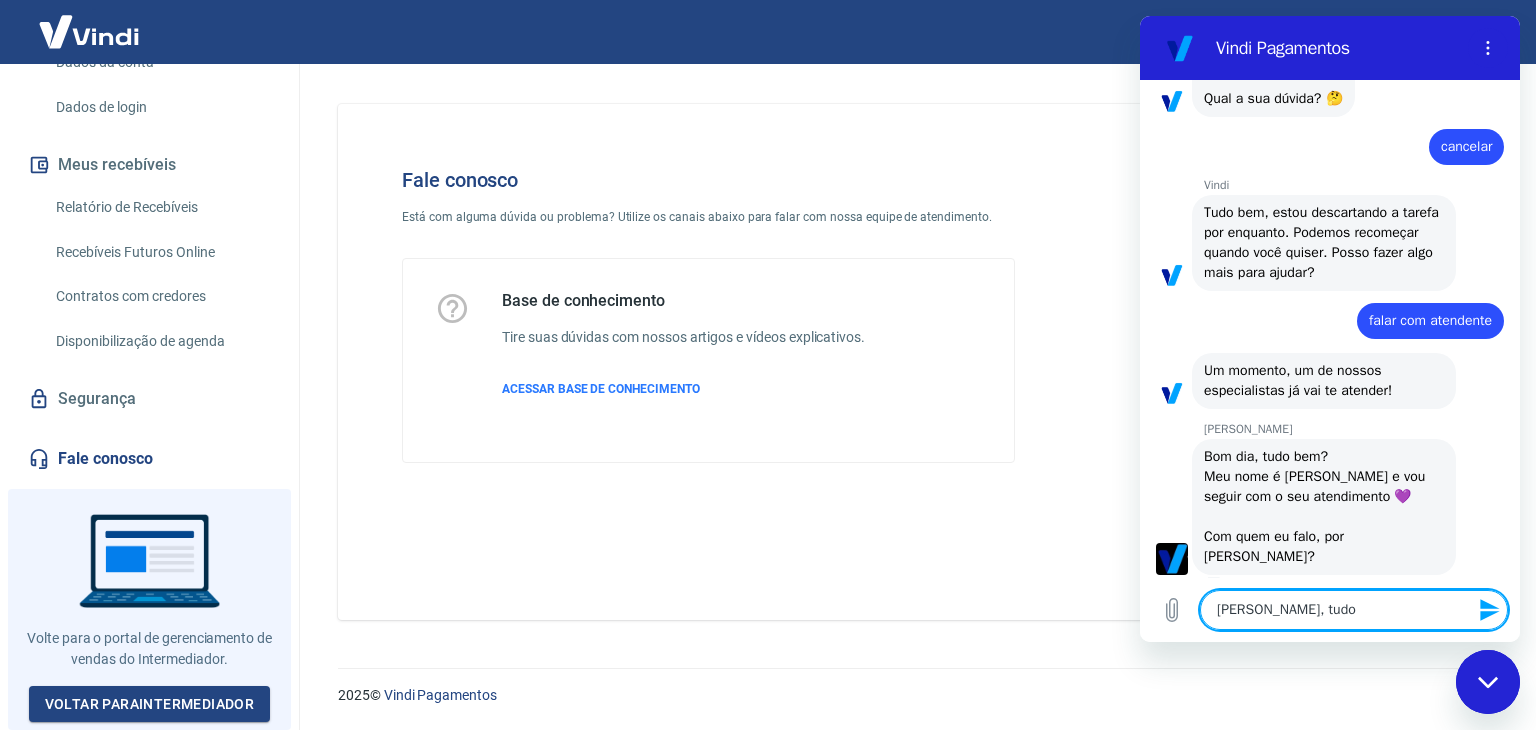 type on "Olá Viviane, tudo" 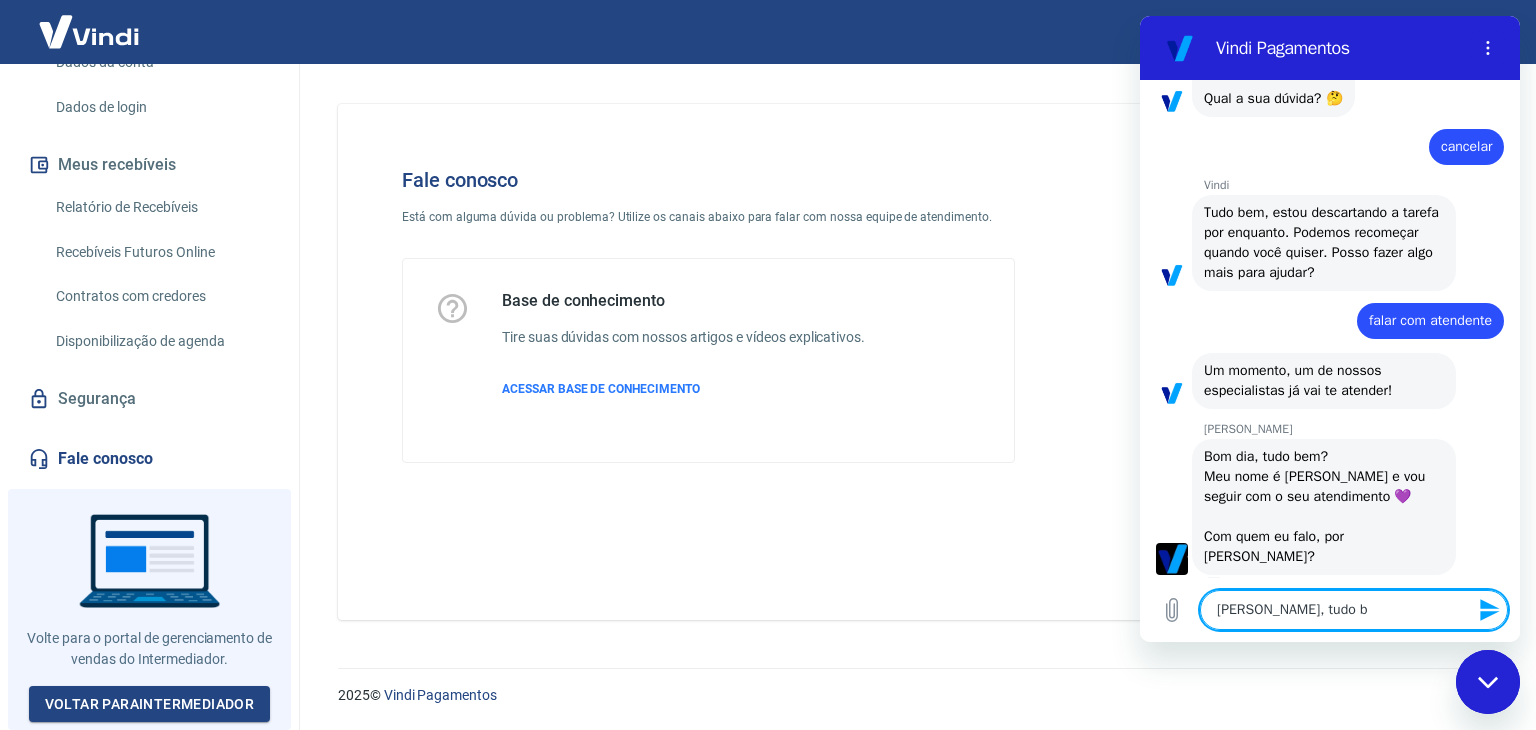 type on "Olá Viviane, tudo be" 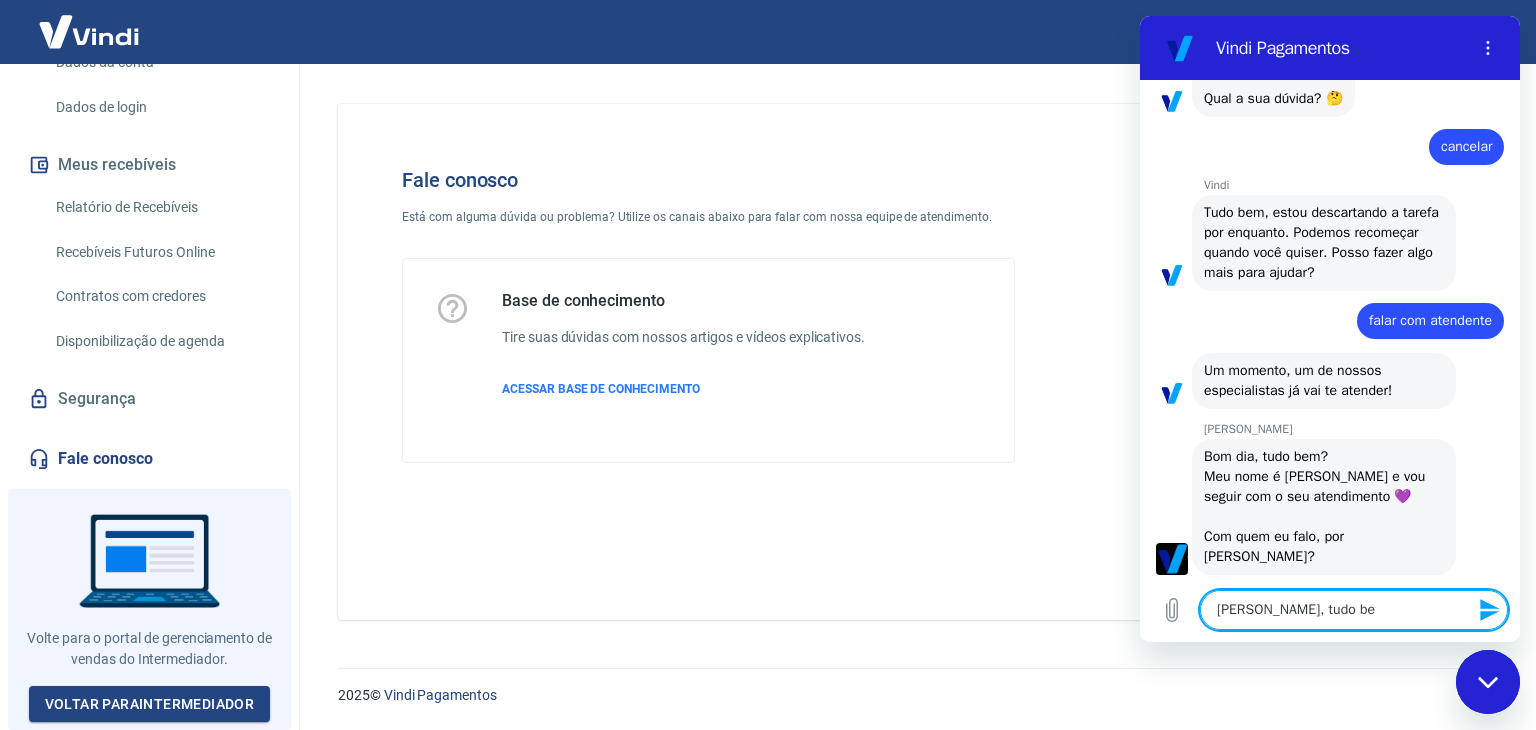 type on "Olá Viviane, tudo bem" 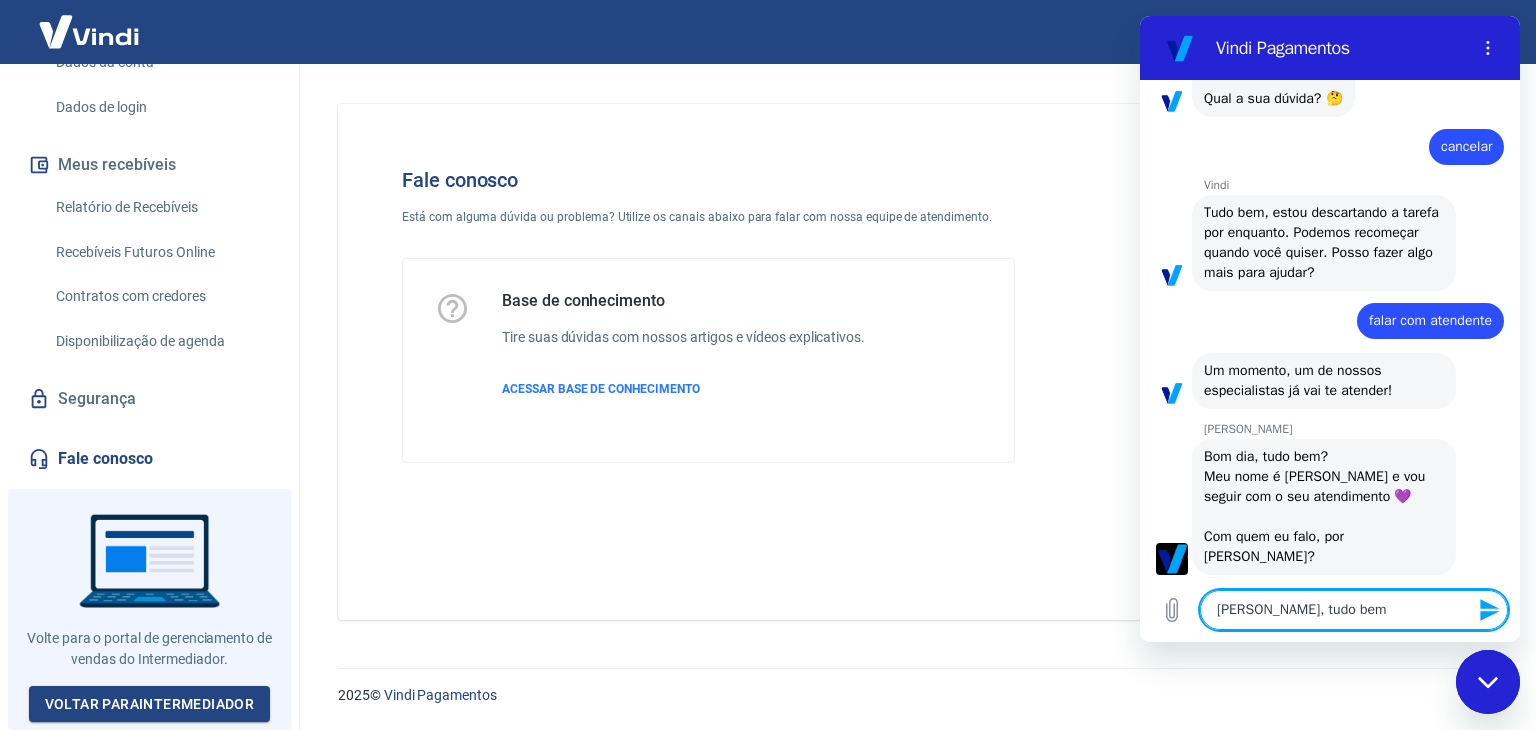 type on "Olá Viviane, tudo bem?" 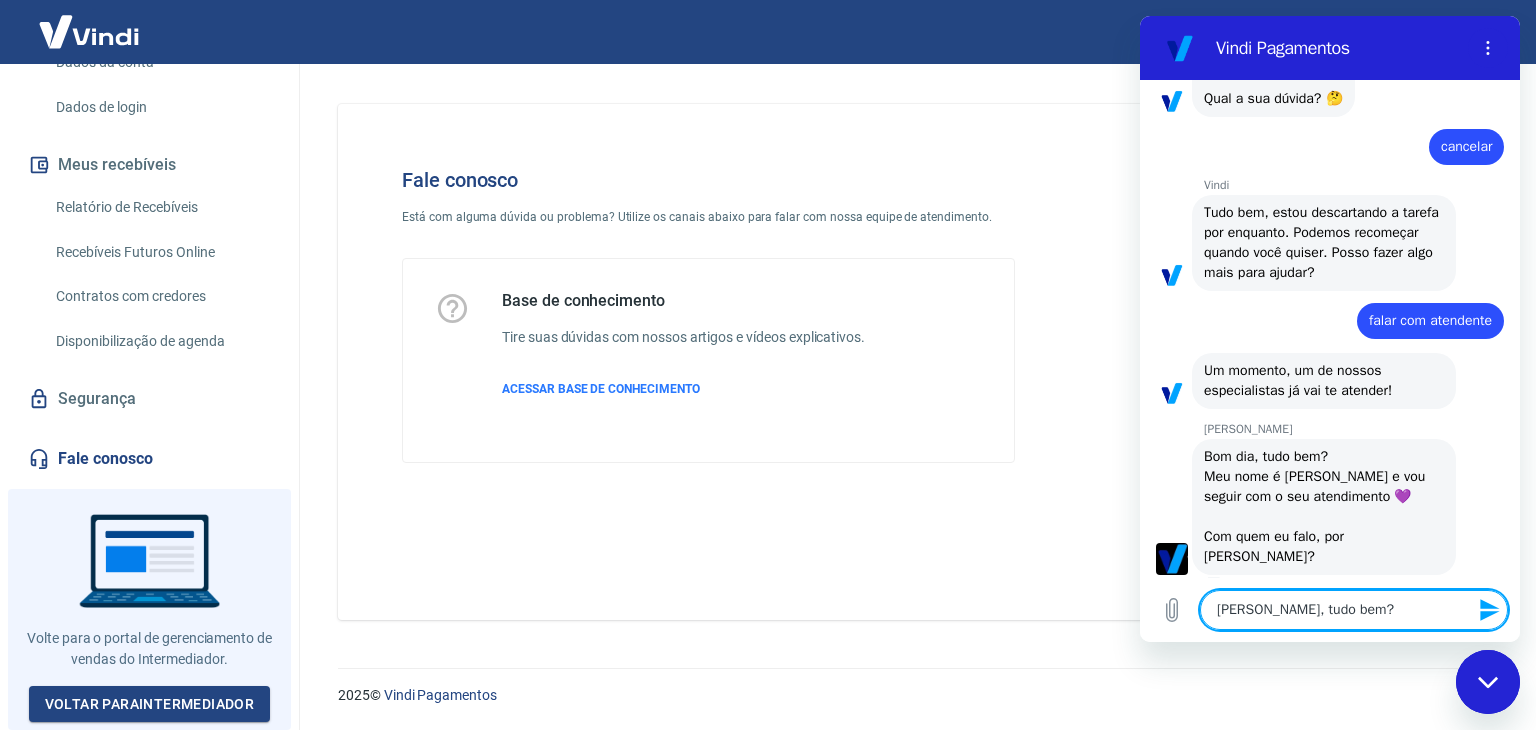 type on "Olá Viviane, tudo bem?" 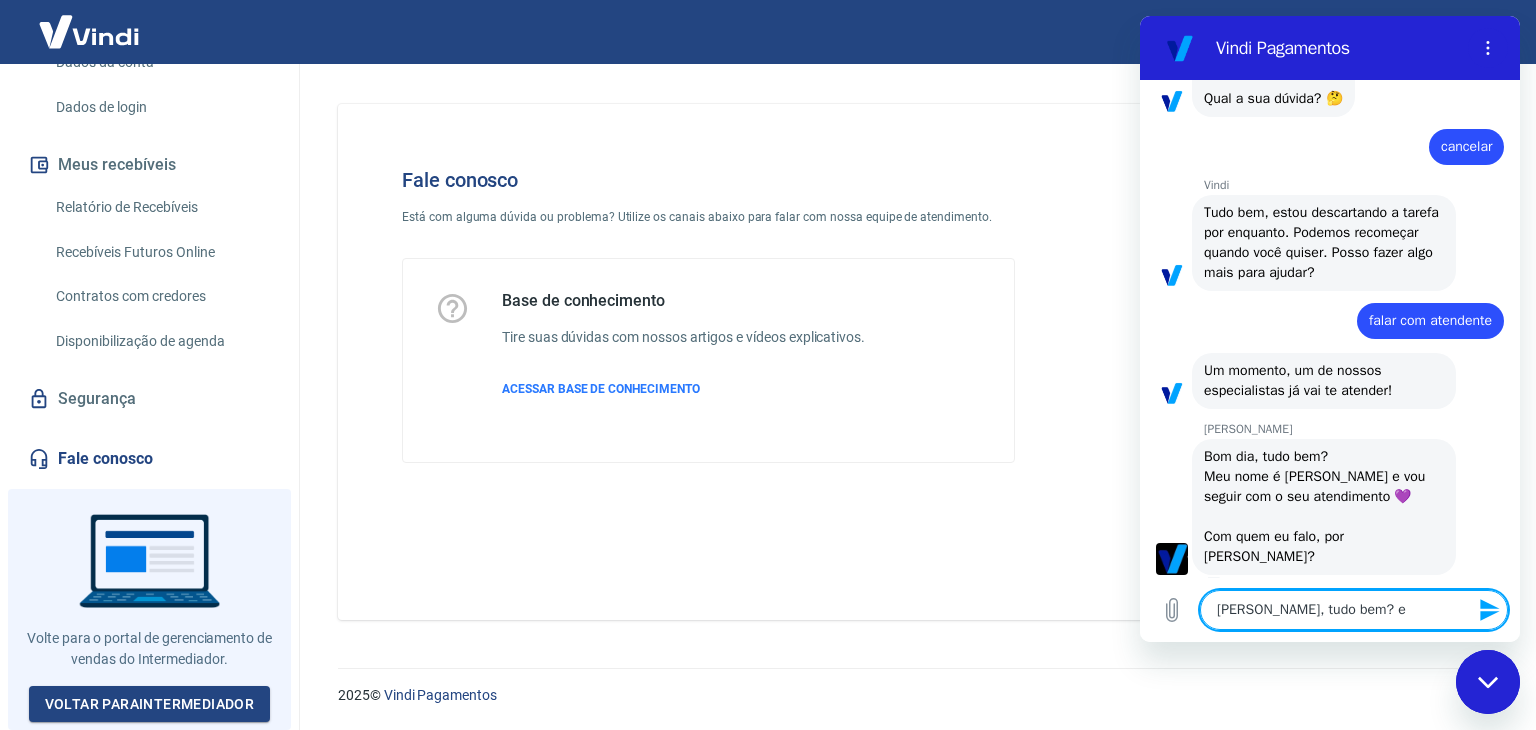 type on "Olá Viviane, tudo bem? em" 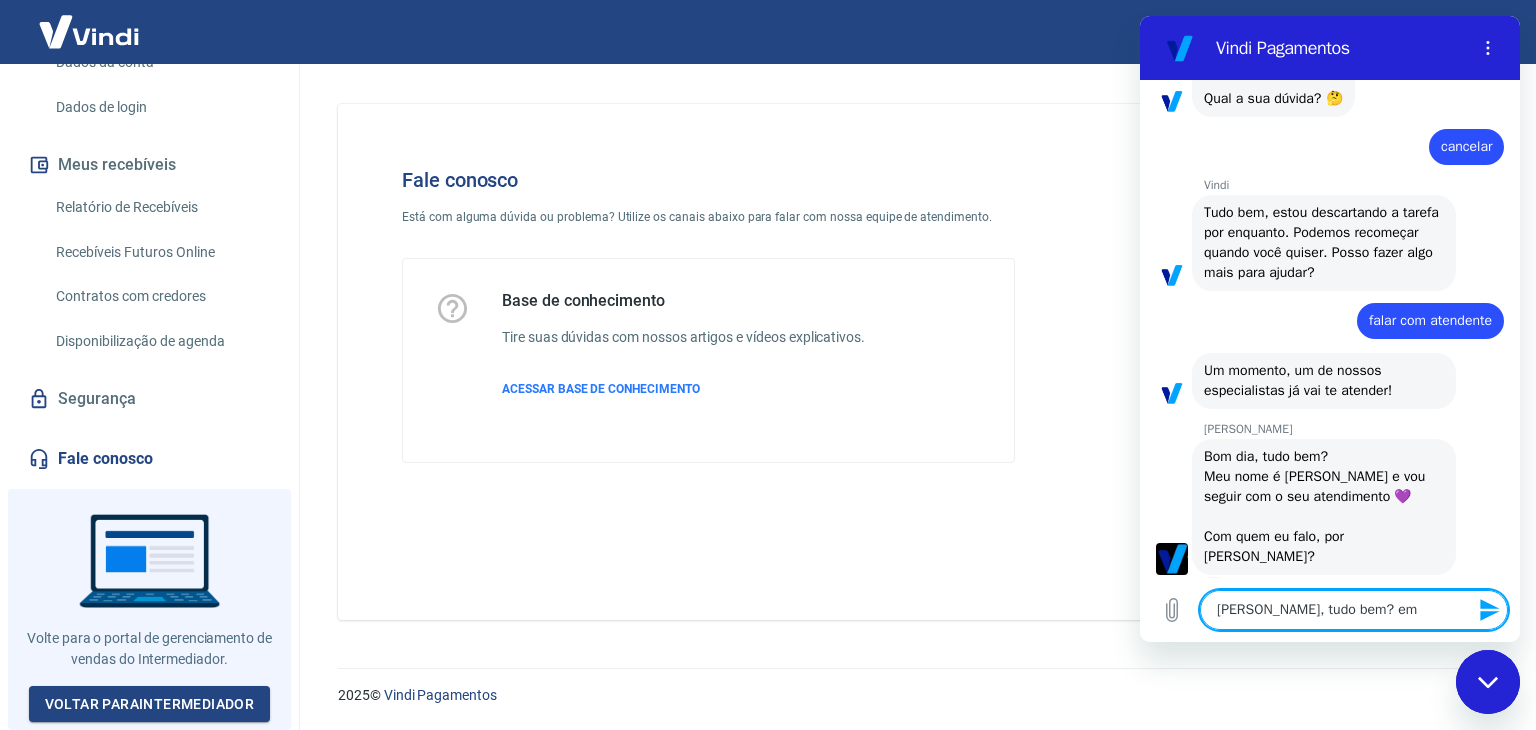 type on "Olá Viviane, tudo bem? e" 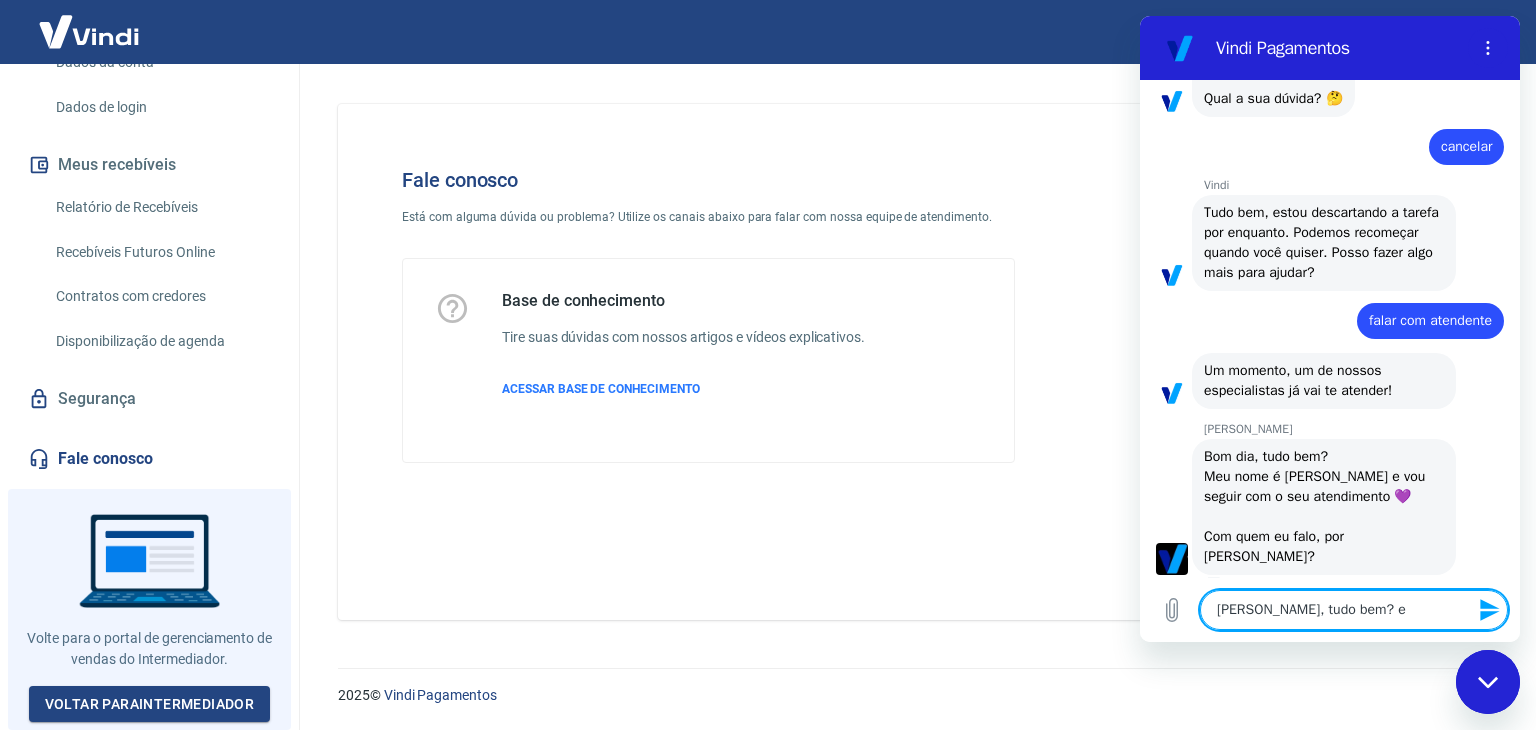 type on "Olá Viviane, tudo bem?" 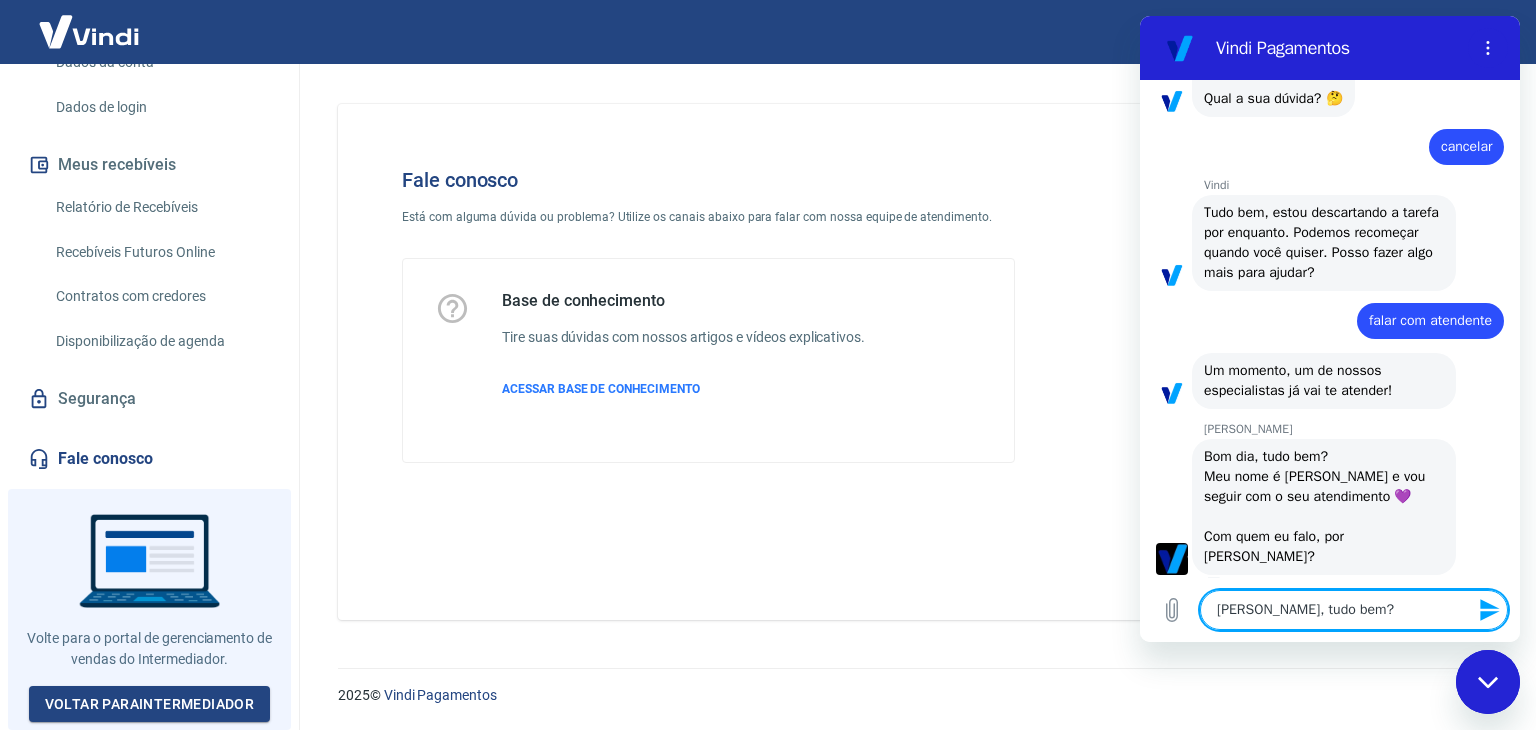type on "Olá Viviane, tudo bem? A" 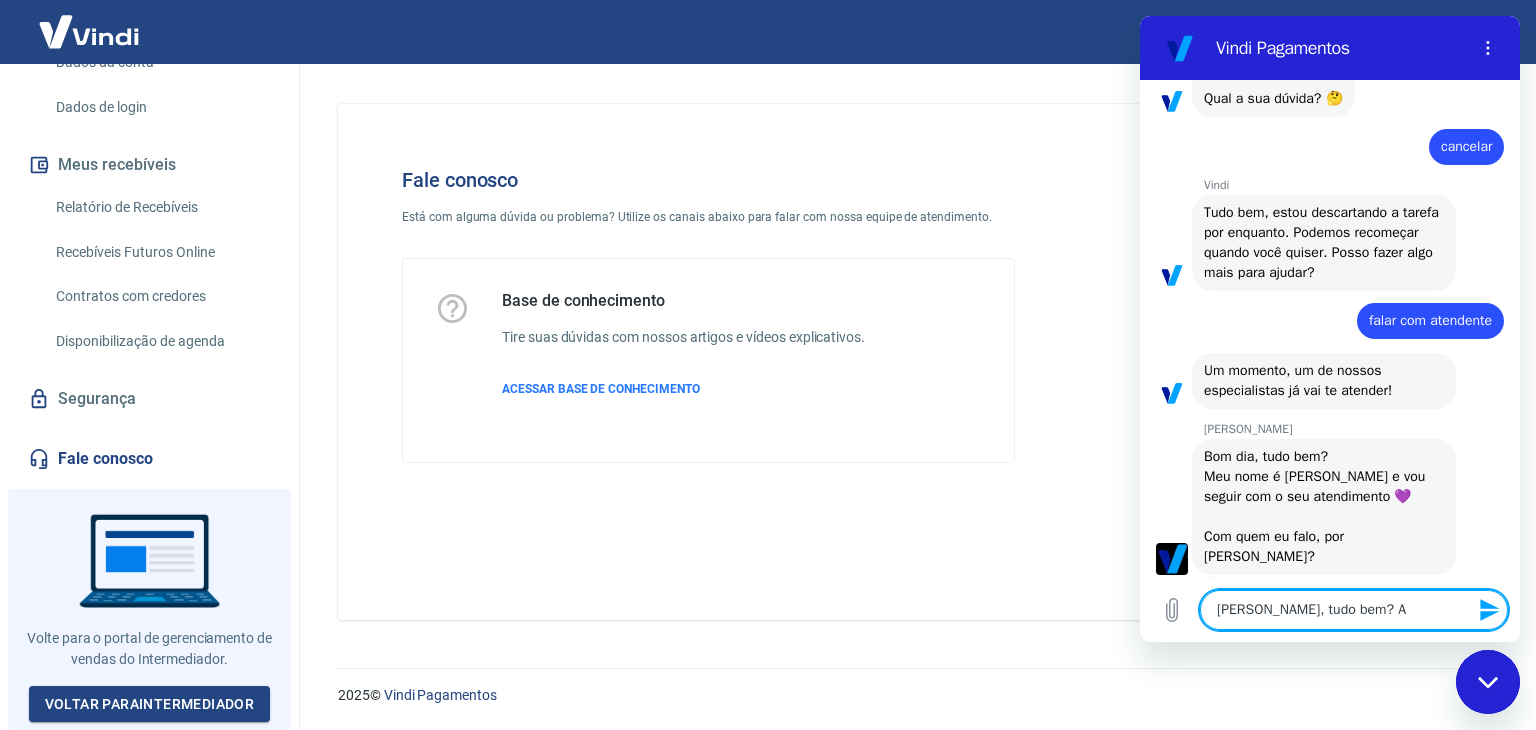 type on "Olá Viviane, tudo bem? Au" 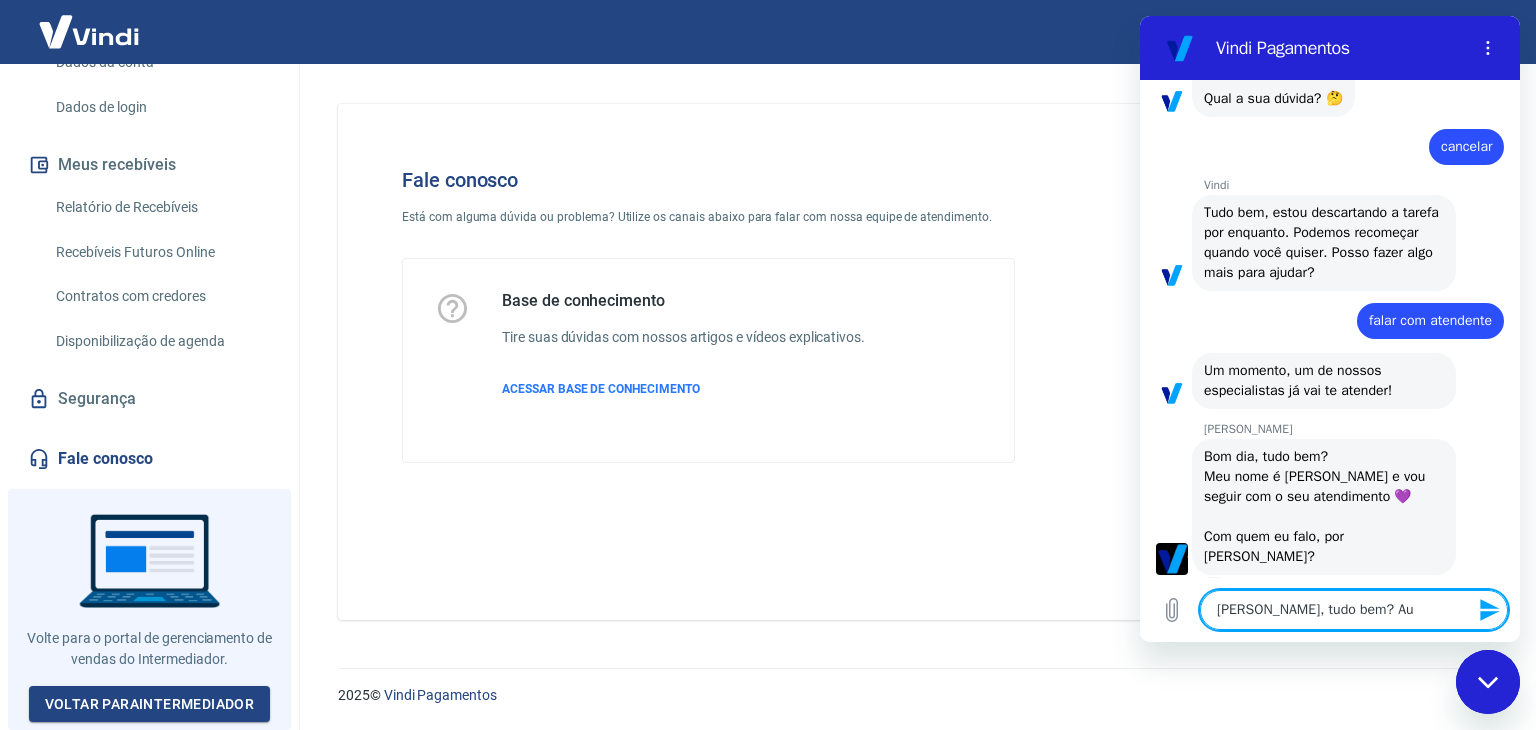 type on "Olá Viviane, tudo bem? Auq" 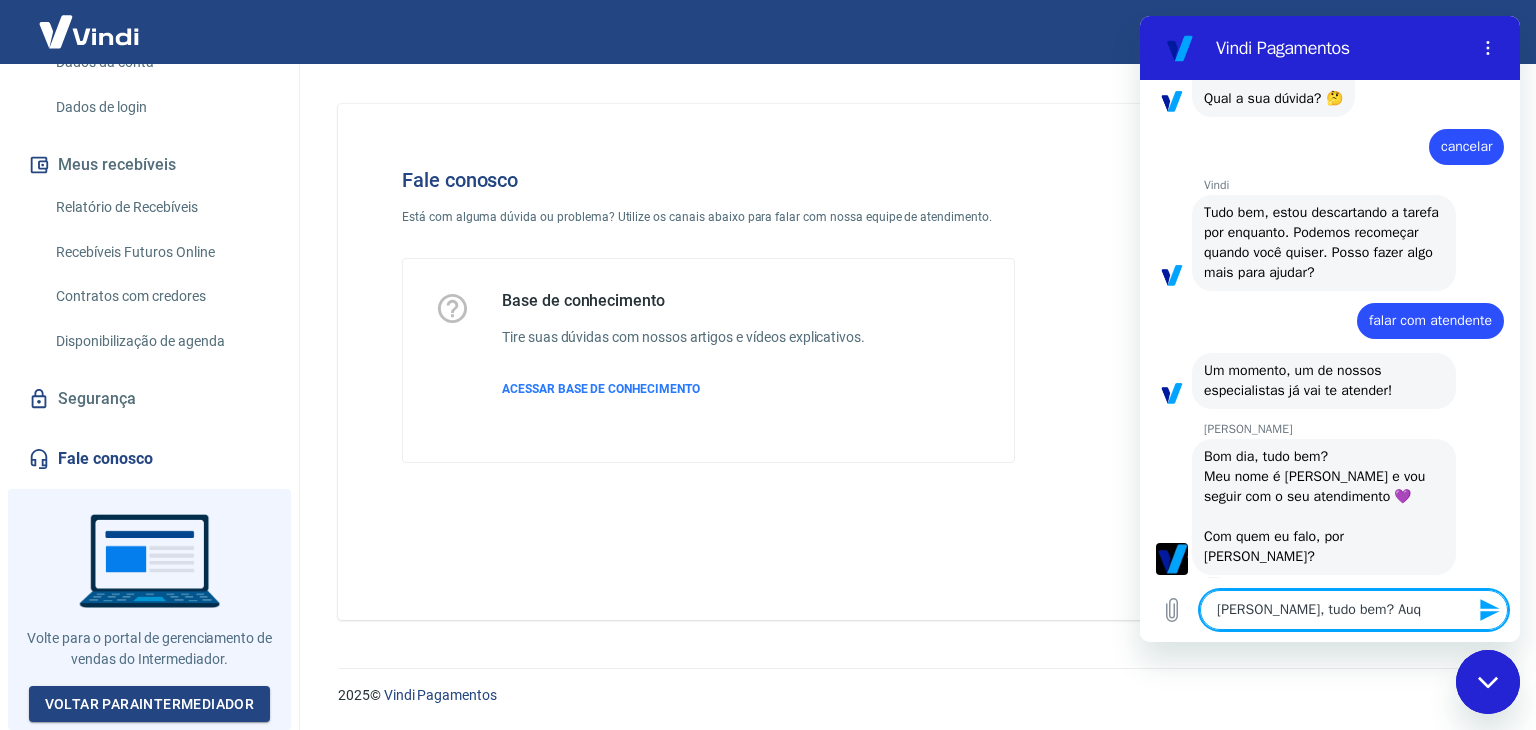 type on "Olá Viviane, tudo bem? Auqe" 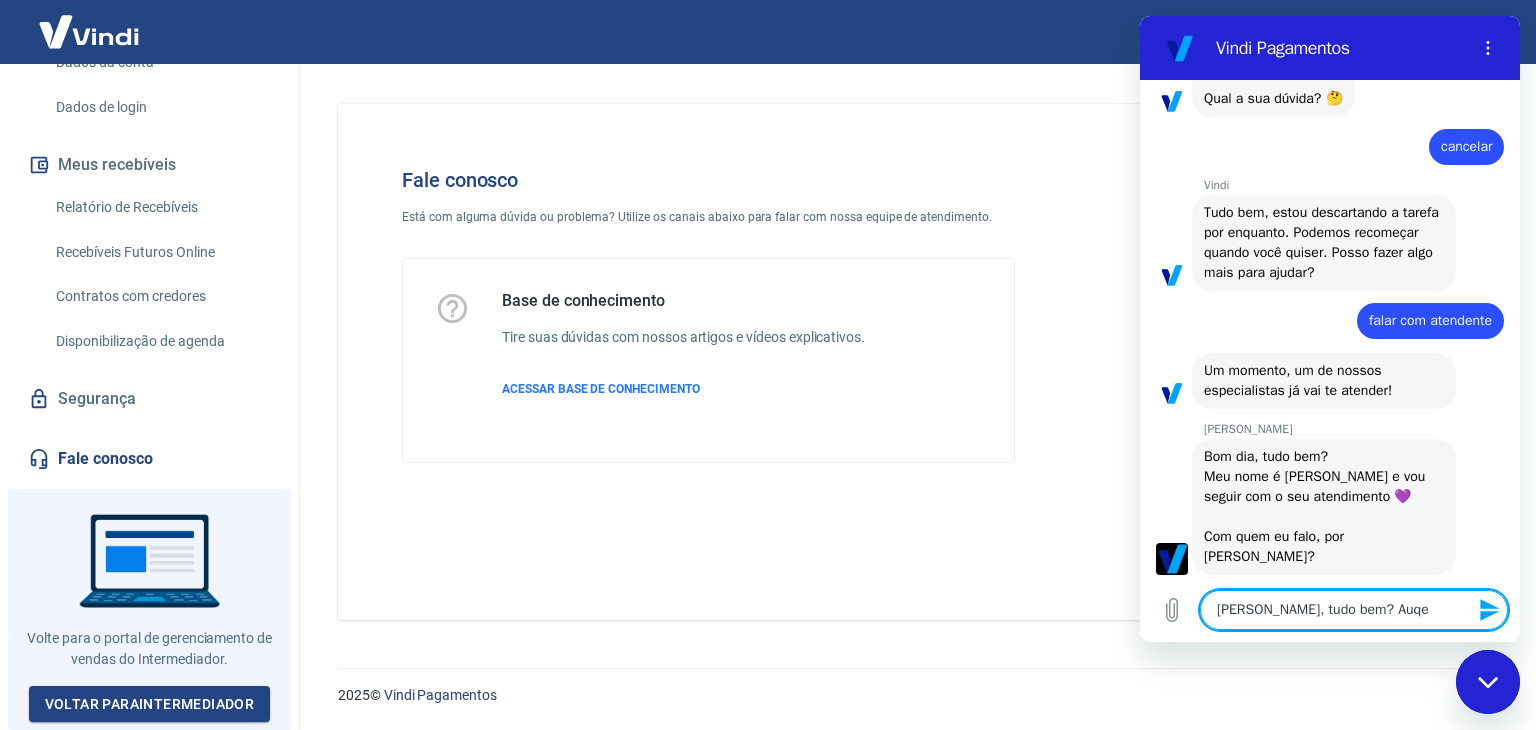 type on "Olá Viviane, tudo bem? Auq" 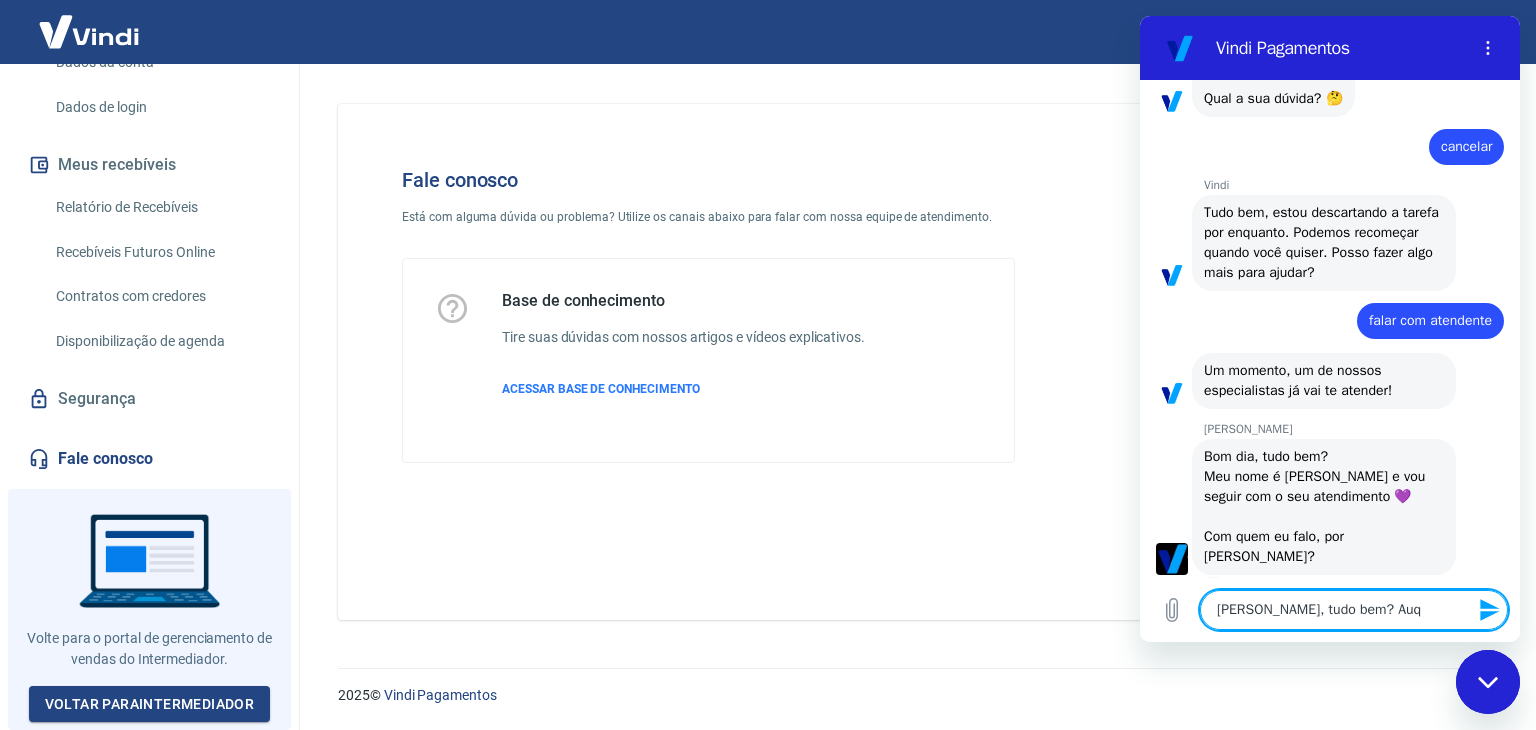 type on "Olá Viviane, tudo bem? Au" 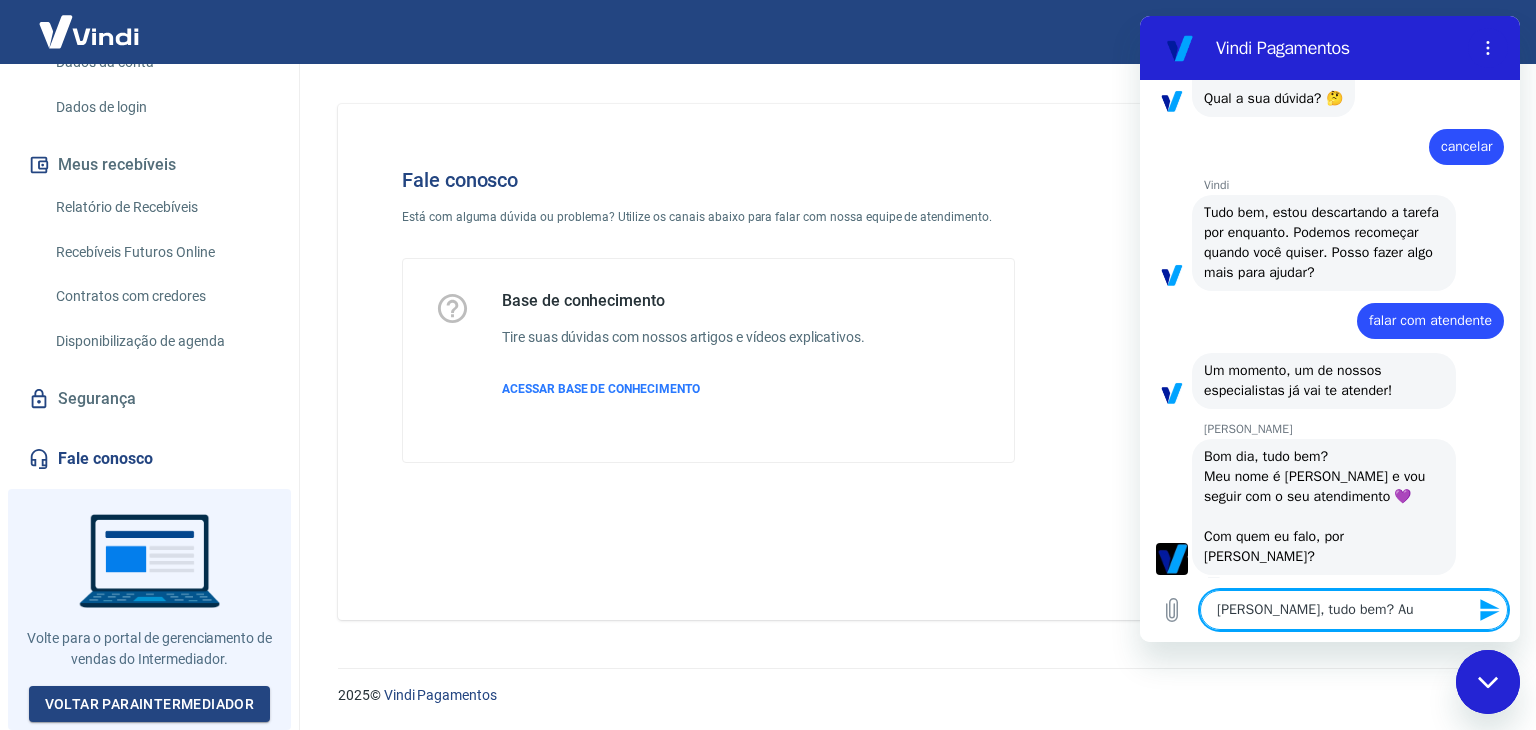 type on "Olá Viviane, tudo bem? A" 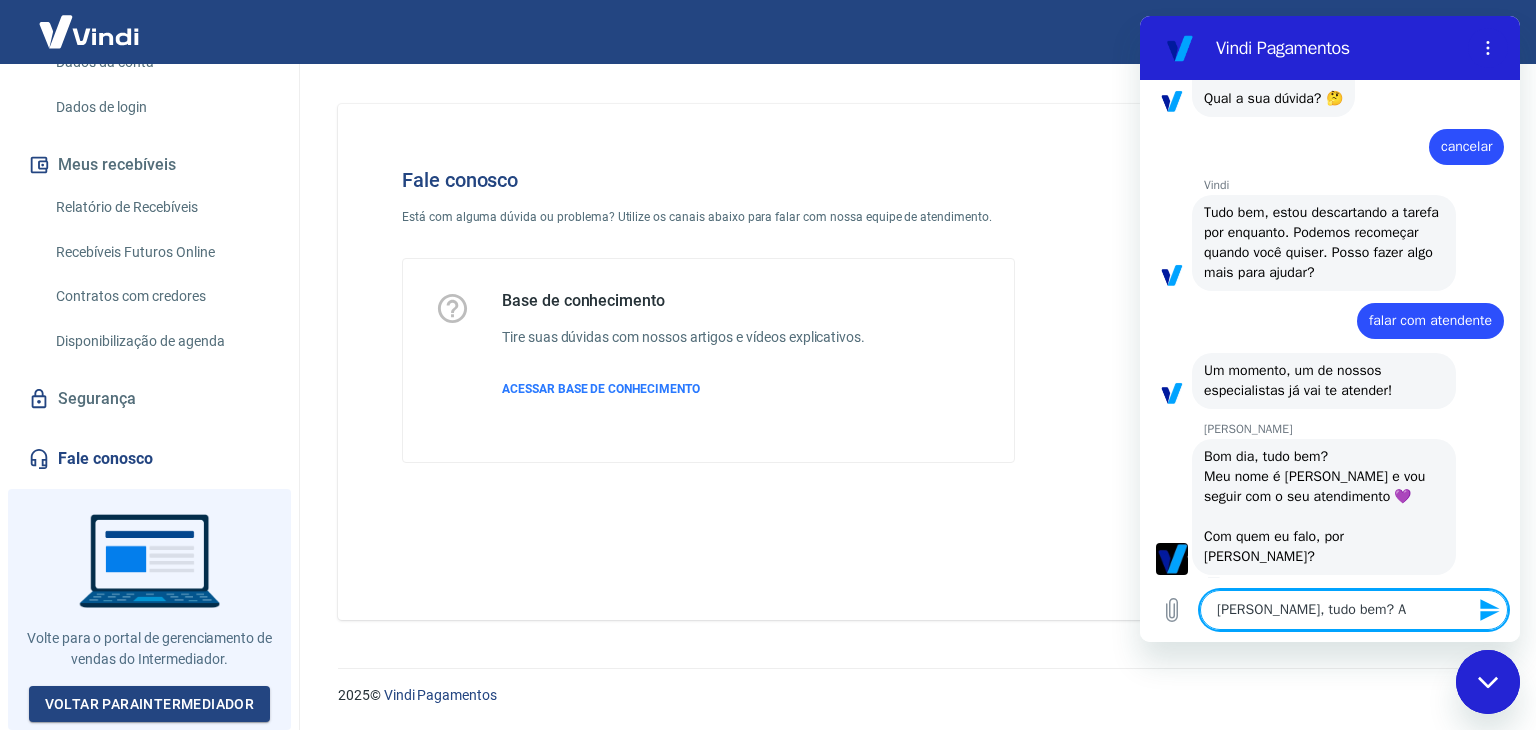 type on "Olá Viviane, tudo bem? Aq" 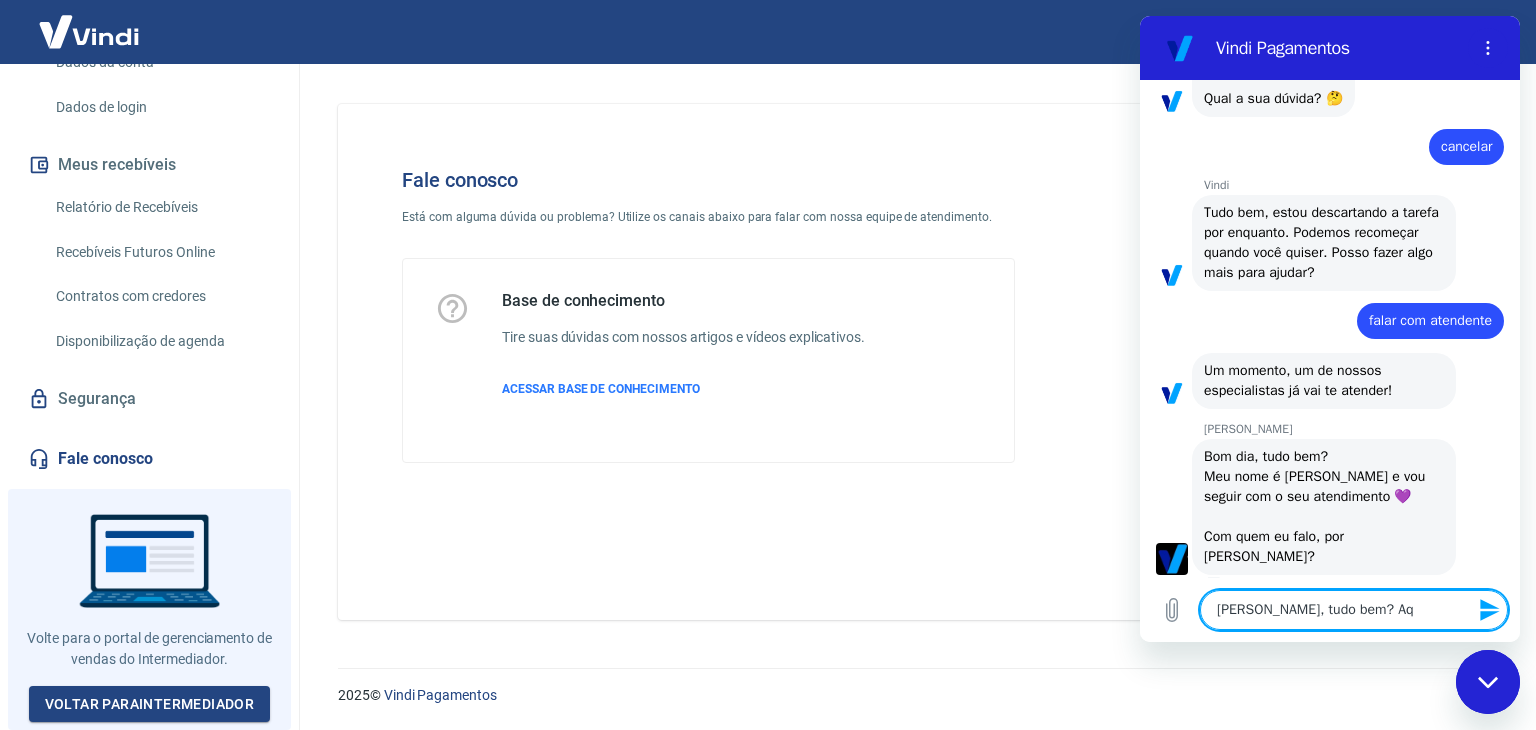 type on "Olá Viviane, tudo bem? Aqu" 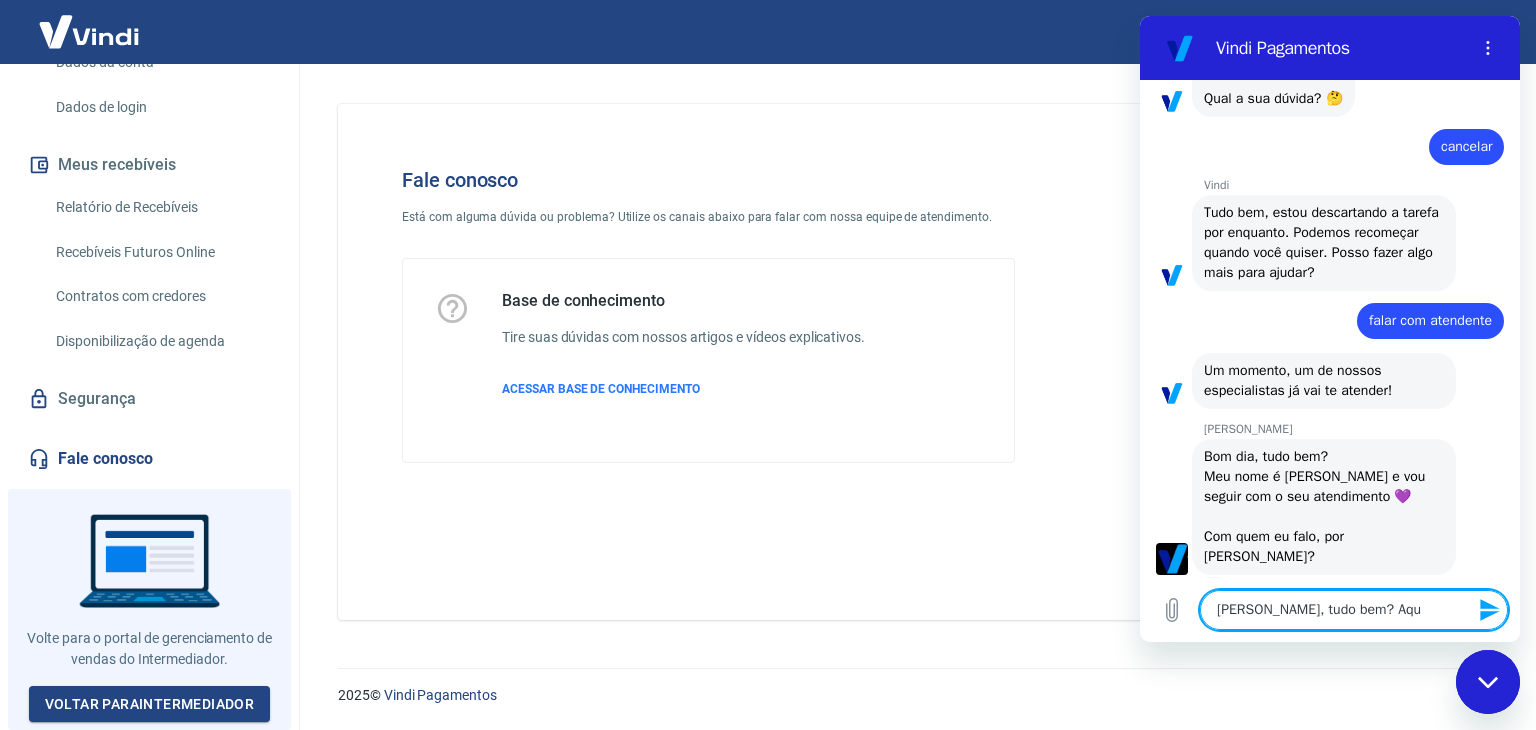 type on "Olá Viviane, tudo bem? Aque" 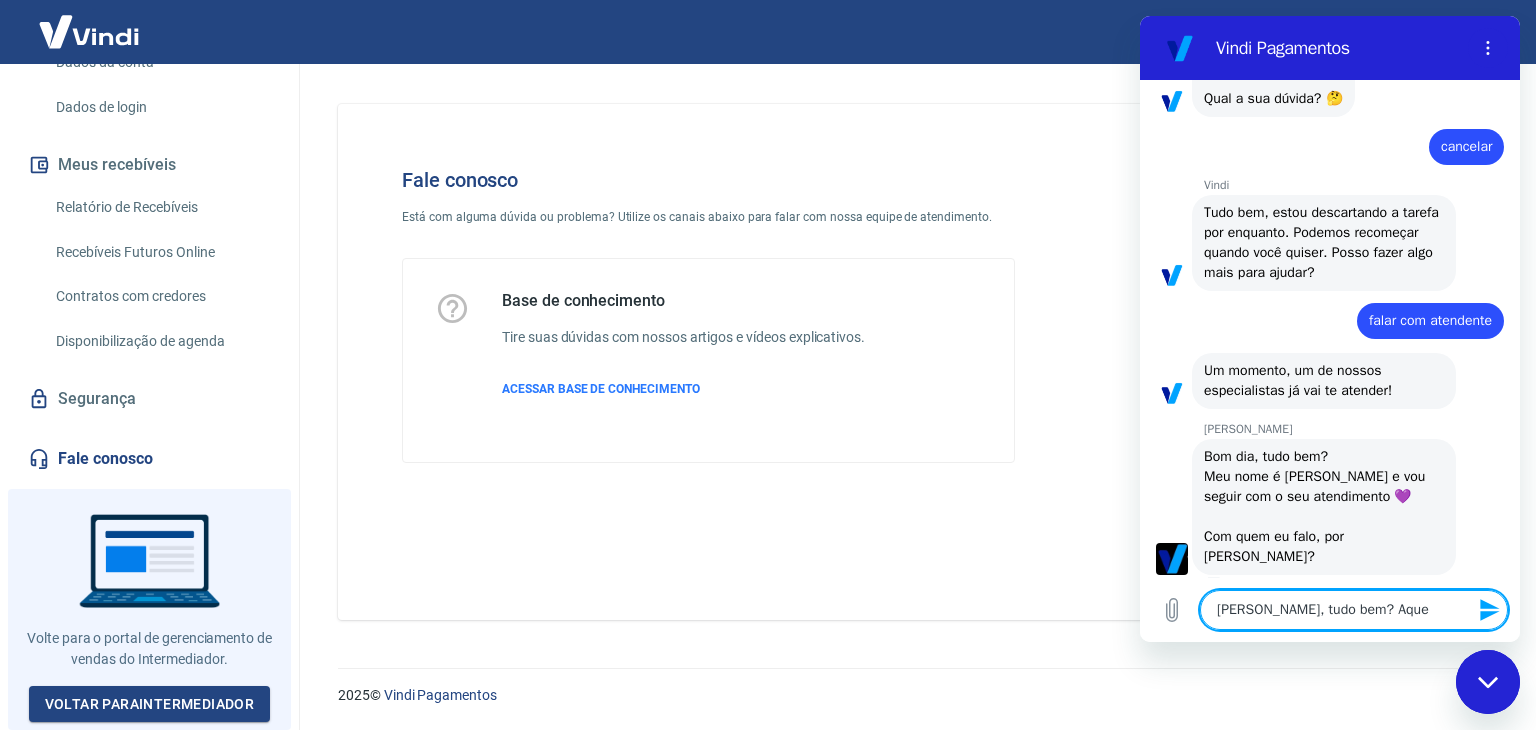 type on "Olá Viviane, tudo bem? Aquei" 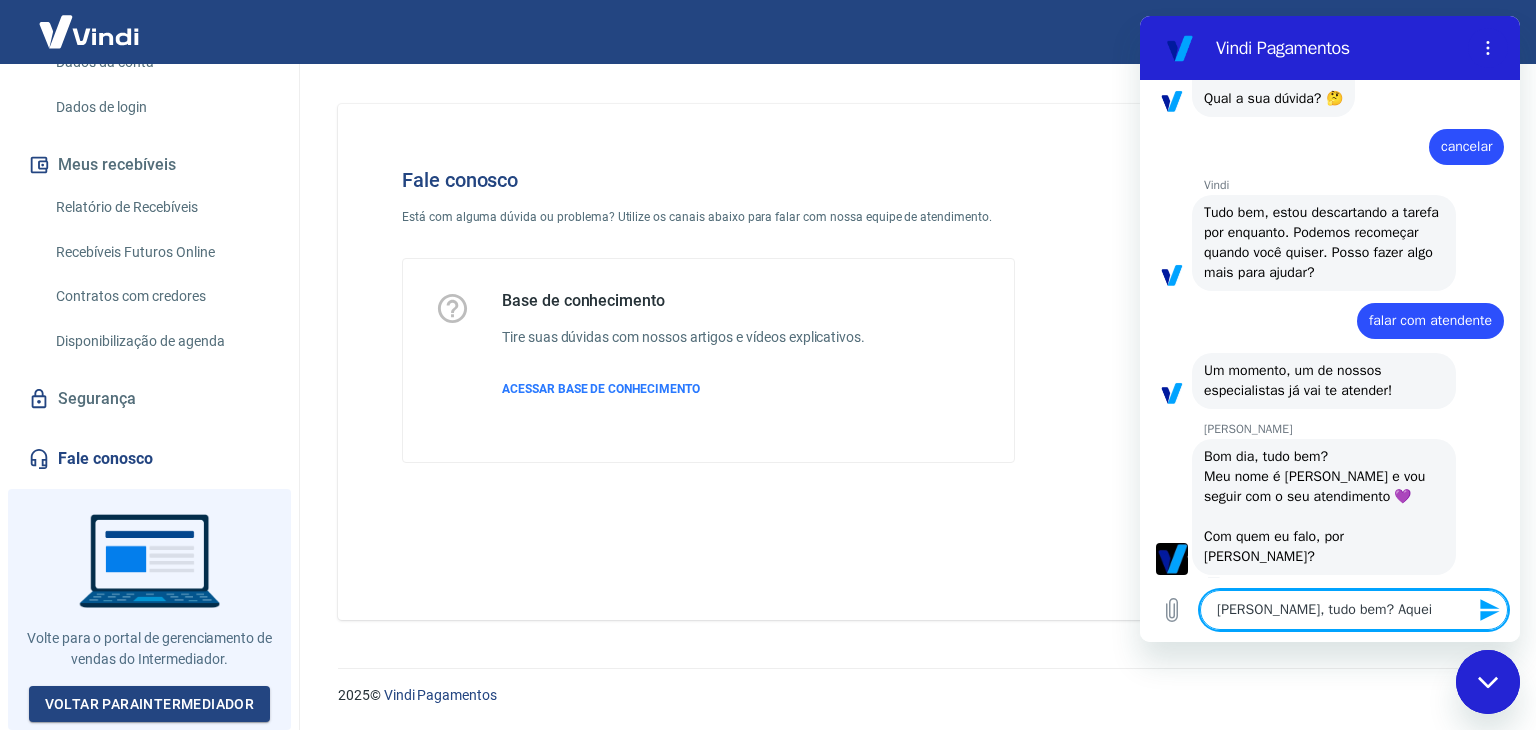 type on "Olá Viviane, tudo bem? Aque" 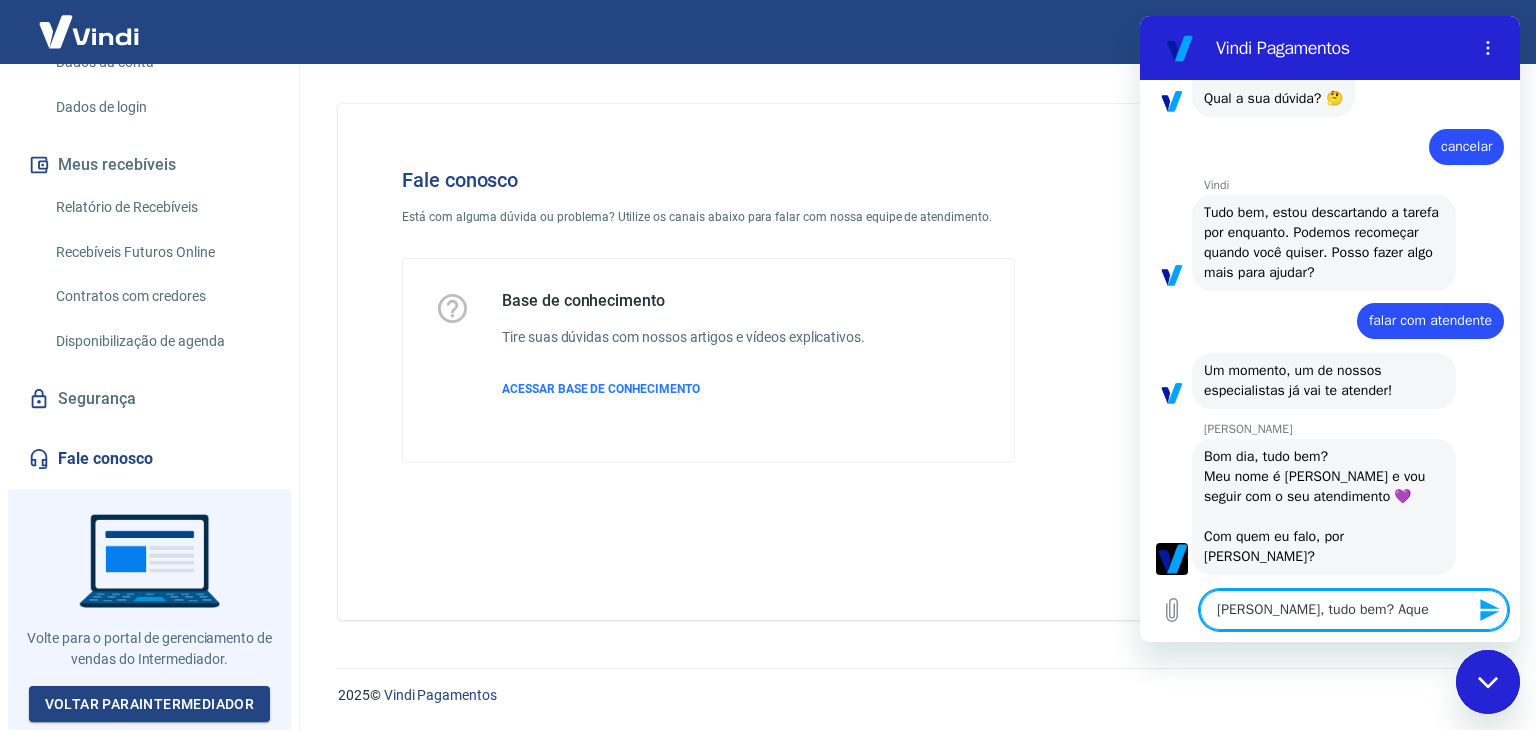 type on "Olá Viviane, tudo bem? Aqu" 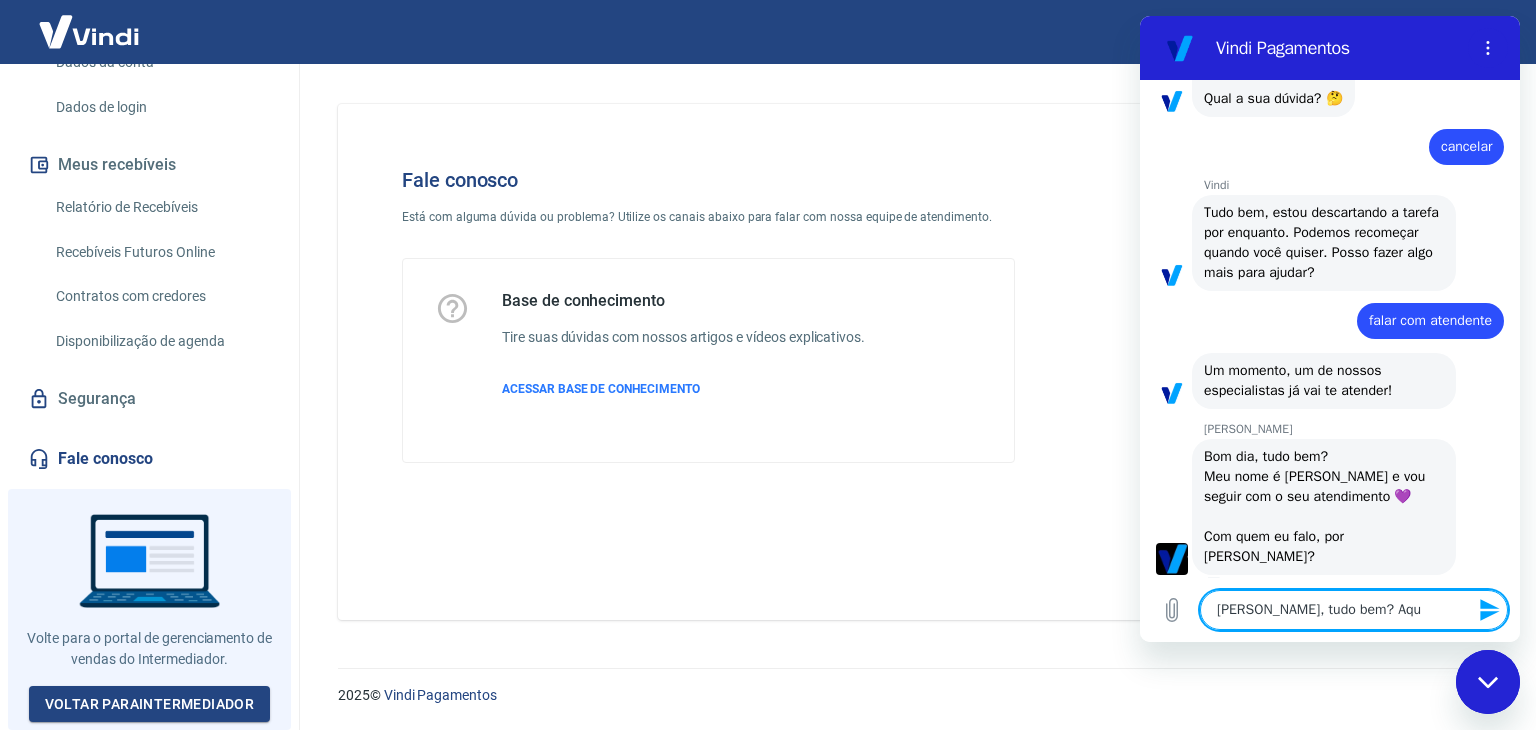 type on "Olá Viviane, tudo bem? Aqui" 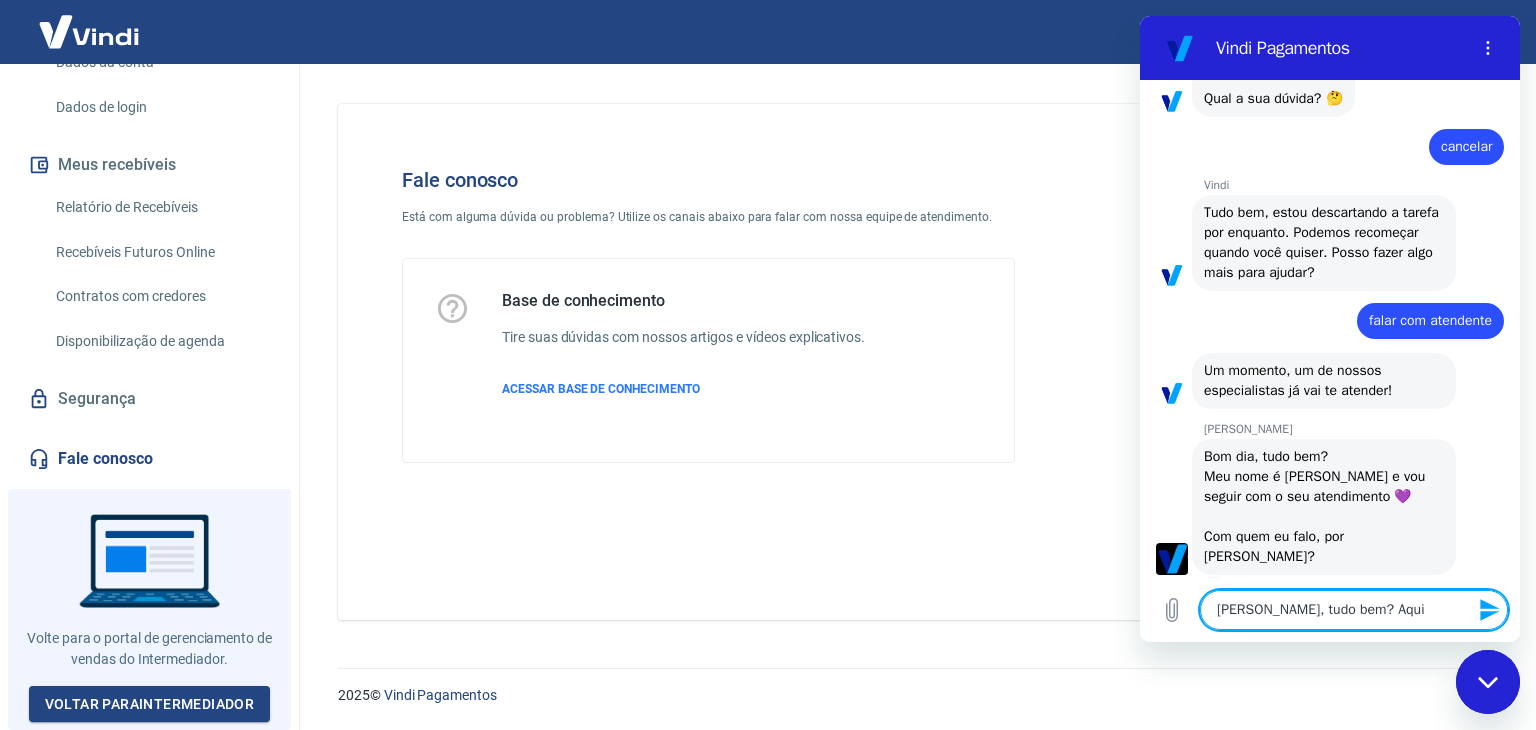 type on "Olá Viviane, tudo bem? Aqui" 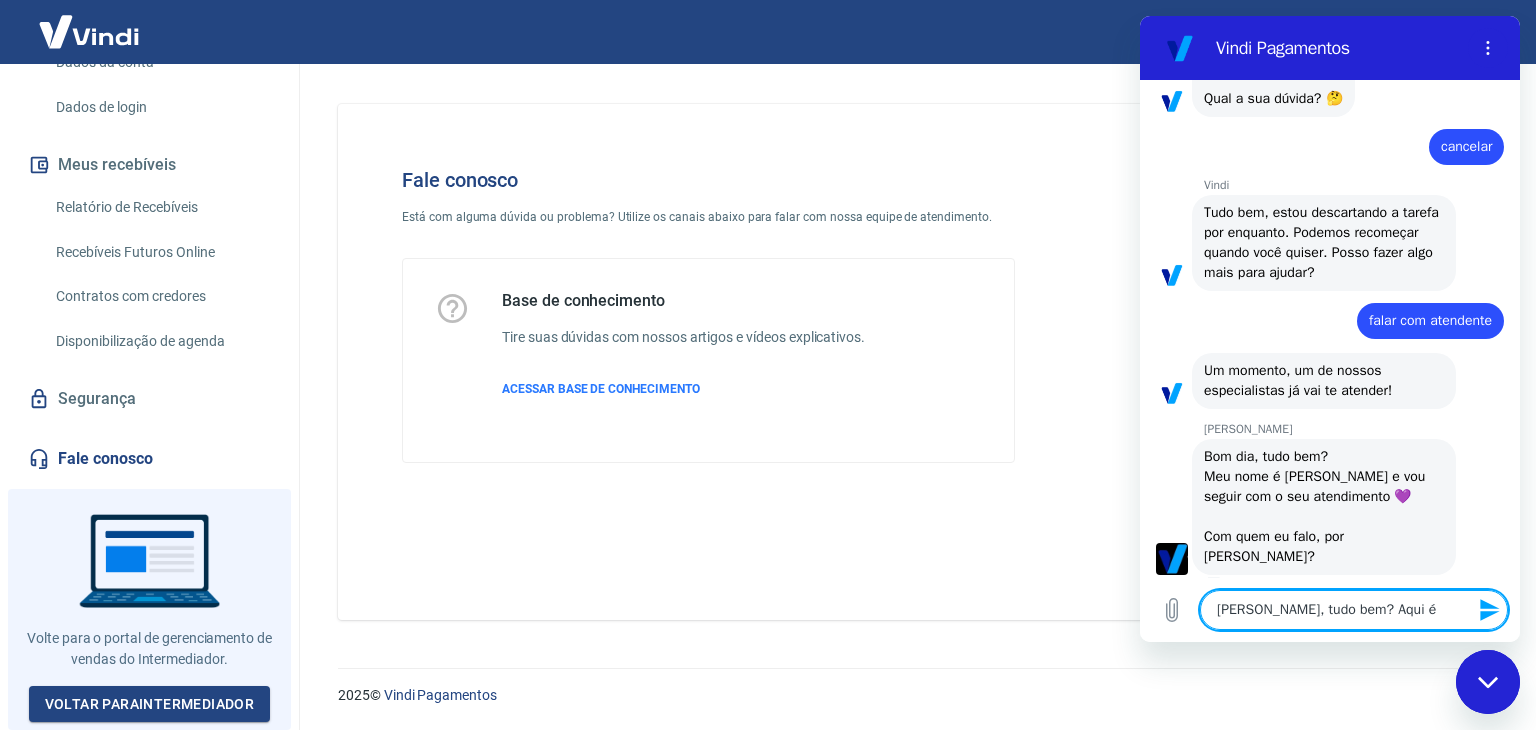 type on "Olá Viviane, tudo bem? Aqui é" 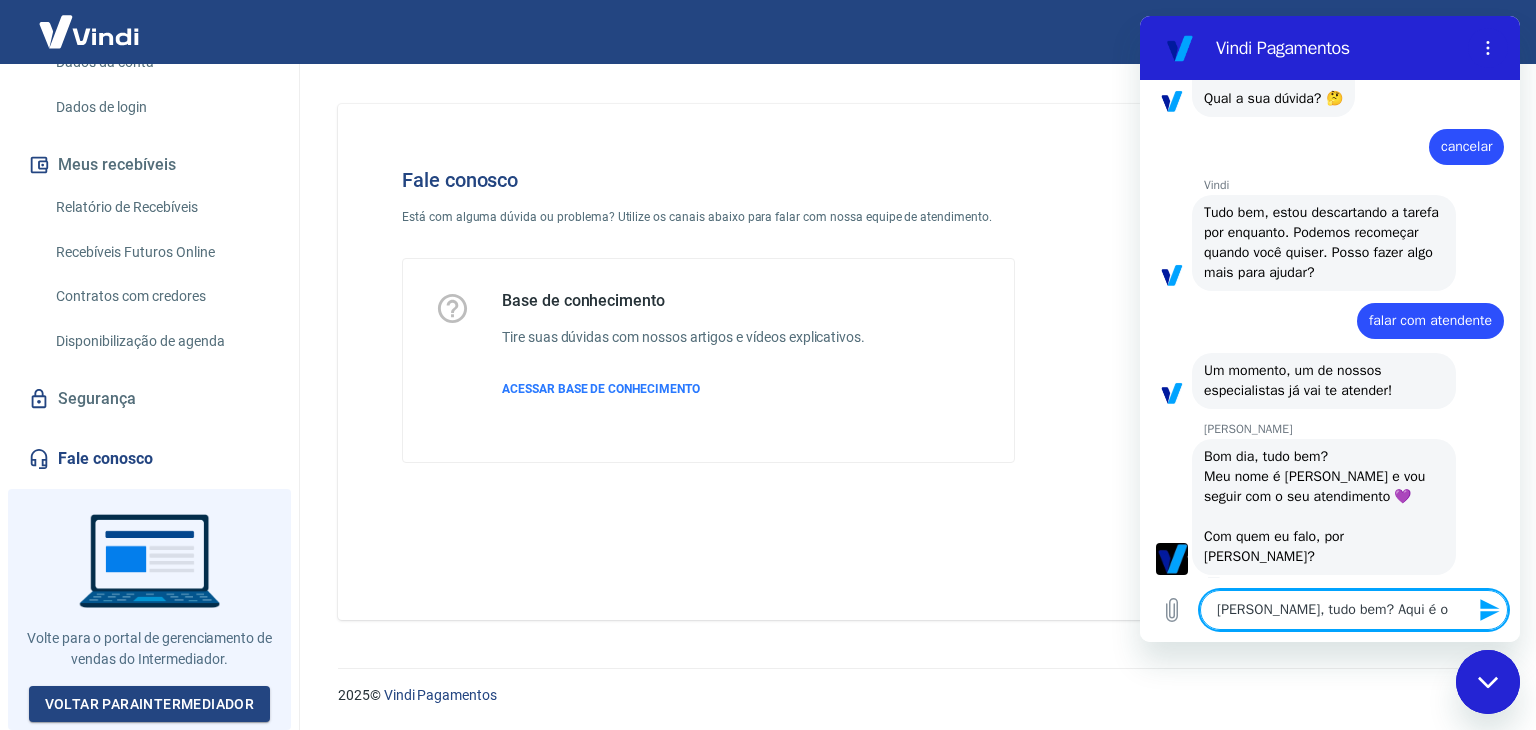 type on "x" 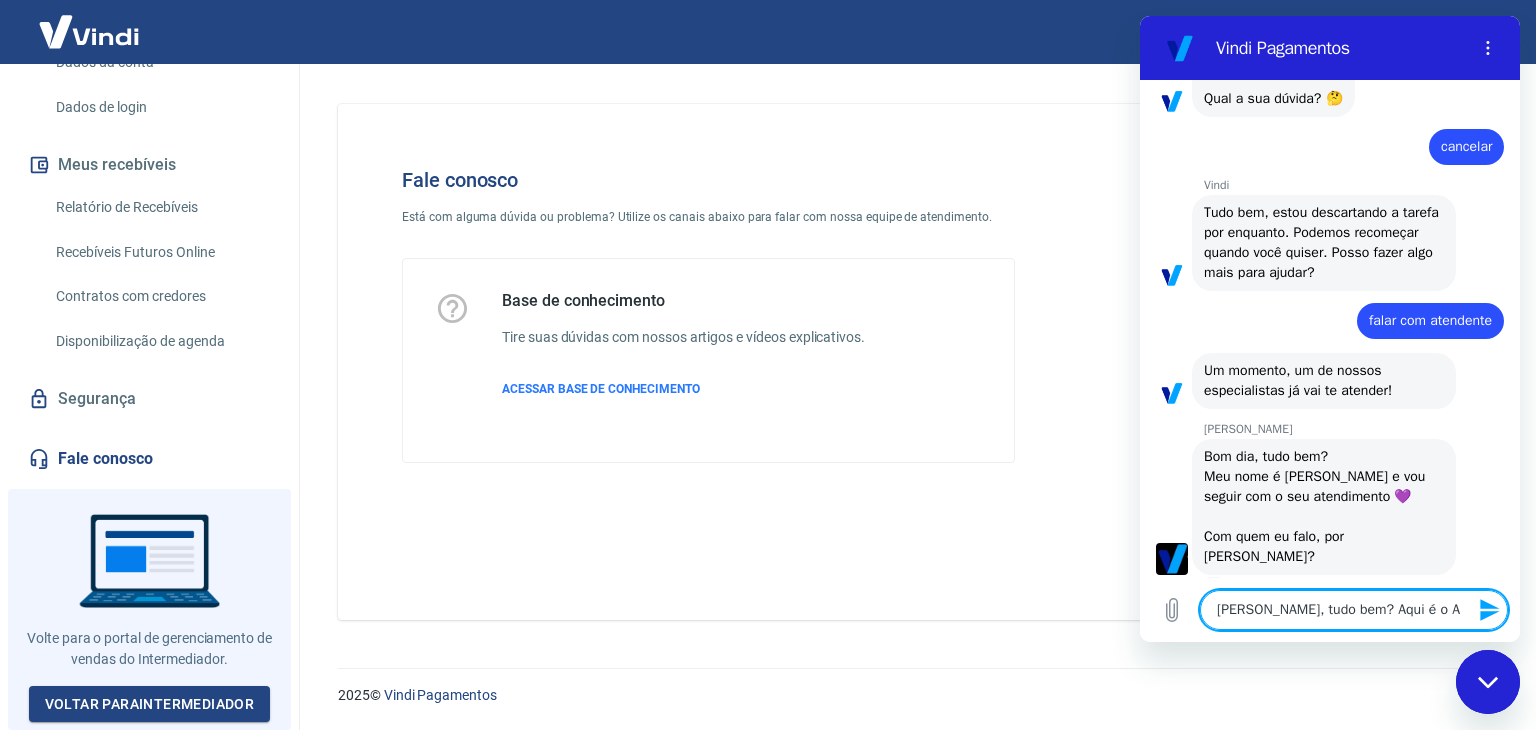 type 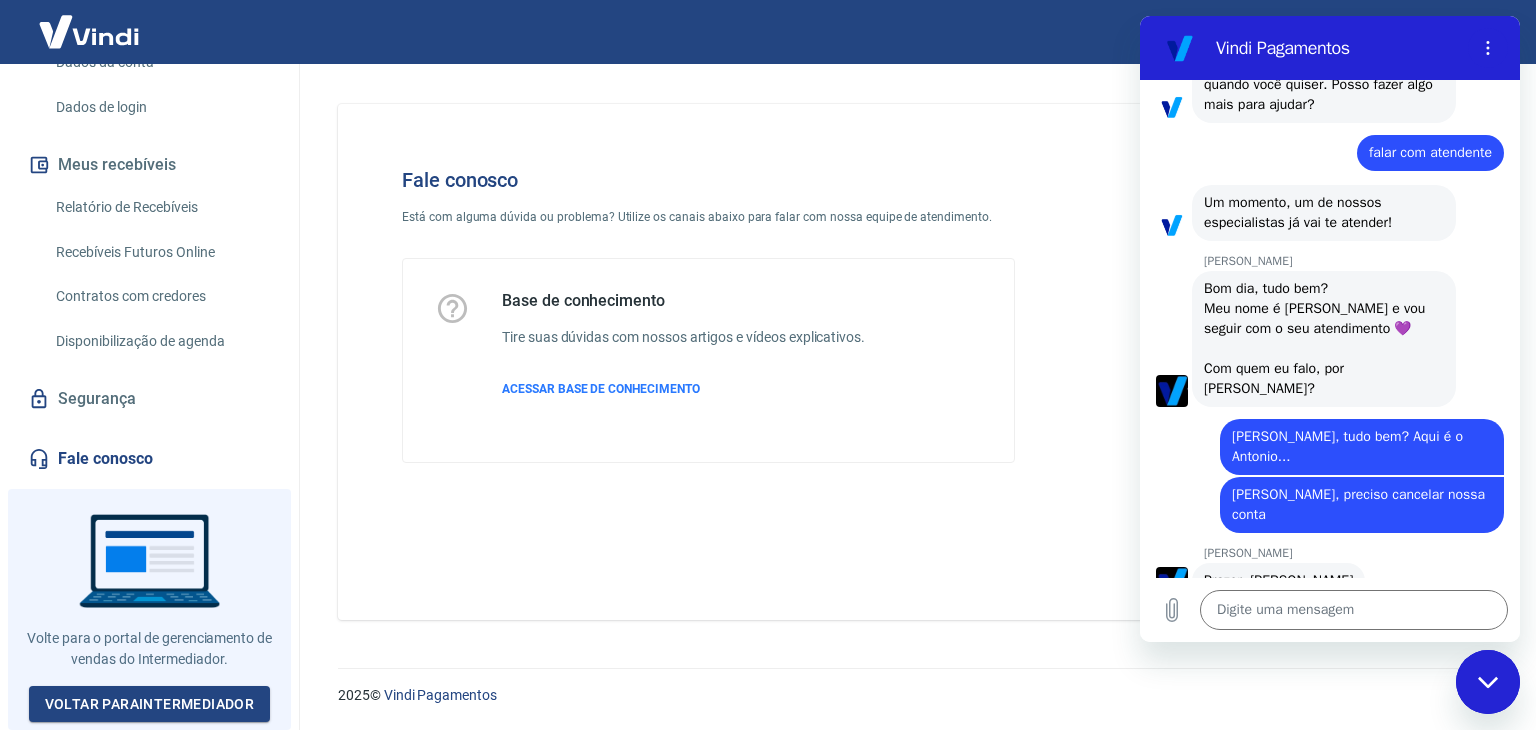 scroll, scrollTop: 317, scrollLeft: 0, axis: vertical 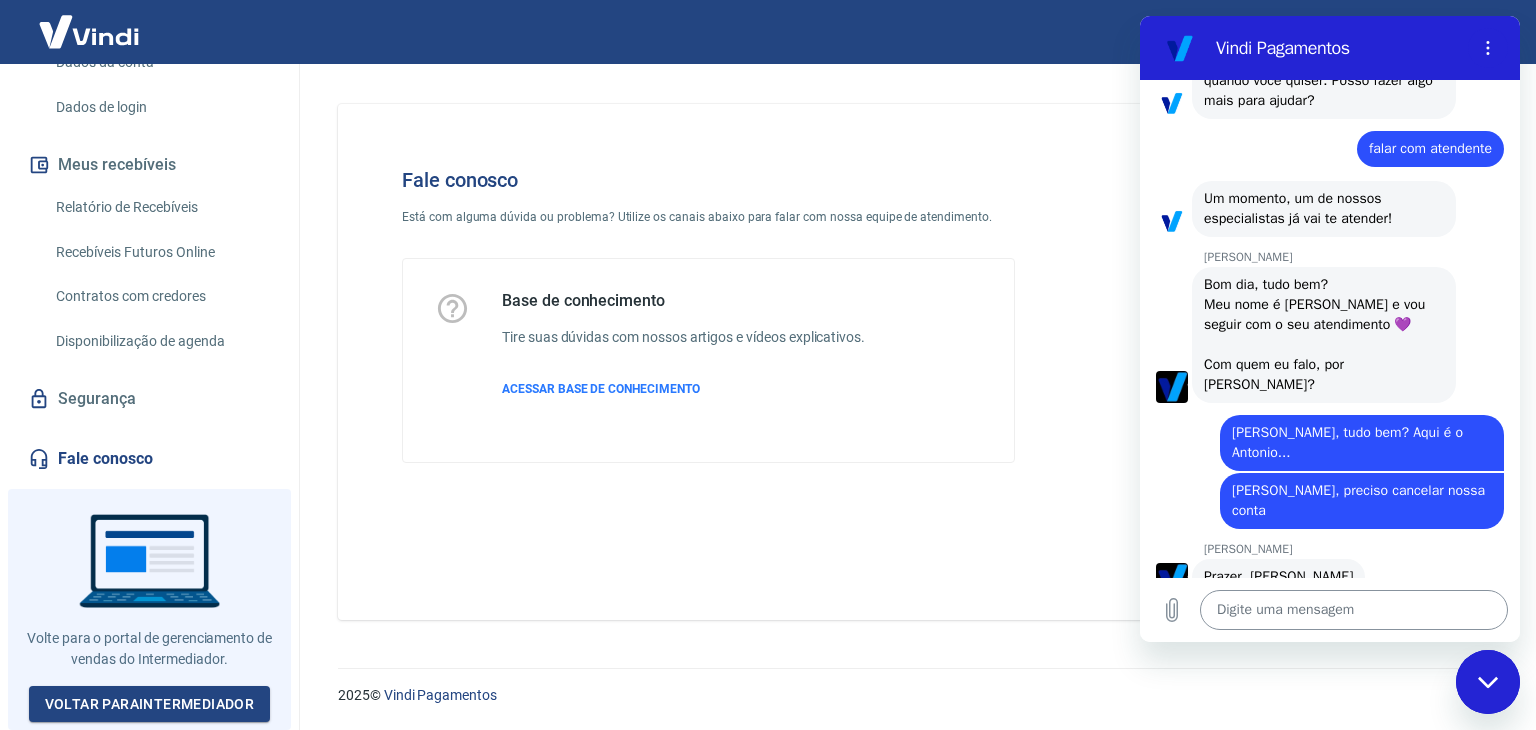click at bounding box center [1354, 610] 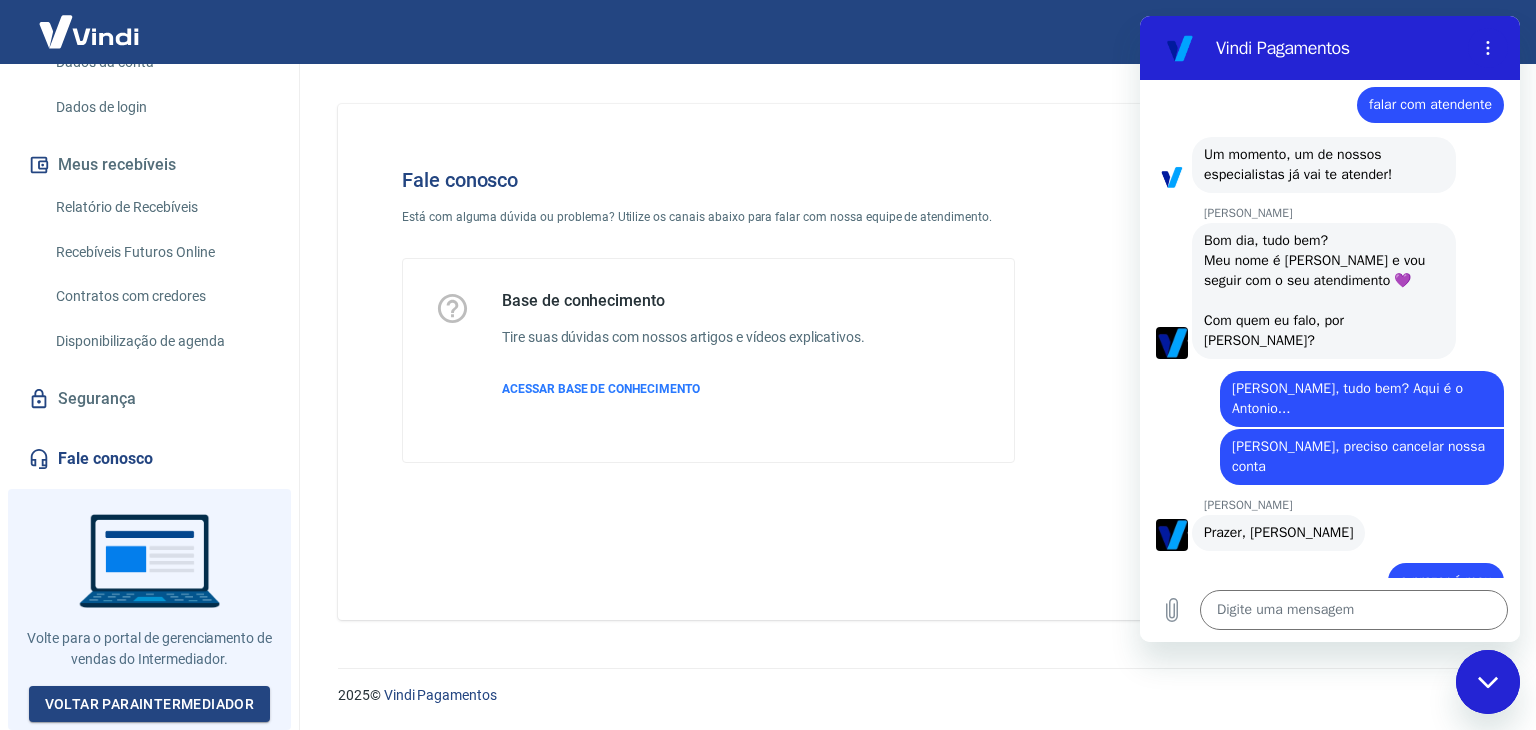 scroll, scrollTop: 365, scrollLeft: 0, axis: vertical 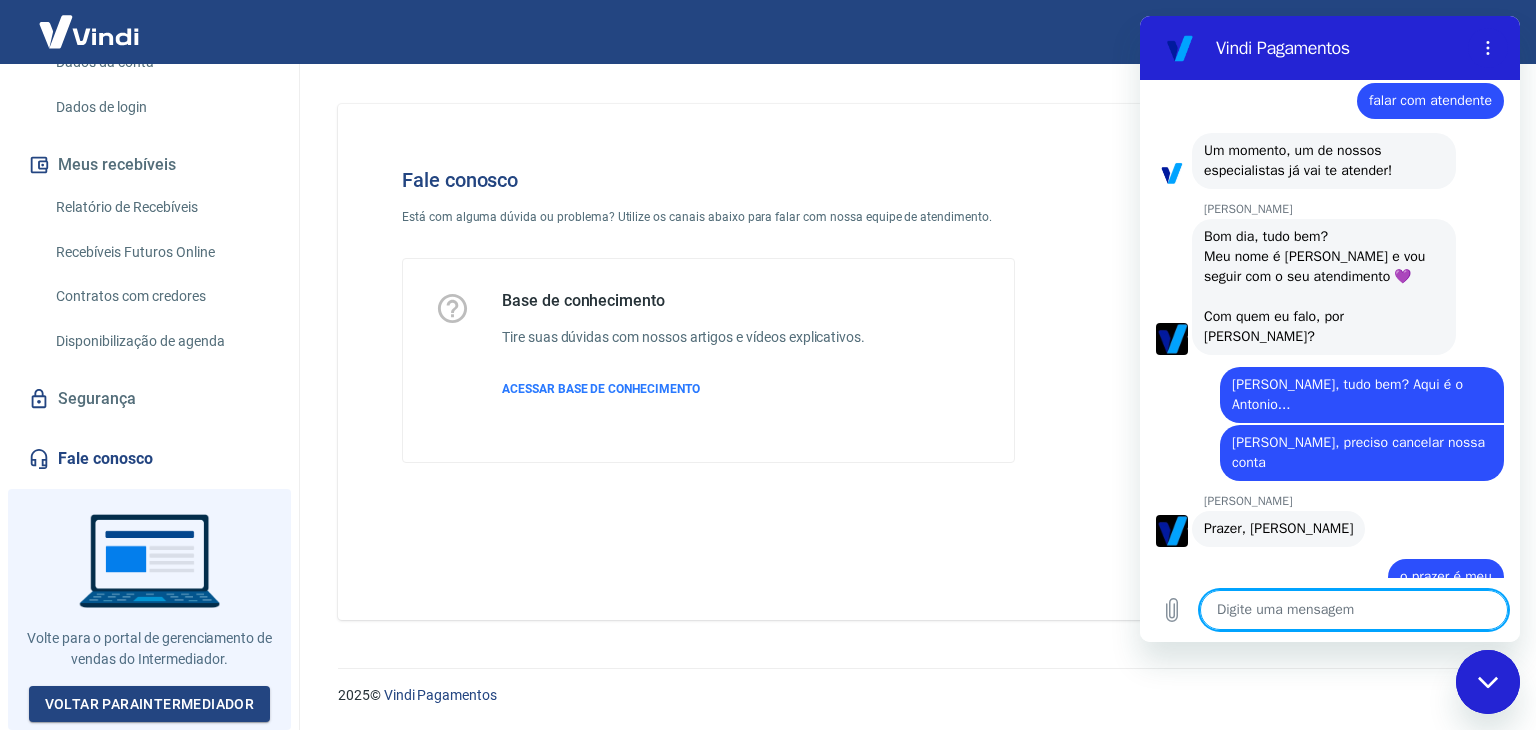 click at bounding box center (1354, 610) 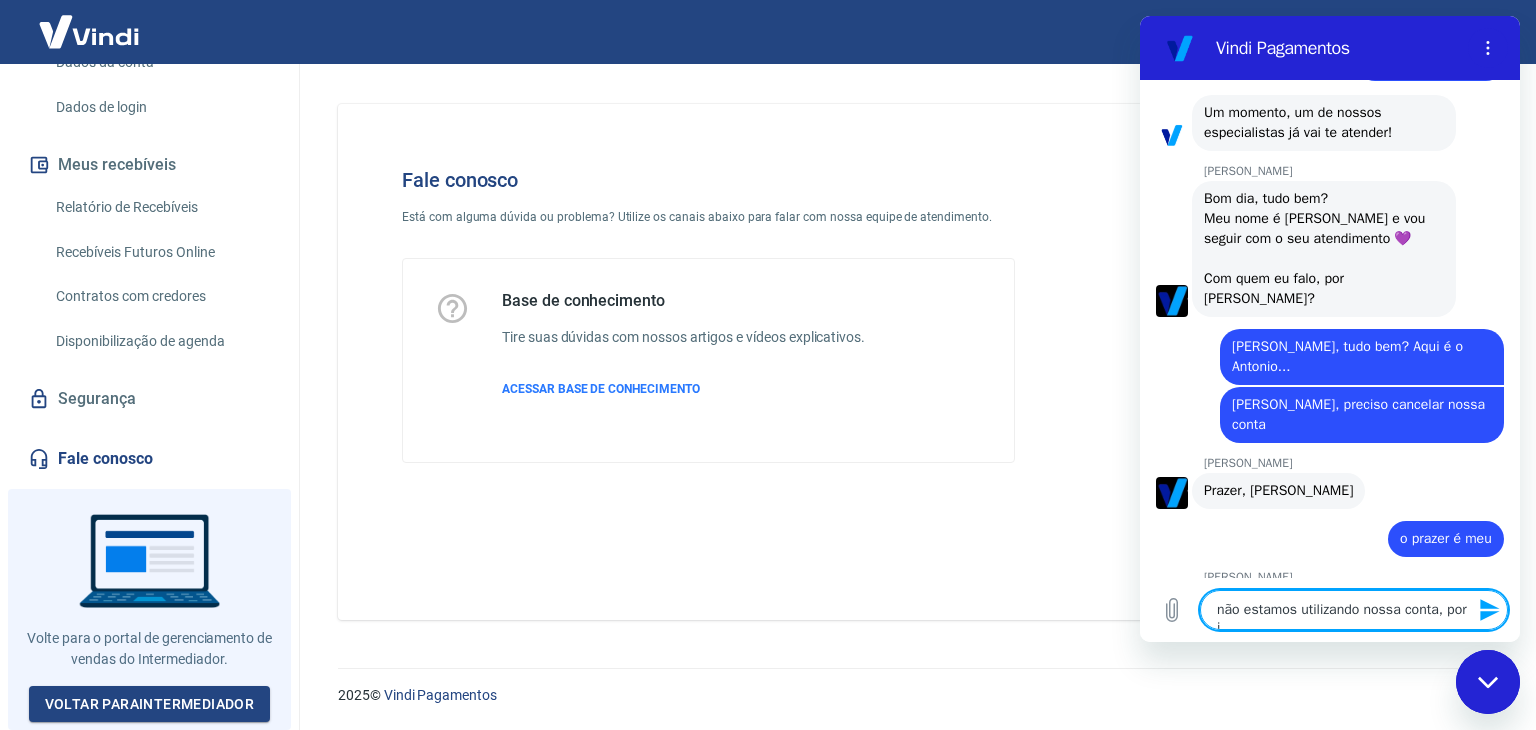 scroll, scrollTop: 405, scrollLeft: 0, axis: vertical 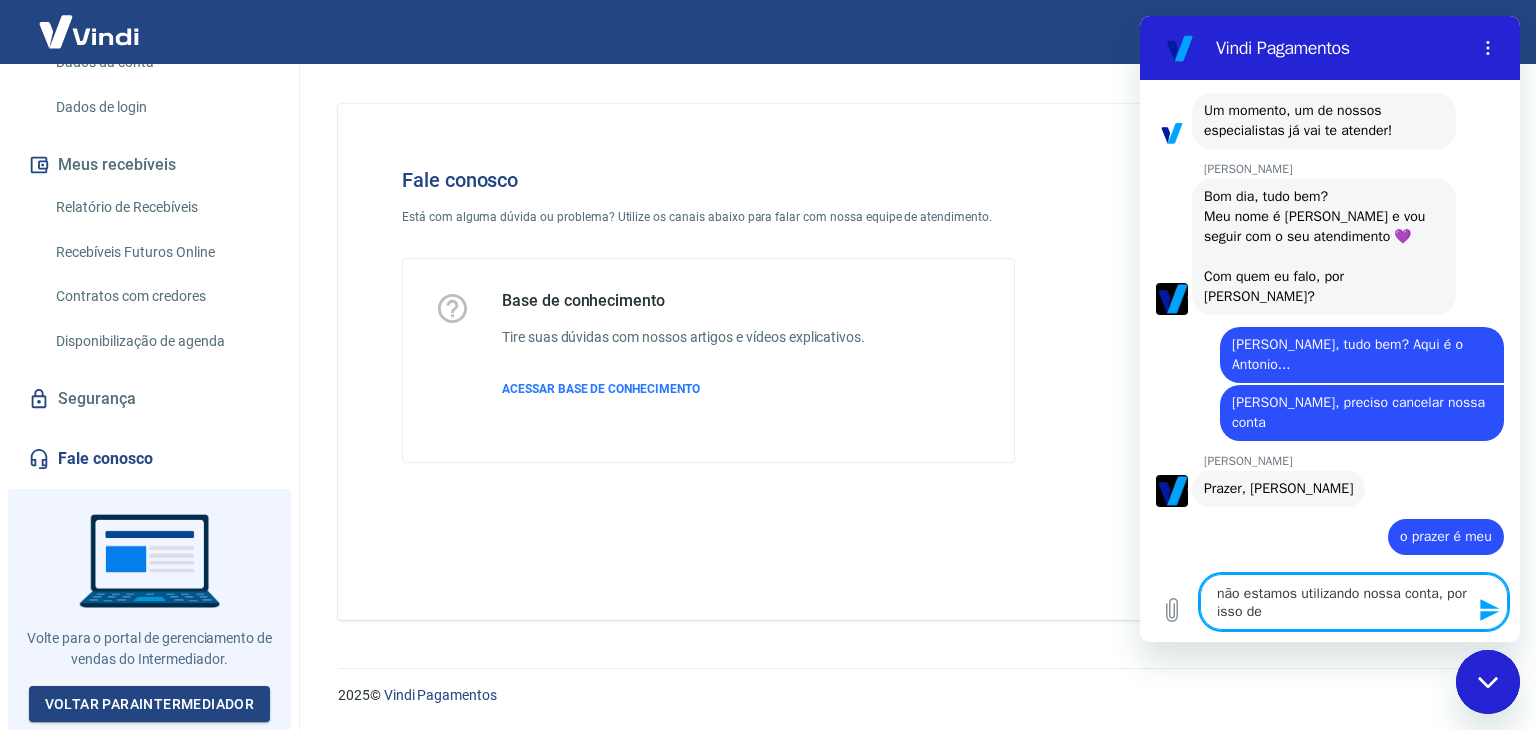 drag, startPoint x: 1069, startPoint y: 553, endPoint x: 991, endPoint y: 498, distance: 95.44108 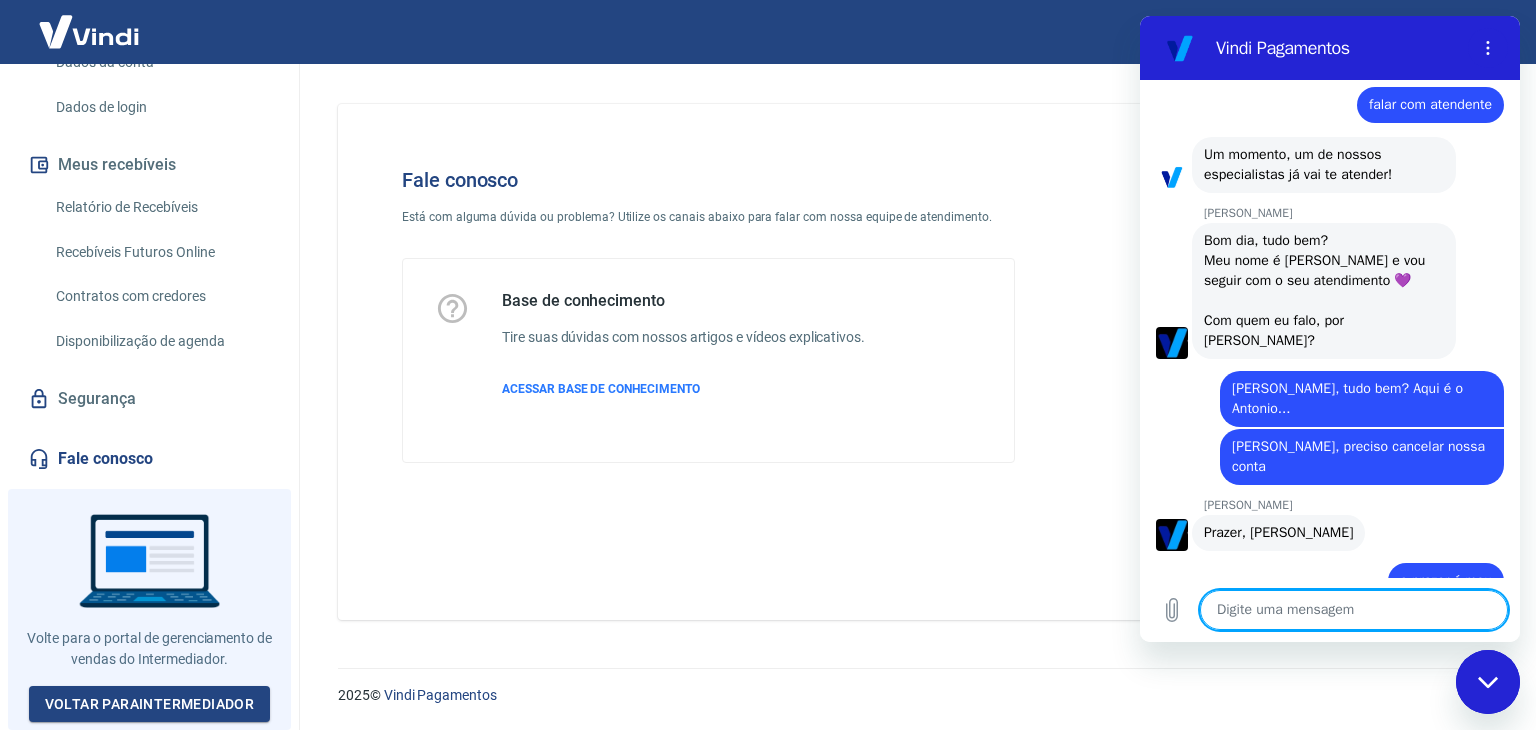 scroll, scrollTop: 365, scrollLeft: 0, axis: vertical 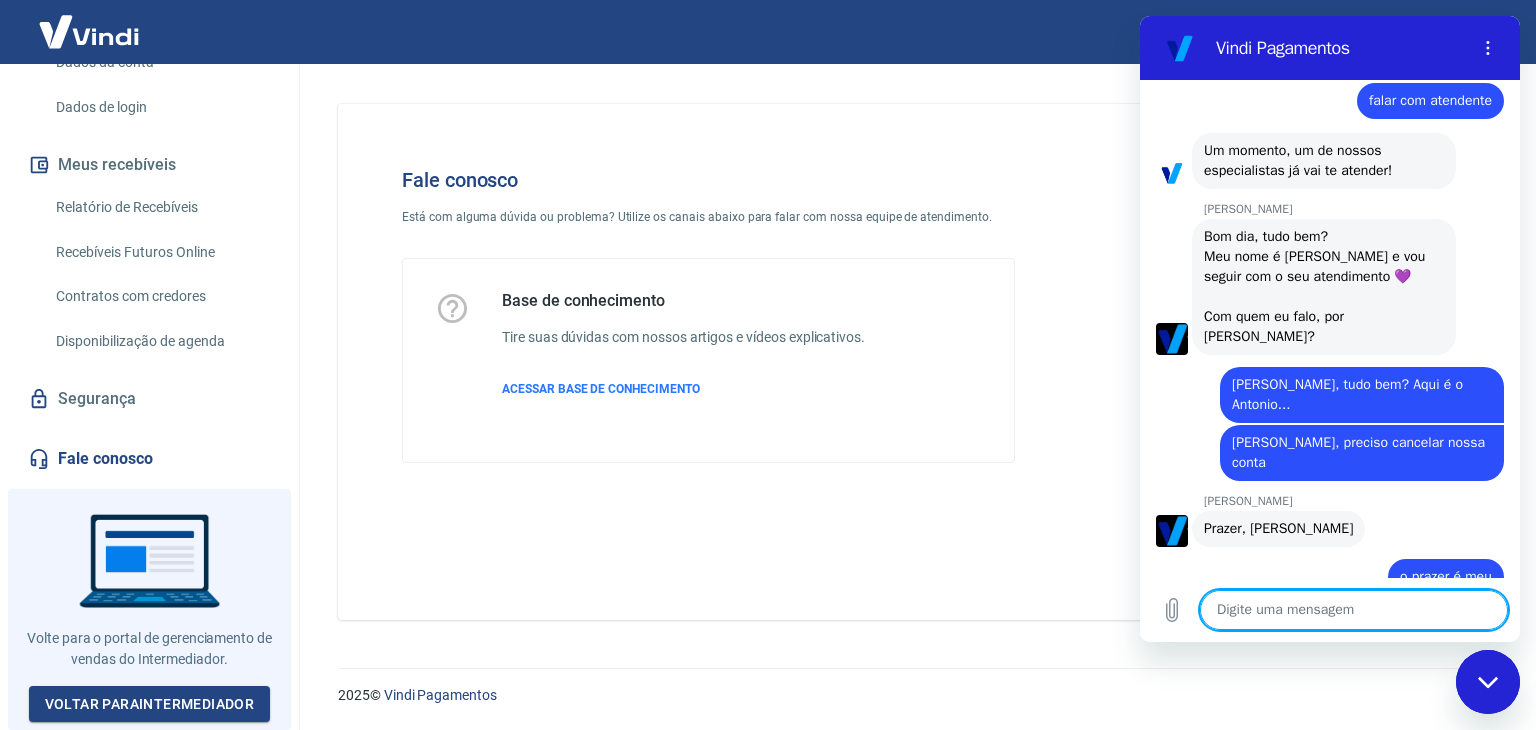 click at bounding box center (1354, 610) 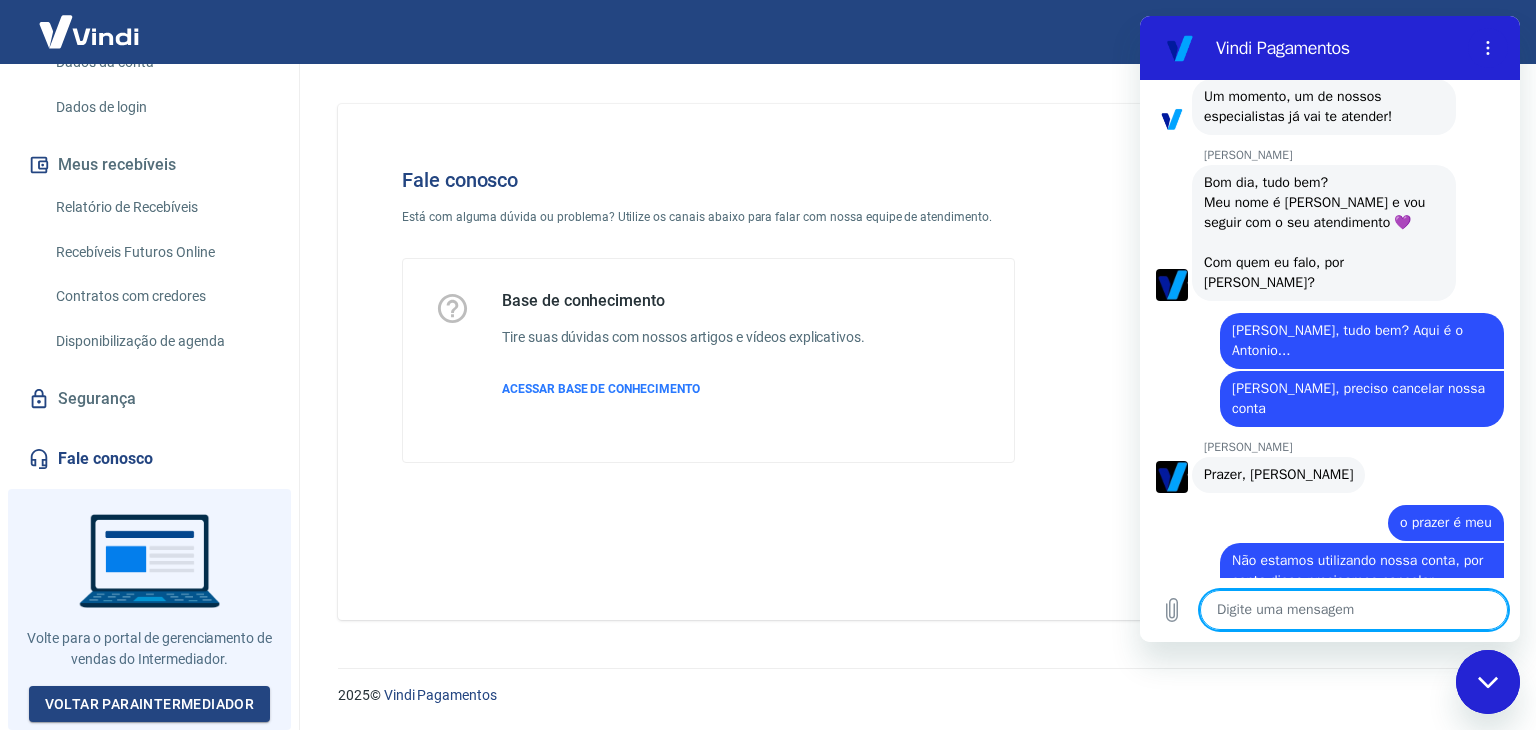 scroll, scrollTop: 423, scrollLeft: 0, axis: vertical 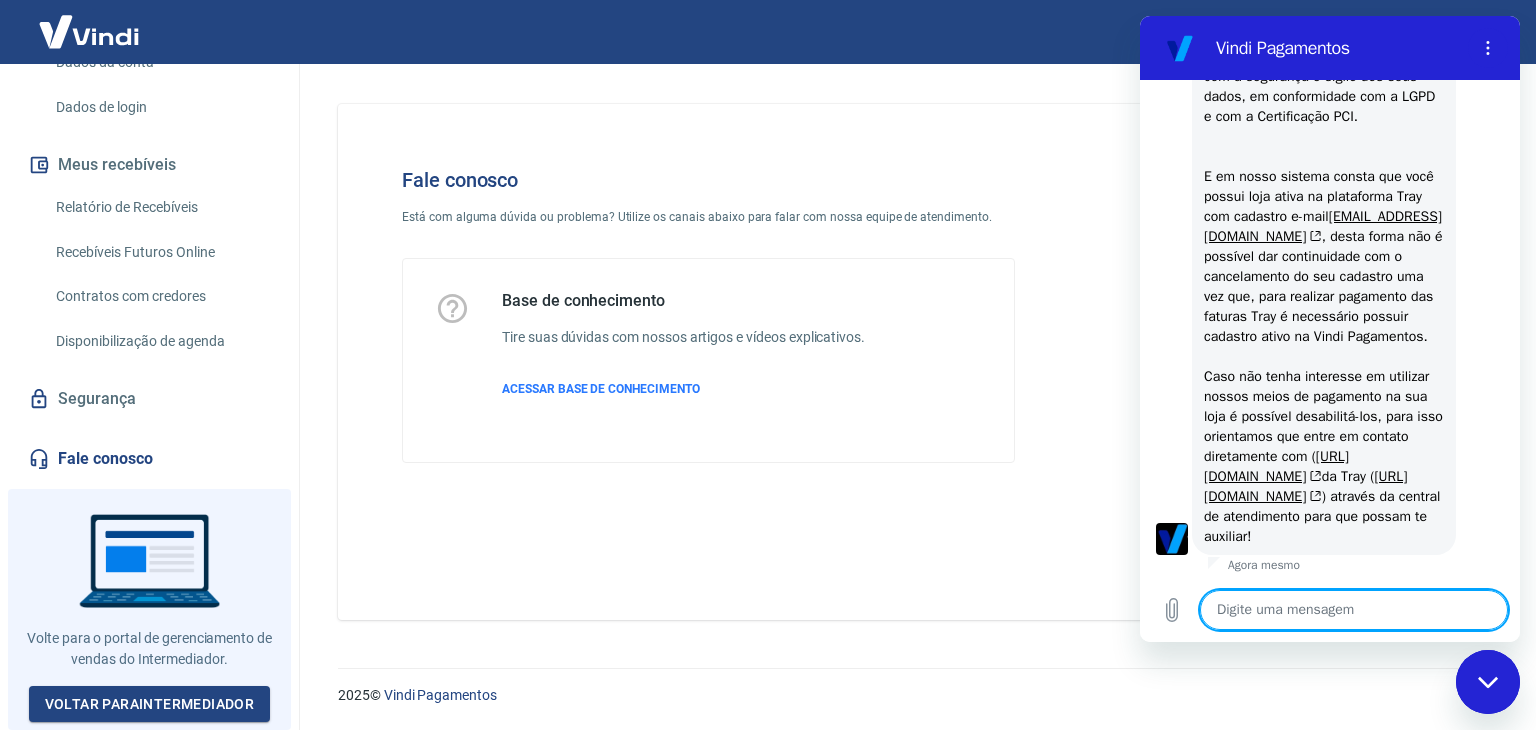click at bounding box center [1354, 610] 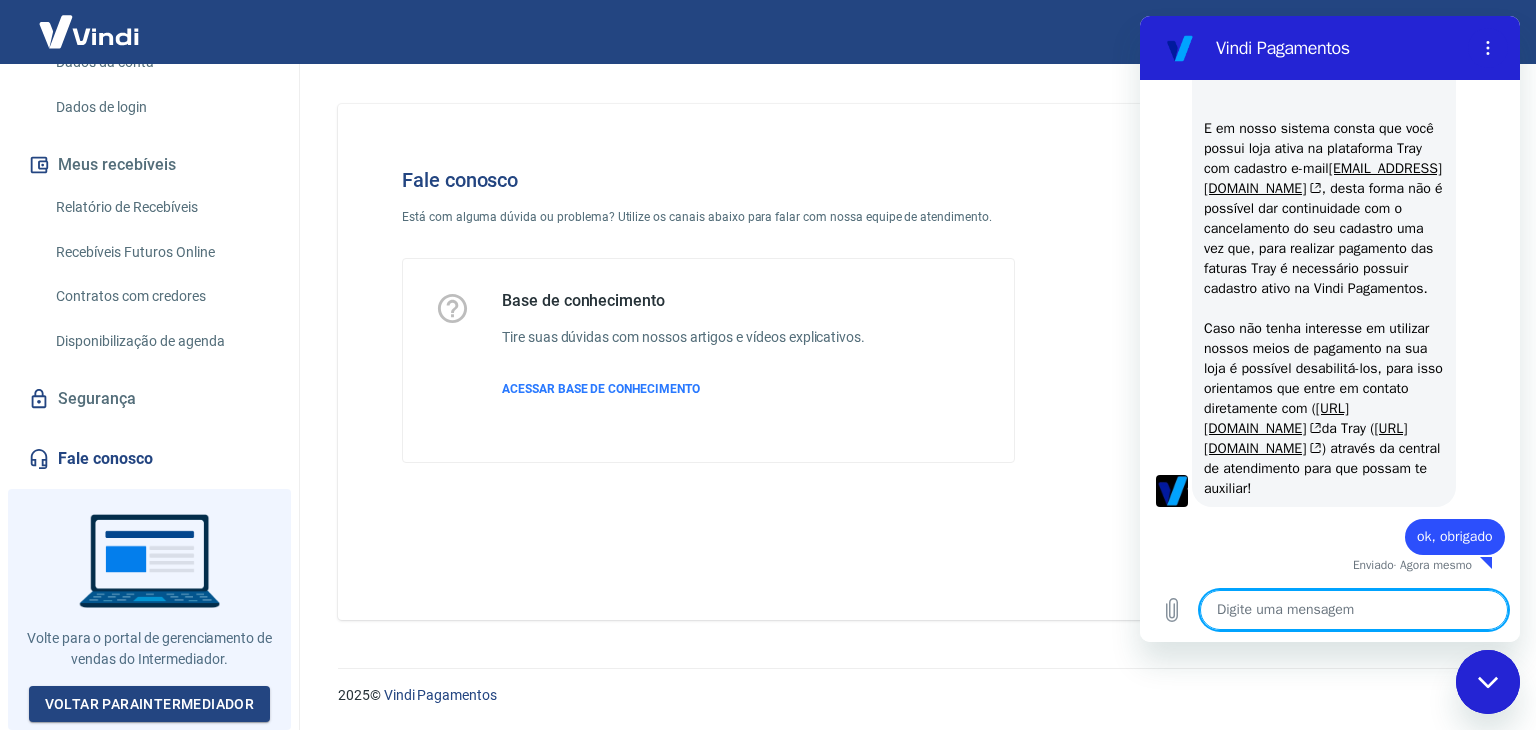 scroll, scrollTop: 2157, scrollLeft: 0, axis: vertical 